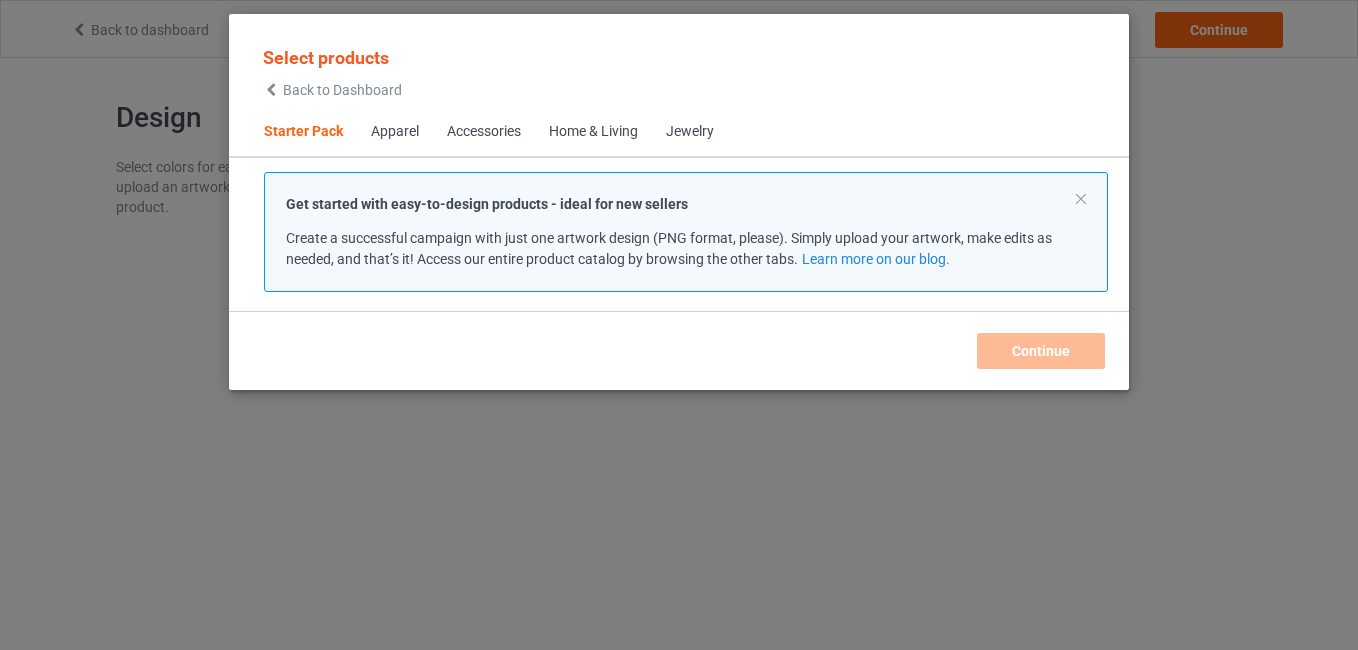 scroll, scrollTop: 0, scrollLeft: 0, axis: both 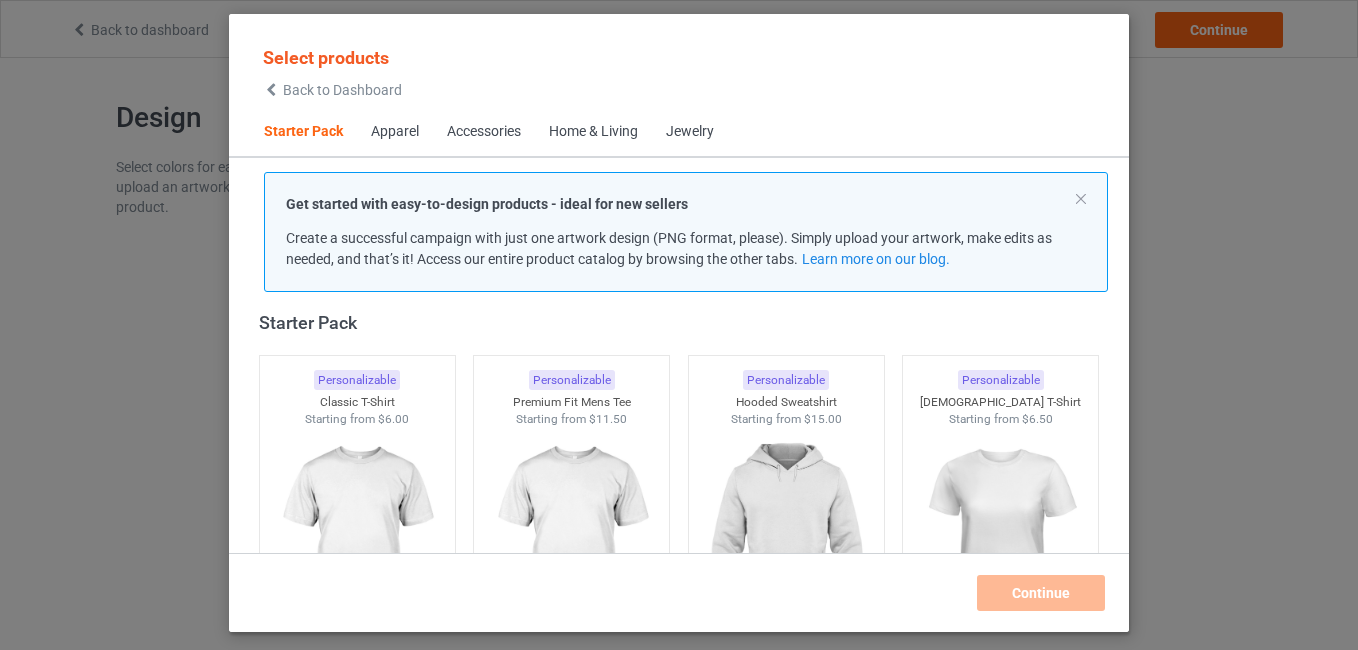 click on "Home & Living" at bounding box center [593, 132] 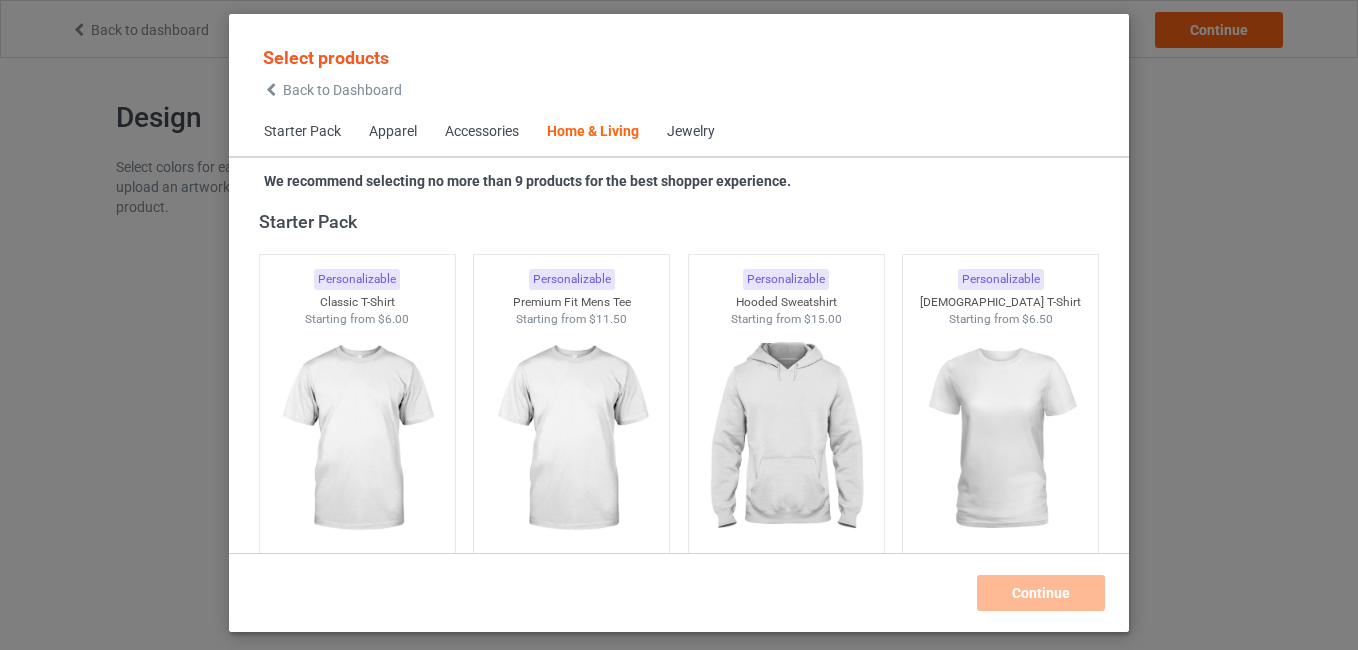 scroll, scrollTop: 9020, scrollLeft: 0, axis: vertical 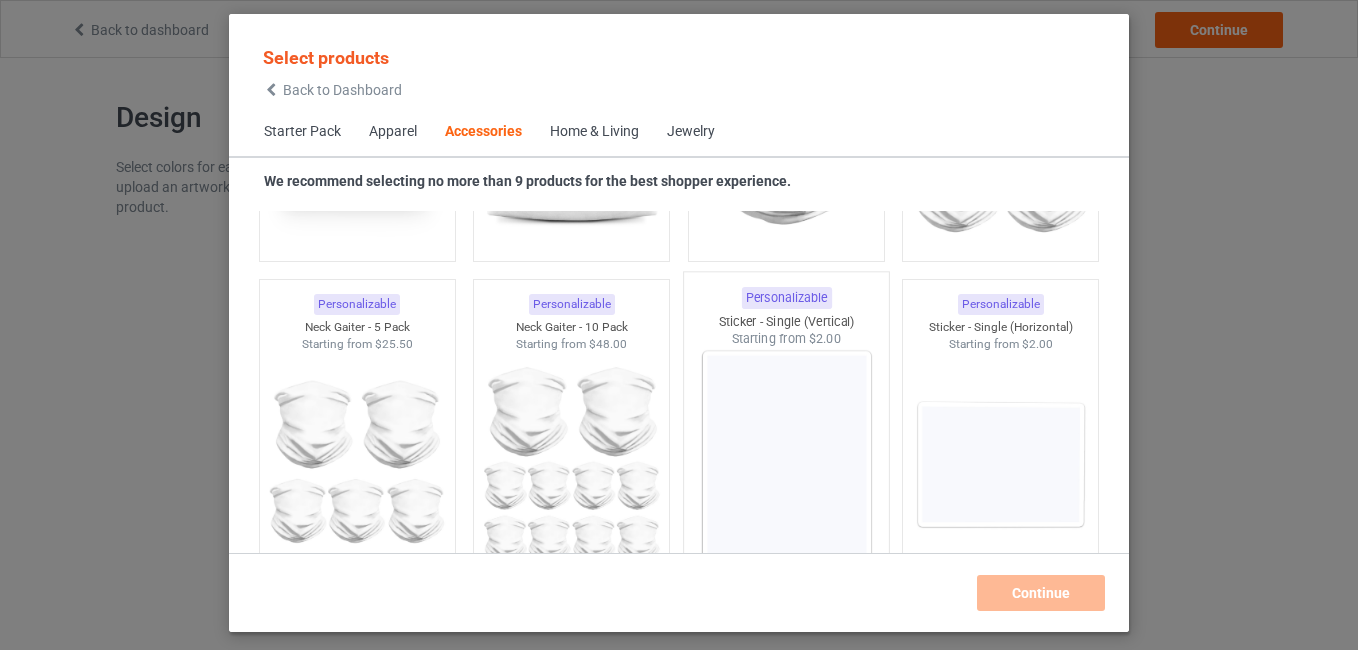 click at bounding box center [786, 465] 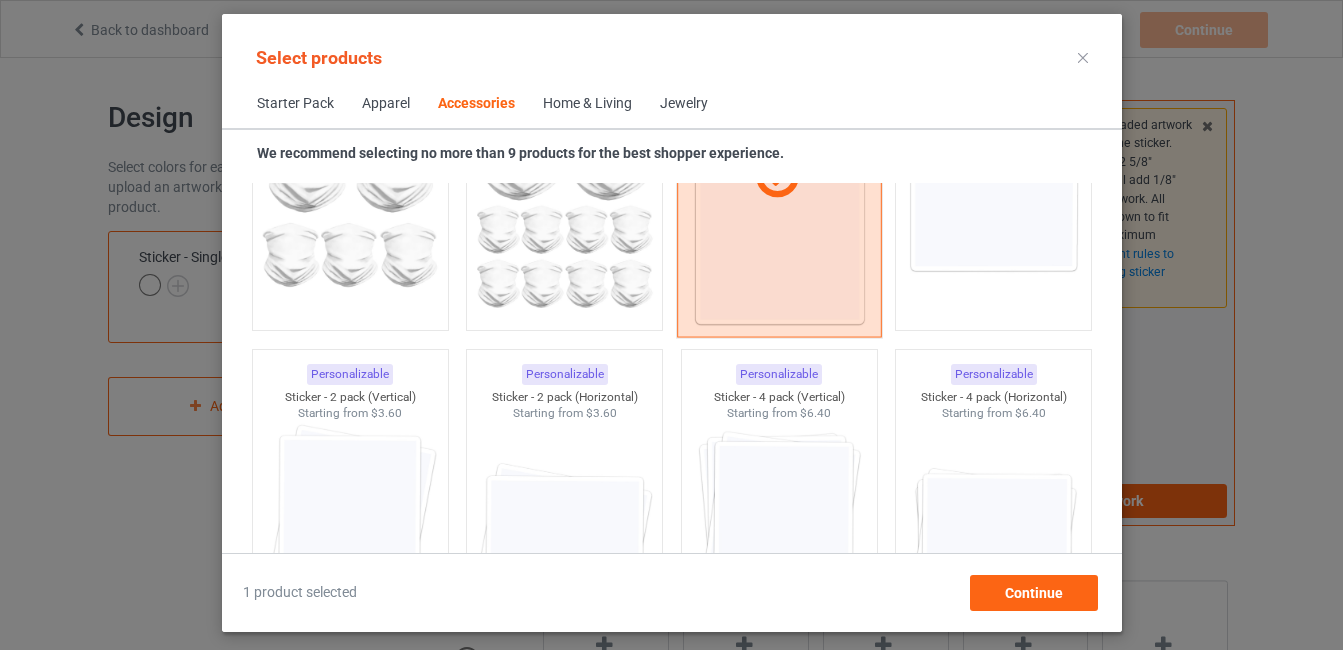 scroll, scrollTop: 6882, scrollLeft: 0, axis: vertical 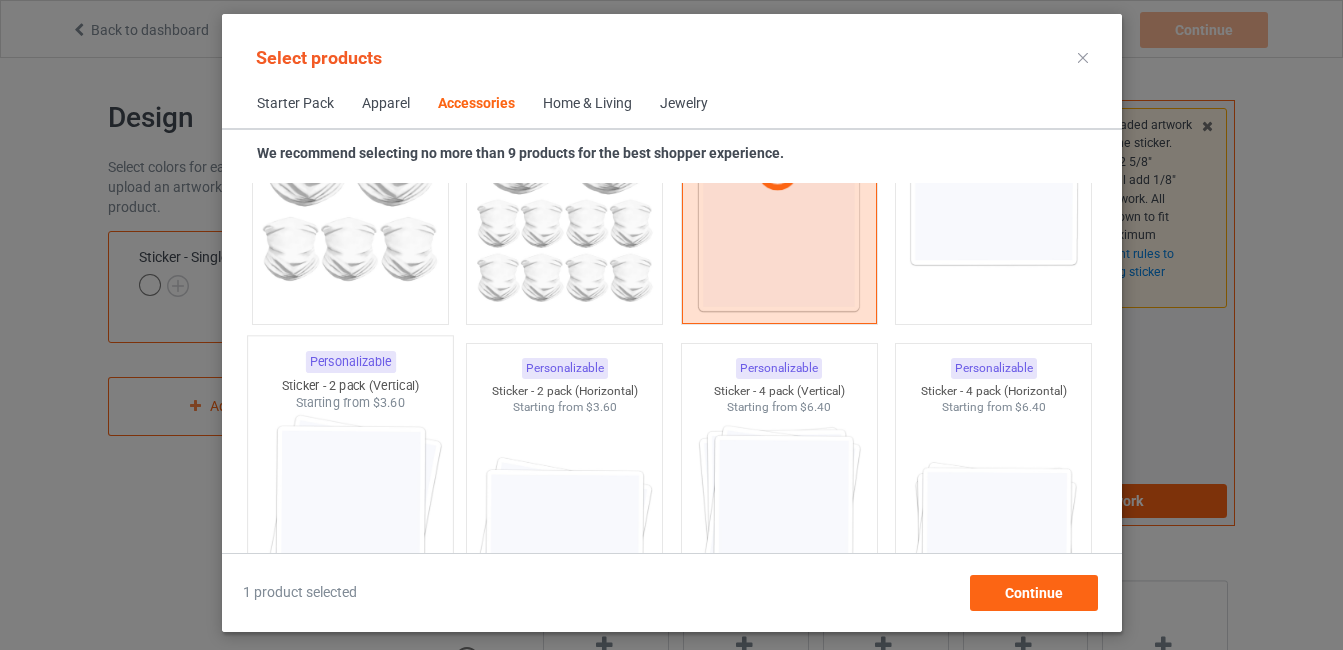 click at bounding box center (349, 529) 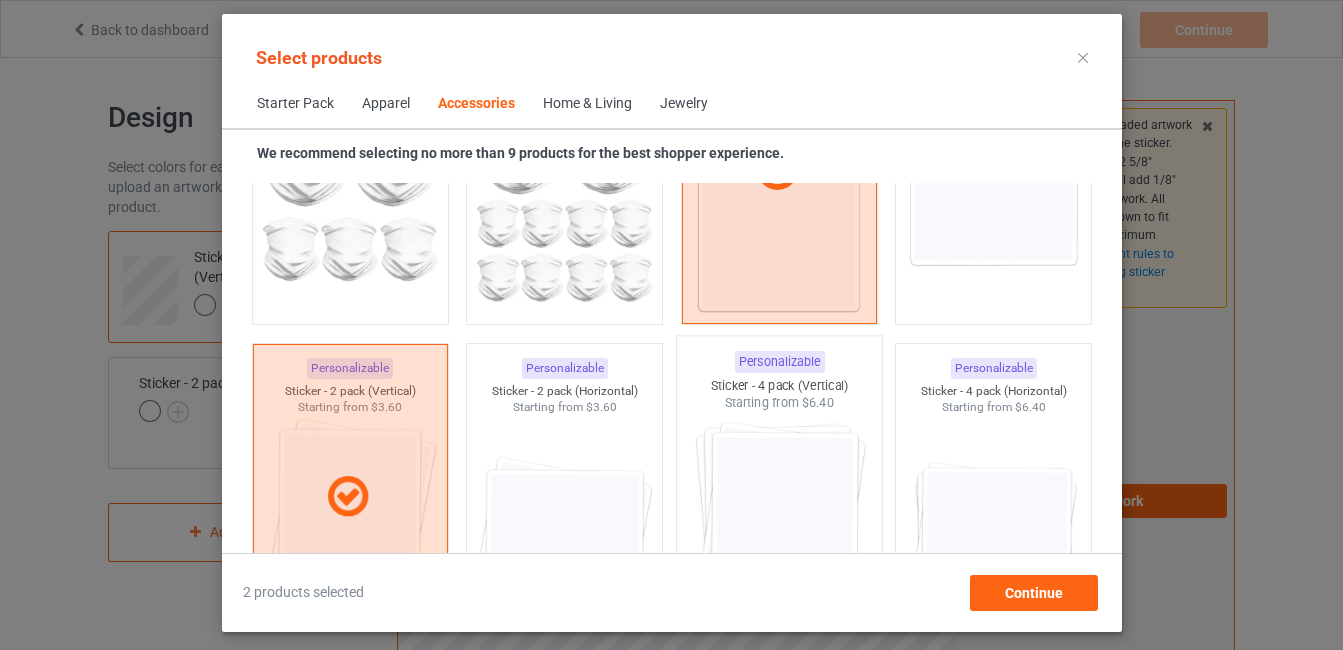 click at bounding box center [778, 529] 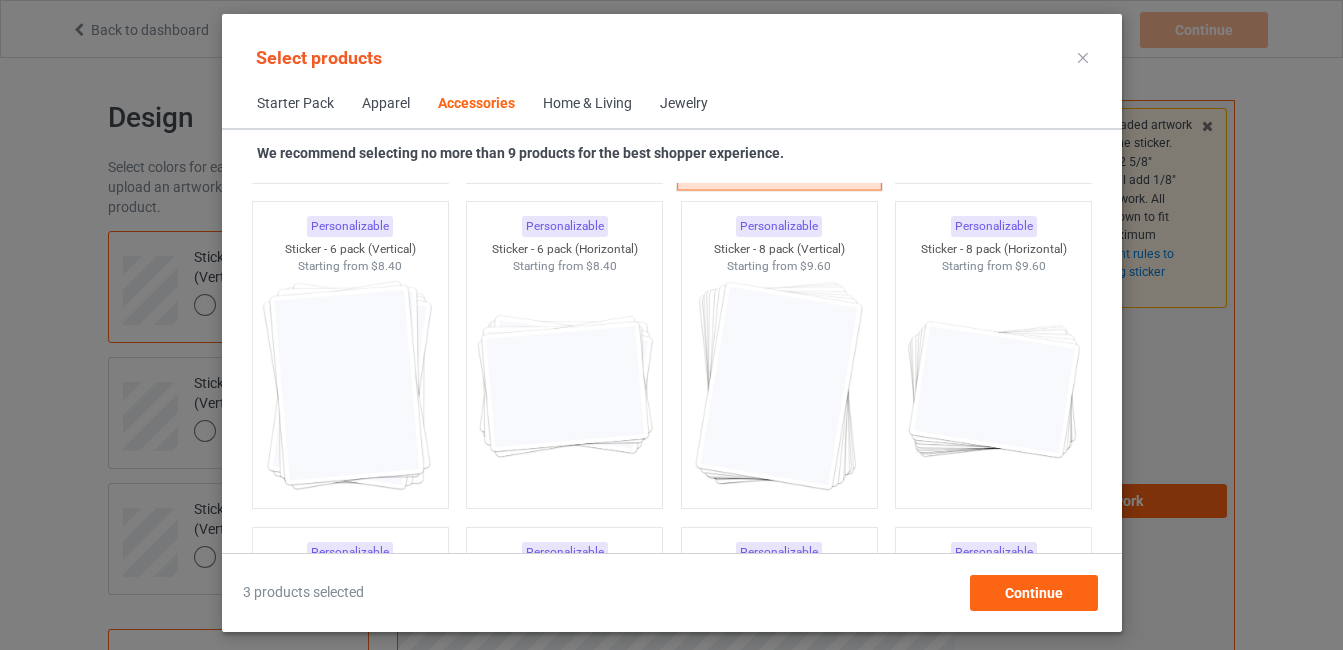 scroll, scrollTop: 7356, scrollLeft: 0, axis: vertical 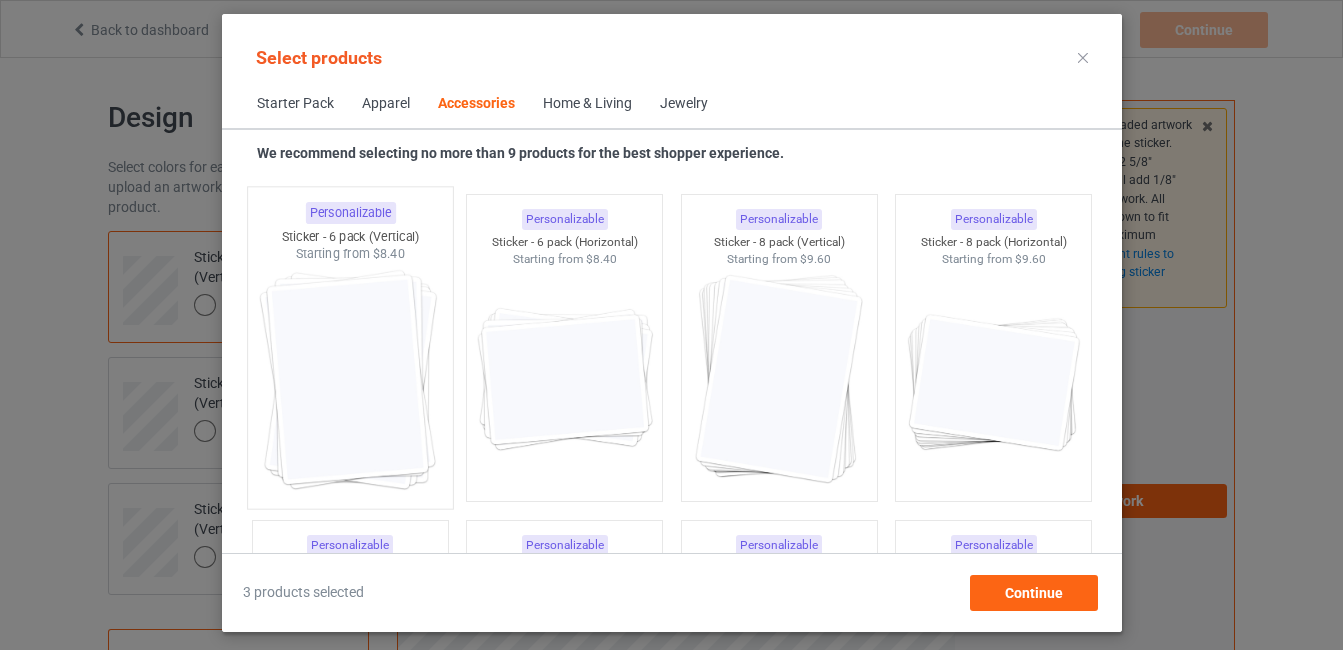 click at bounding box center (349, 380) 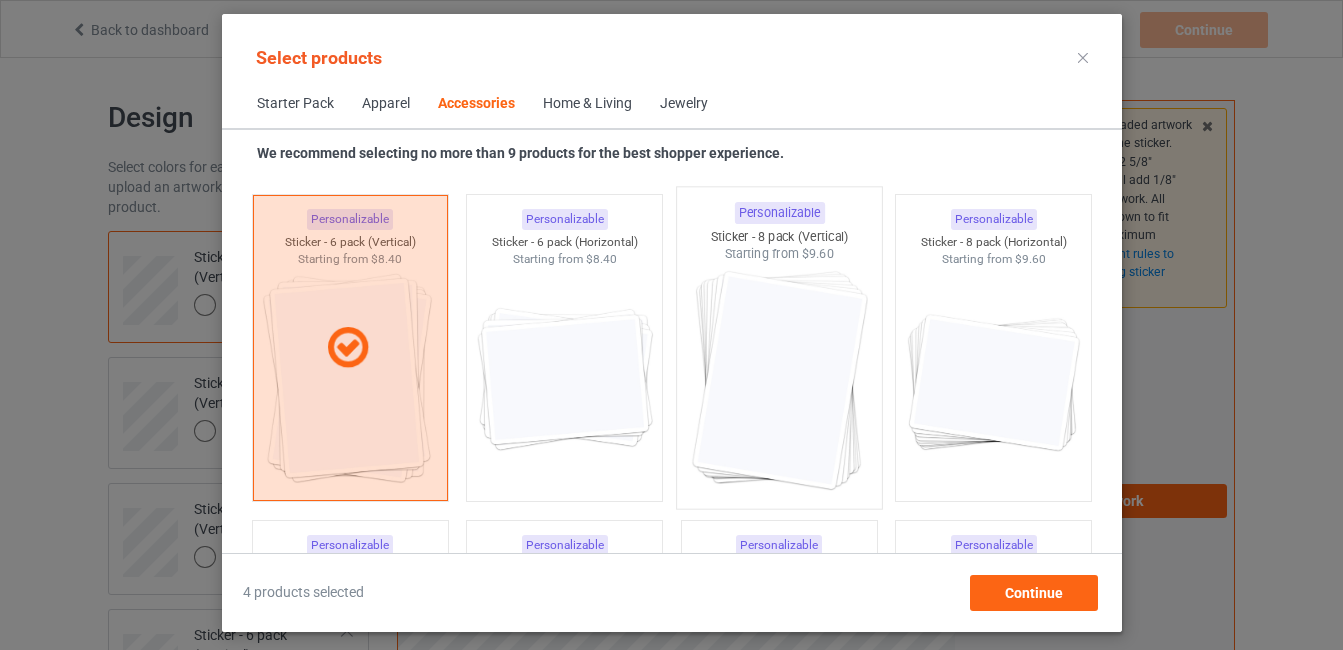 click at bounding box center [778, 380] 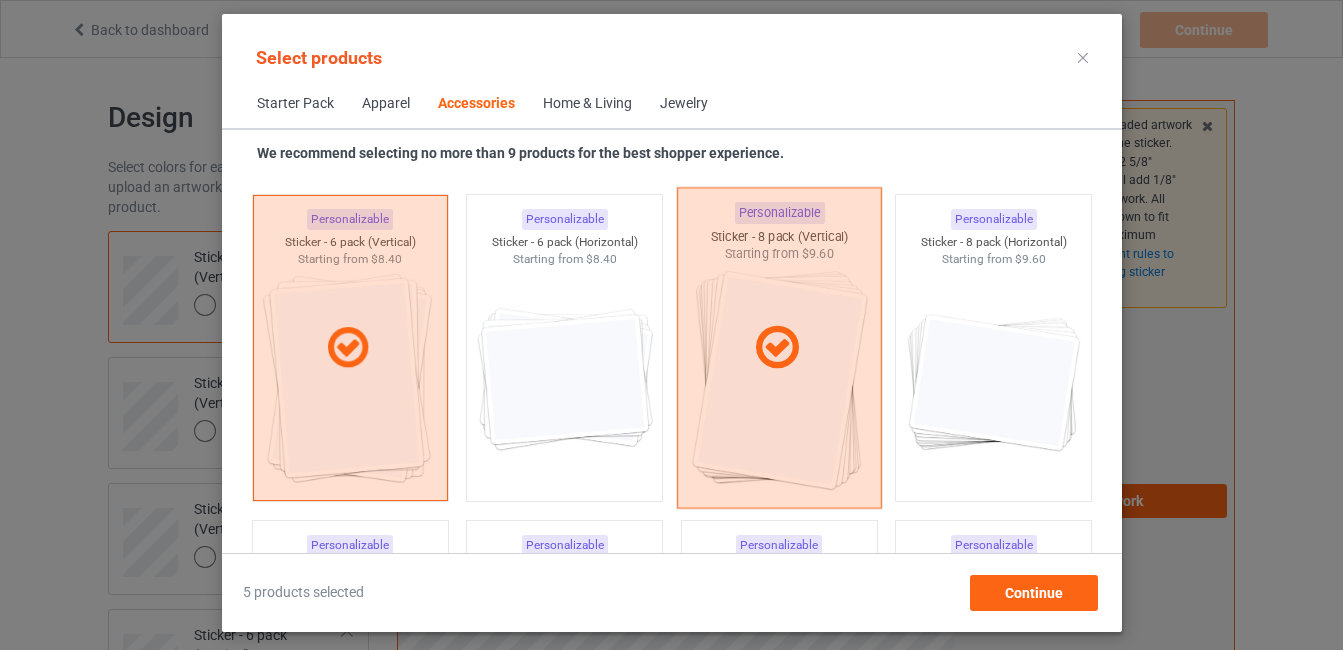 click at bounding box center (776, 348) 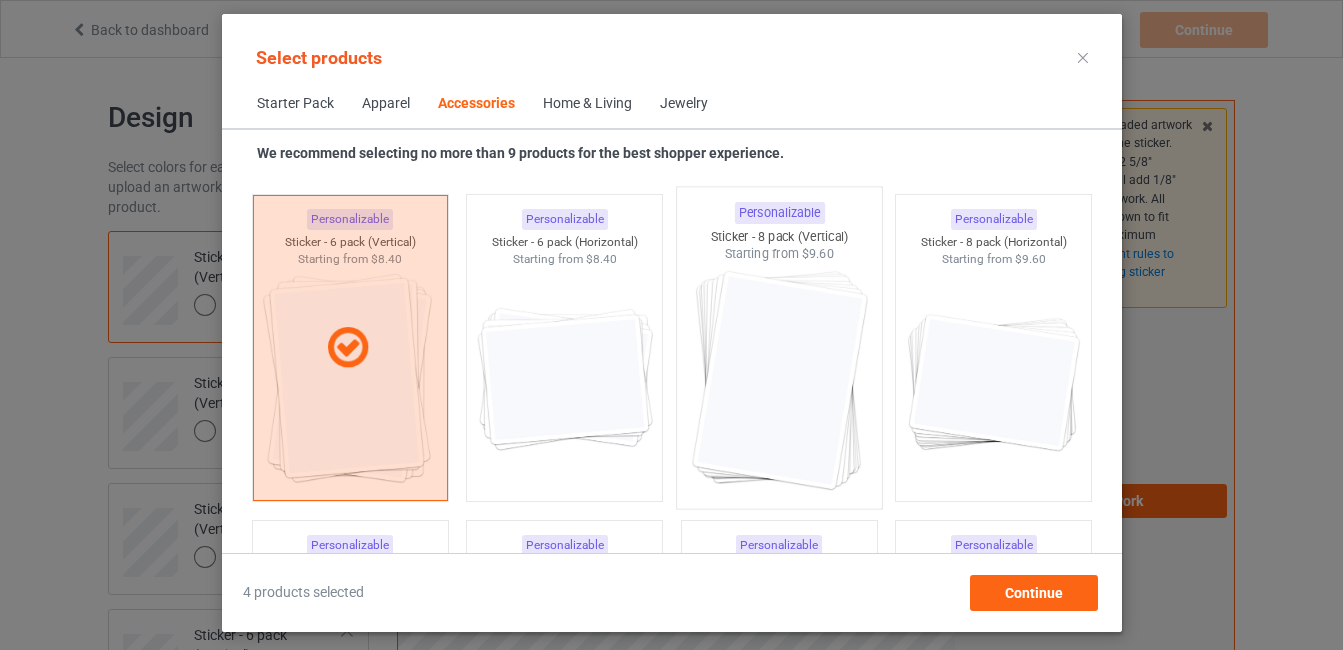 click at bounding box center [778, 380] 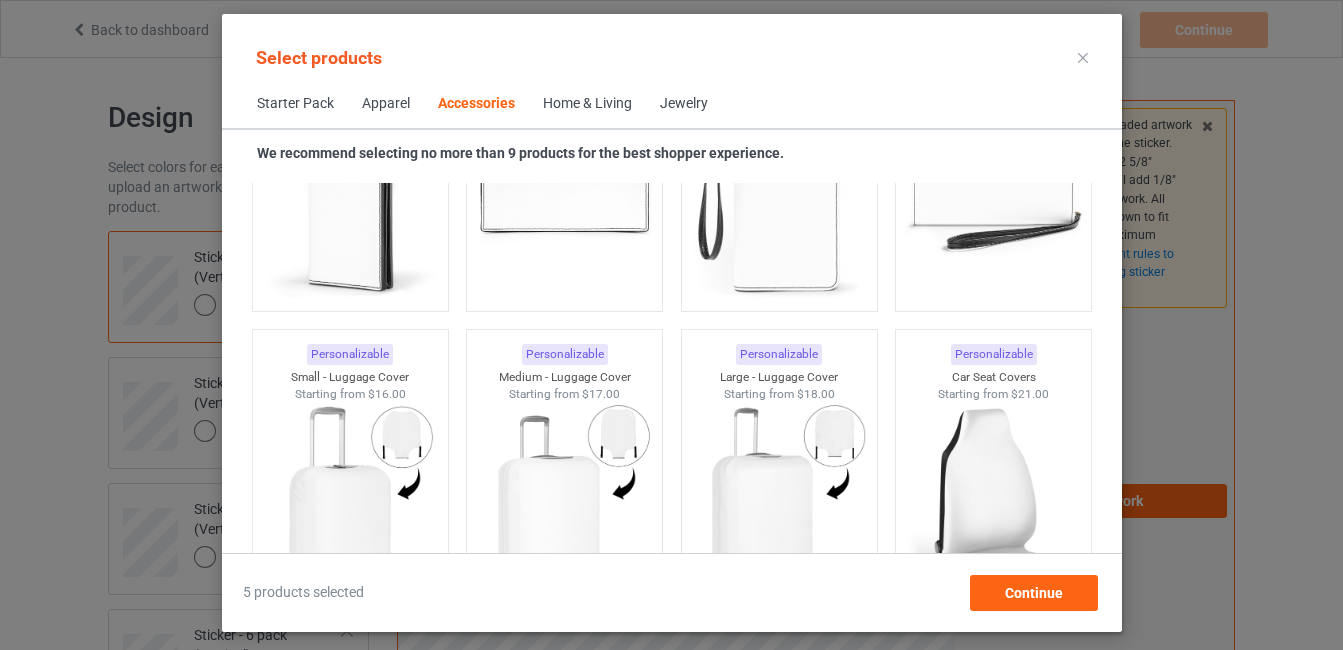 scroll, scrollTop: 8554, scrollLeft: 0, axis: vertical 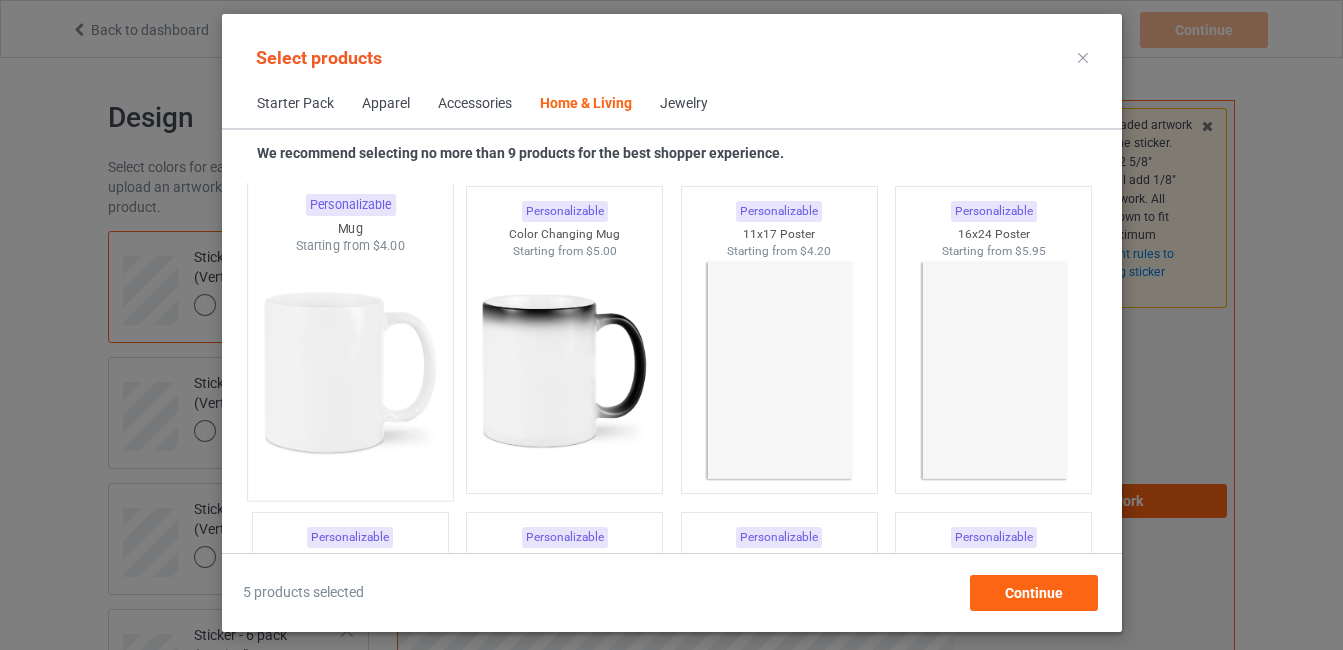 click at bounding box center (350, 372) 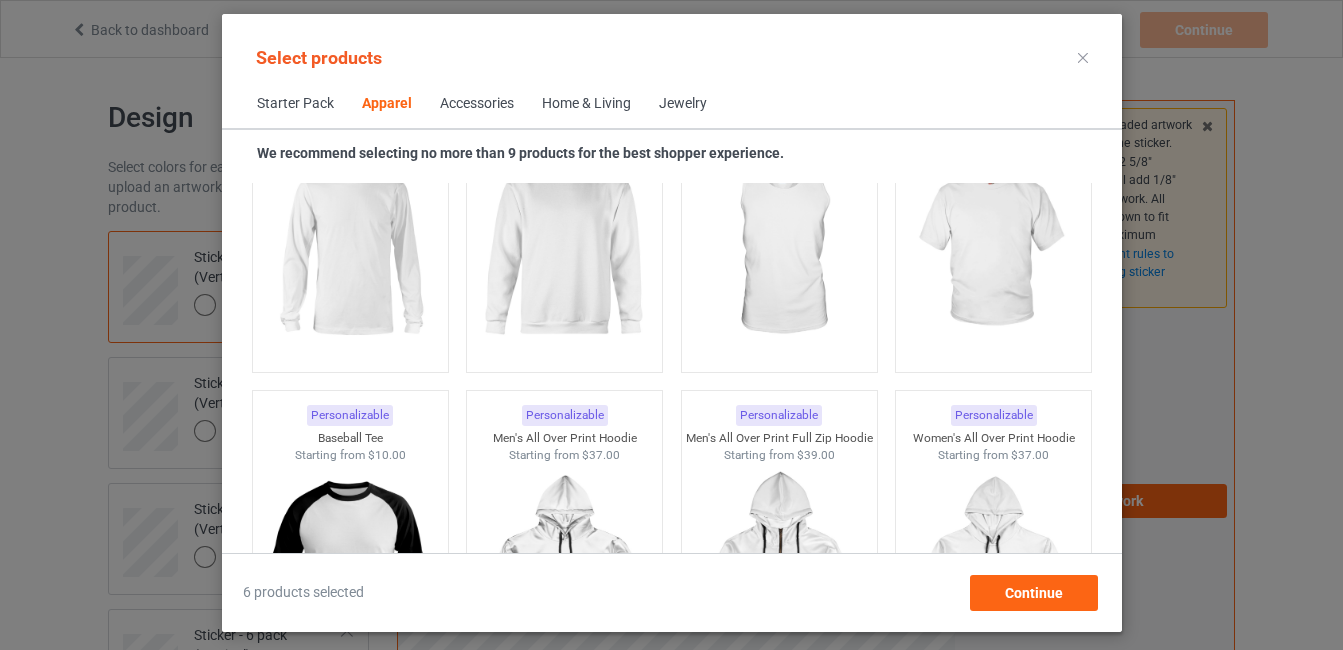 scroll, scrollTop: 1451, scrollLeft: 0, axis: vertical 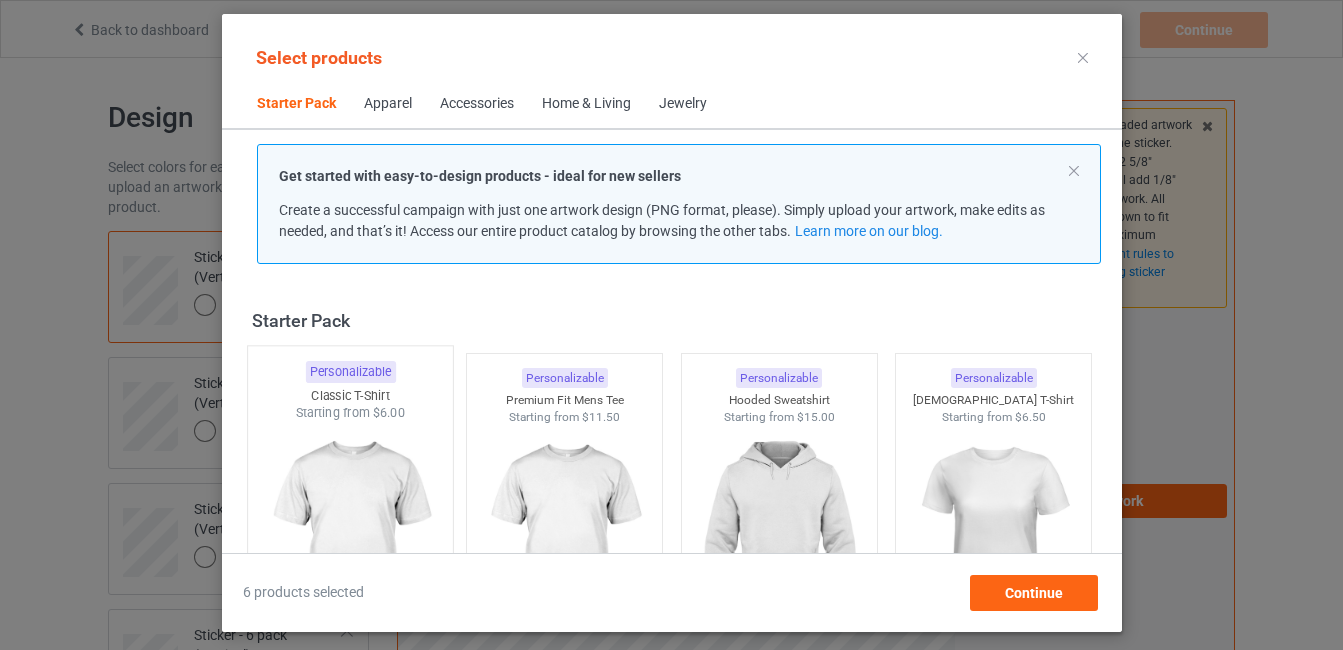 click at bounding box center [350, 539] 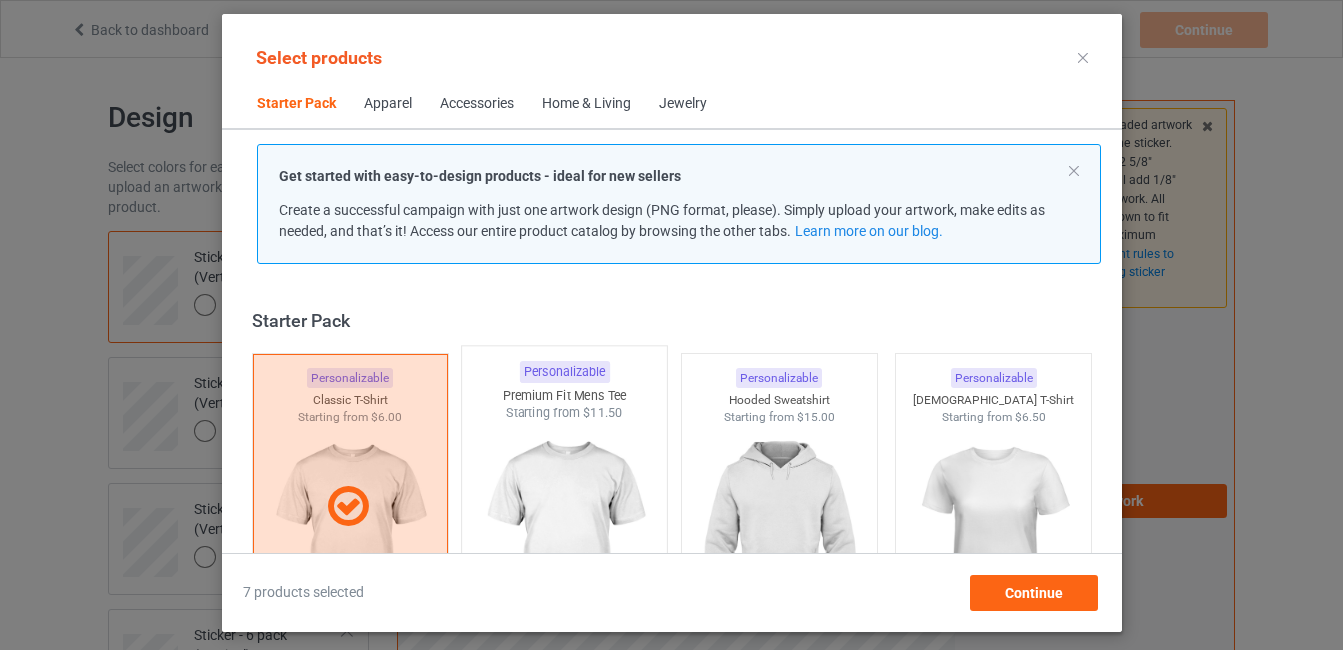 click at bounding box center [564, 539] 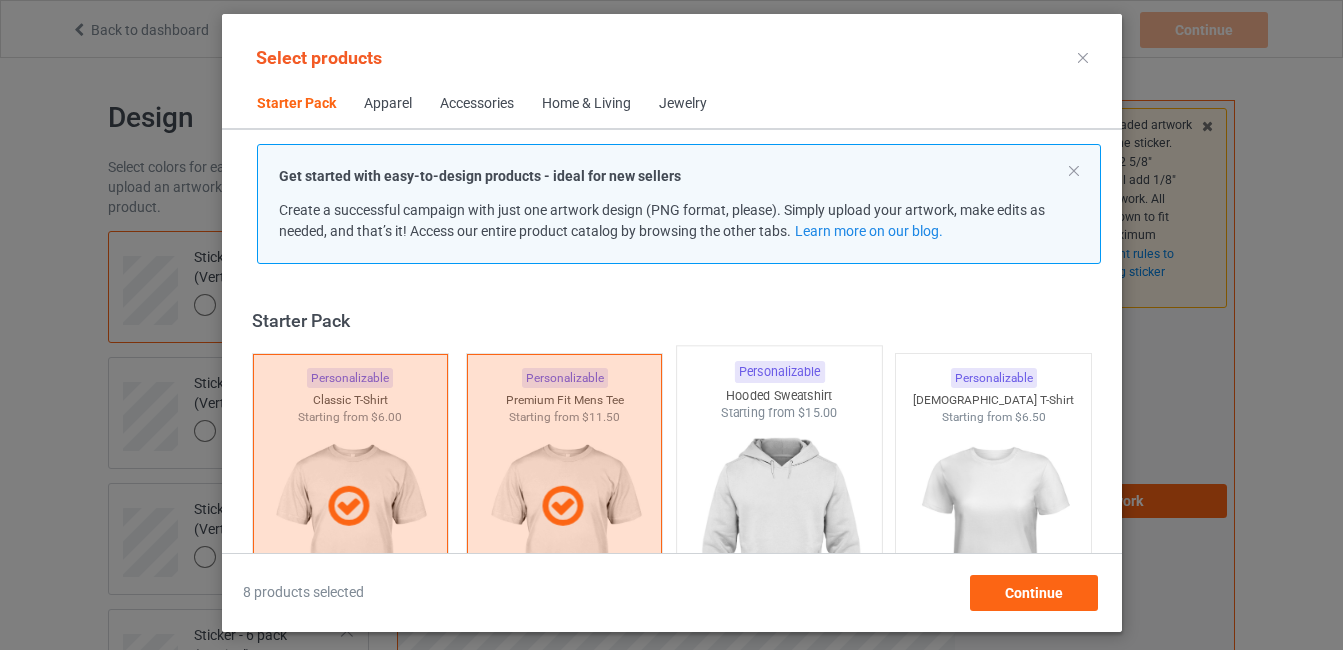 click on "Starting from   $15.00" at bounding box center (778, 412) 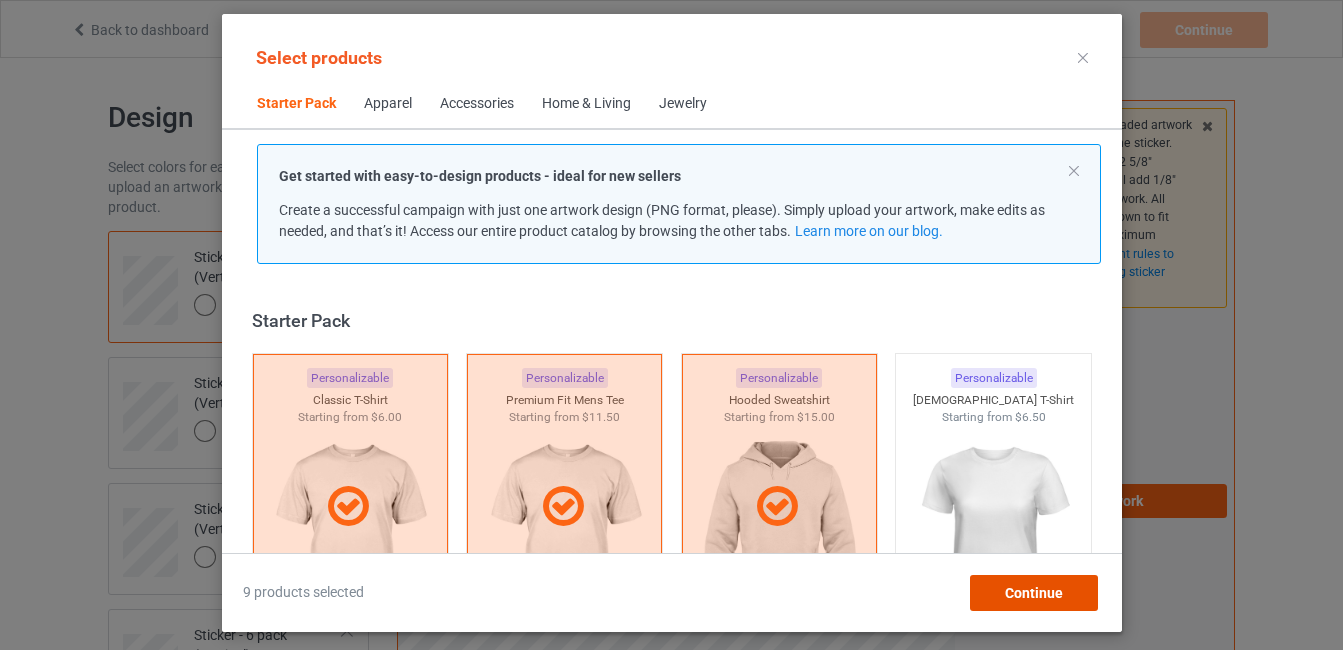 click on "Continue" at bounding box center [1033, 593] 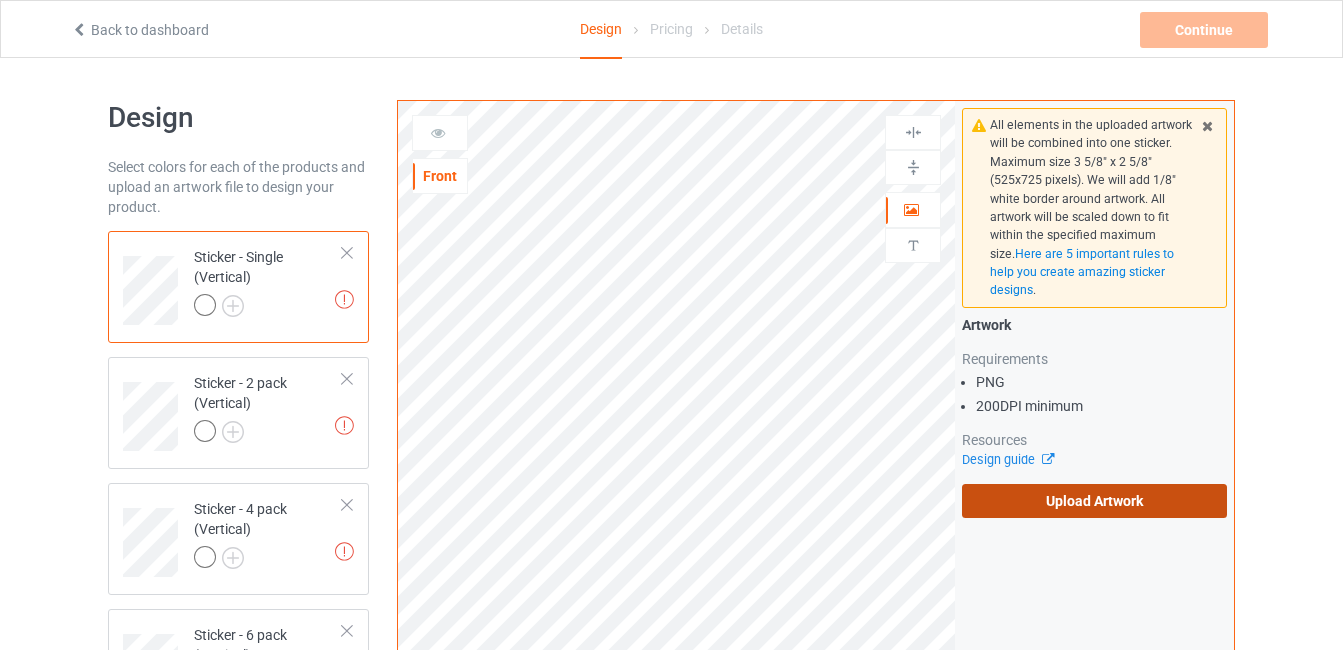 click on "Upload Artwork" at bounding box center (1094, 501) 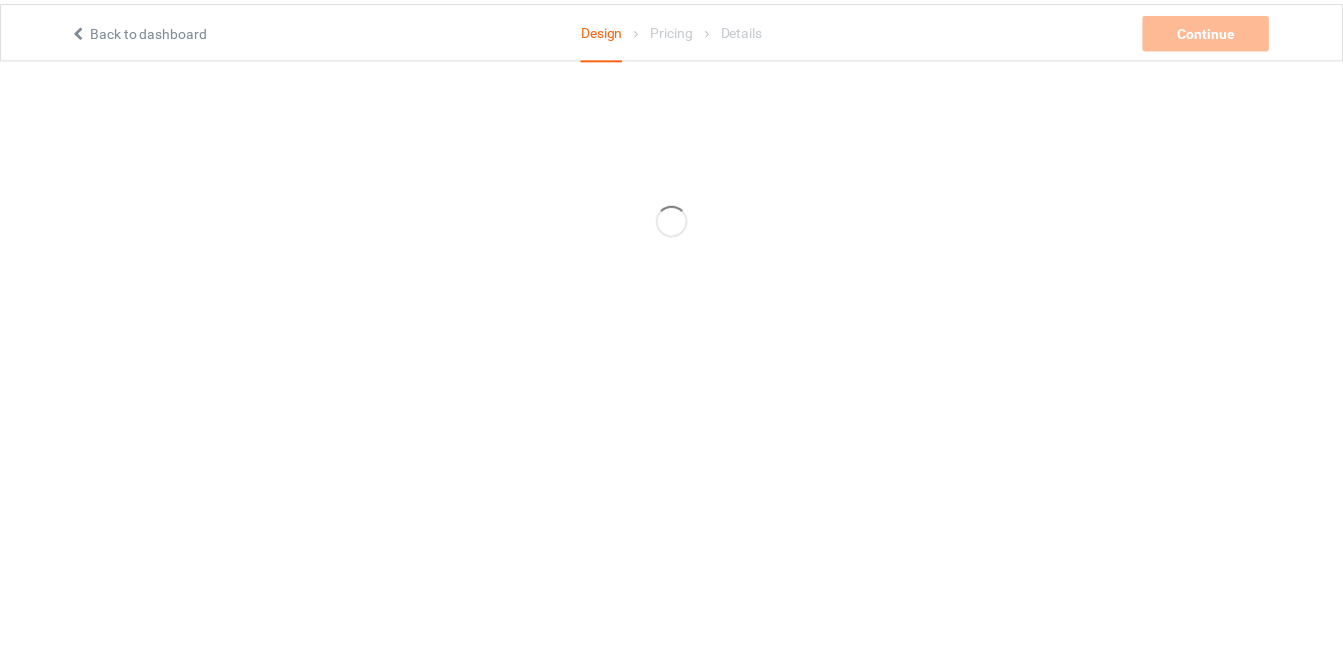 scroll, scrollTop: 0, scrollLeft: 0, axis: both 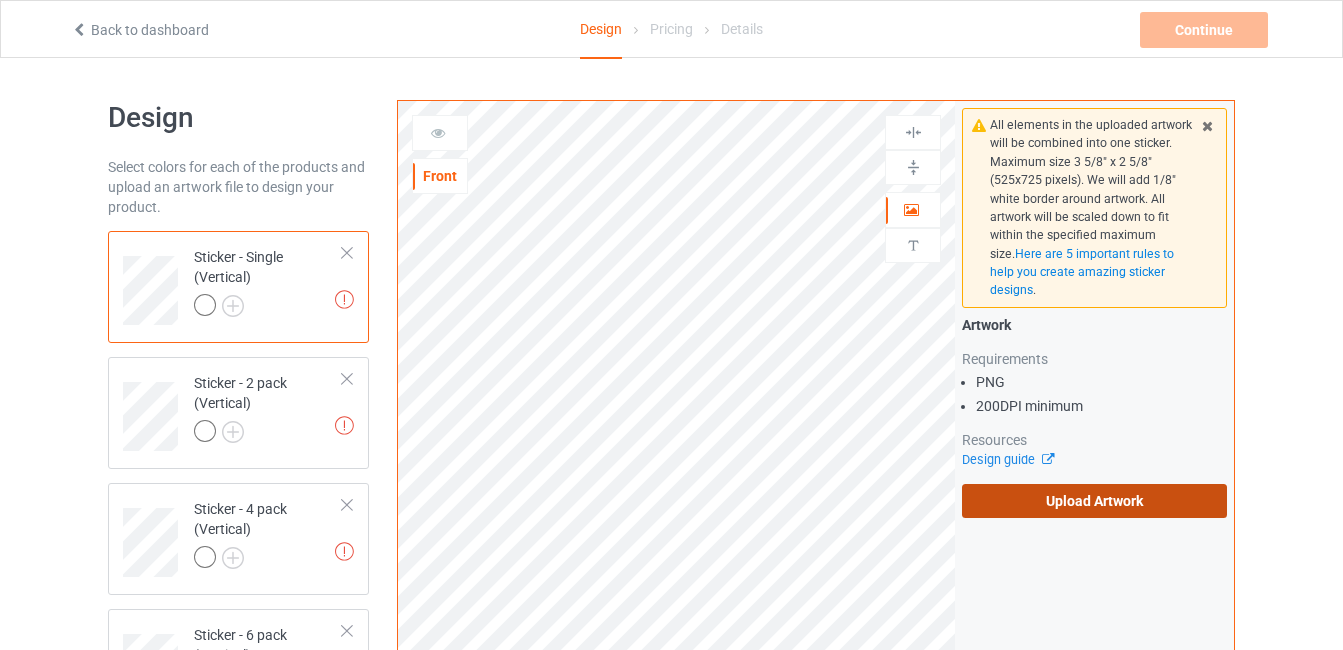 click on "Upload Artwork" at bounding box center (1094, 501) 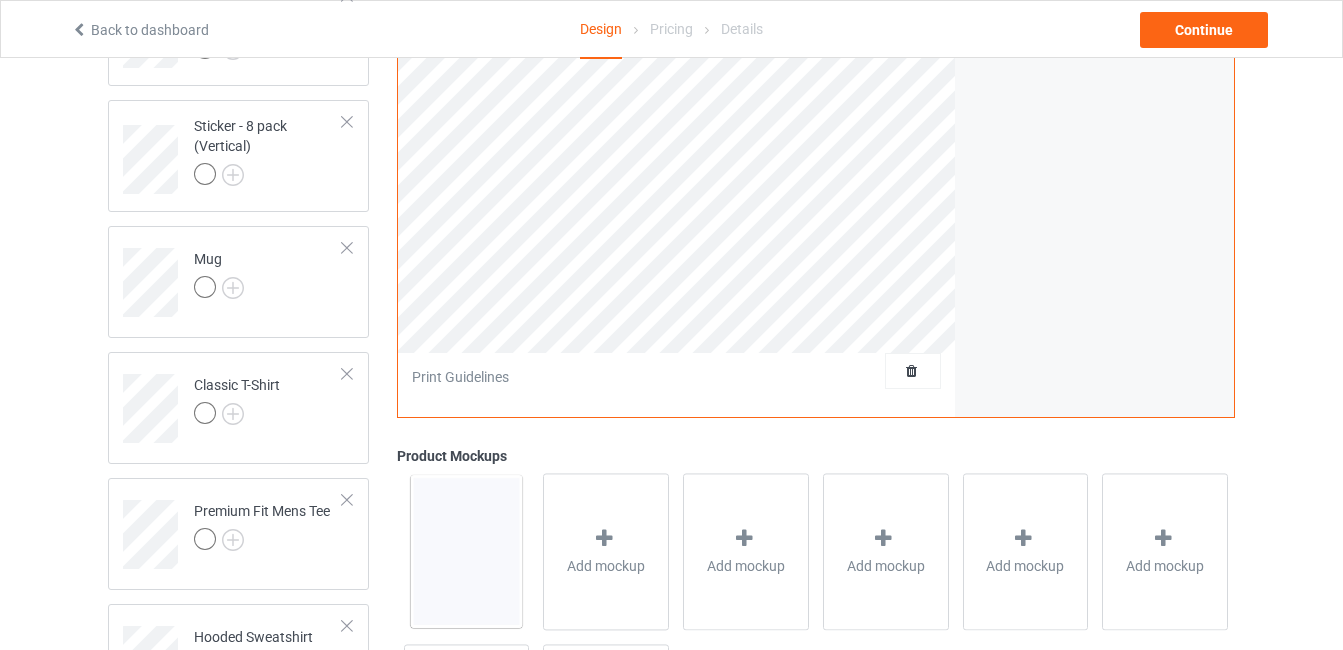 scroll, scrollTop: 638, scrollLeft: 0, axis: vertical 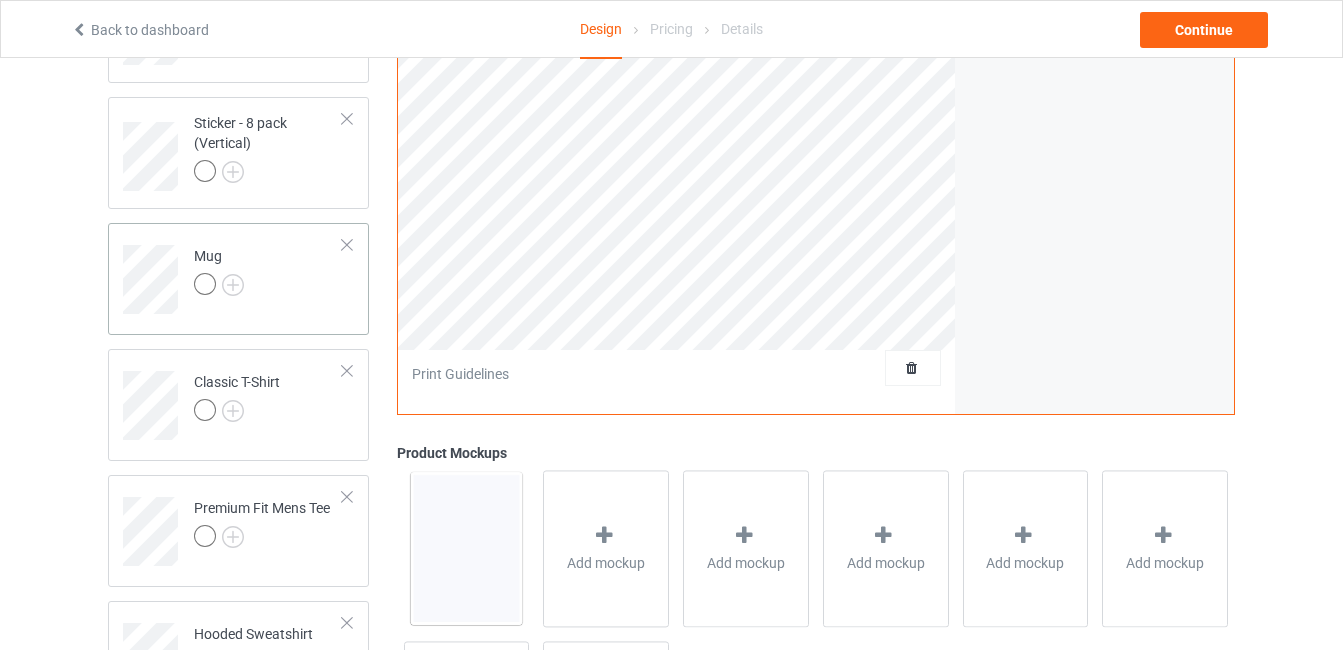 click on "Mug" at bounding box center (268, 272) 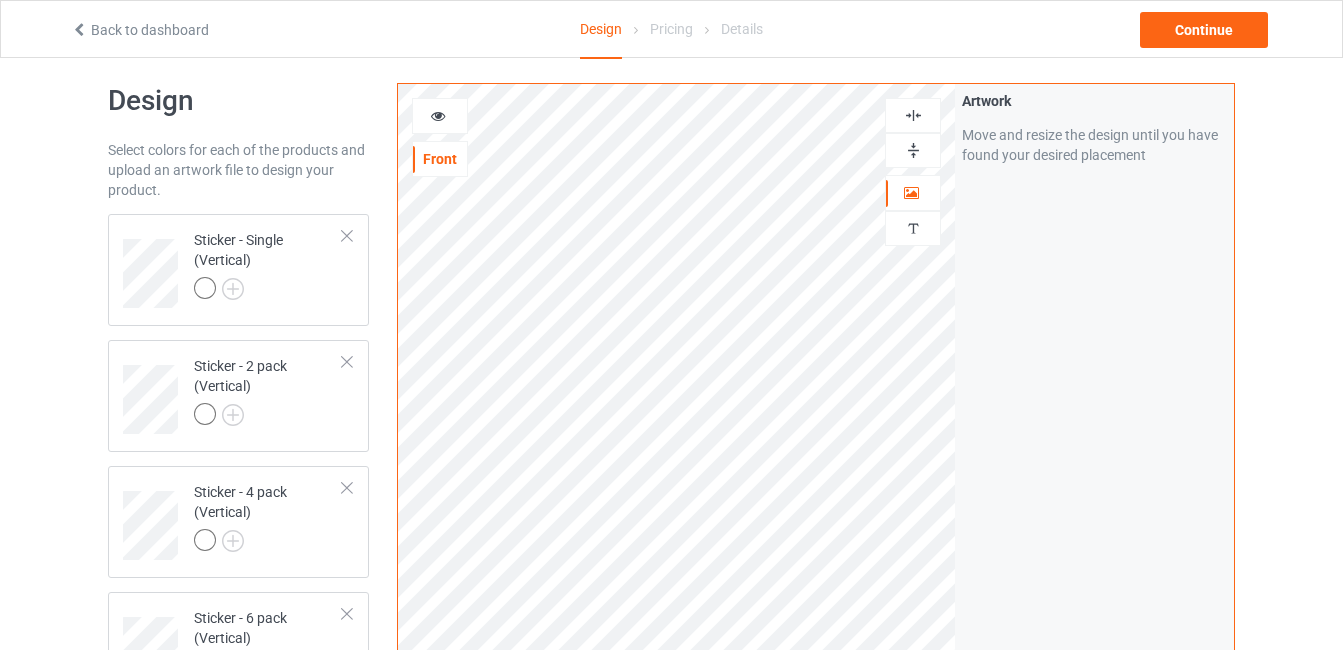 scroll, scrollTop: 0, scrollLeft: 0, axis: both 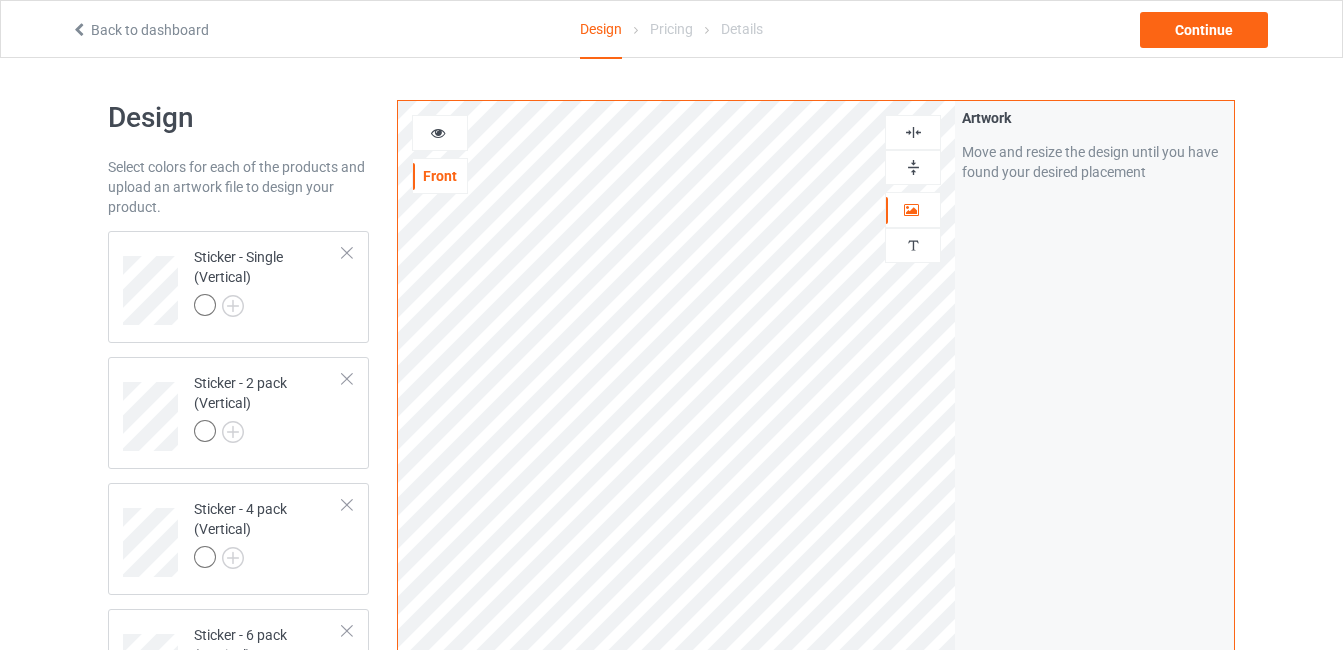 click at bounding box center [440, 133] 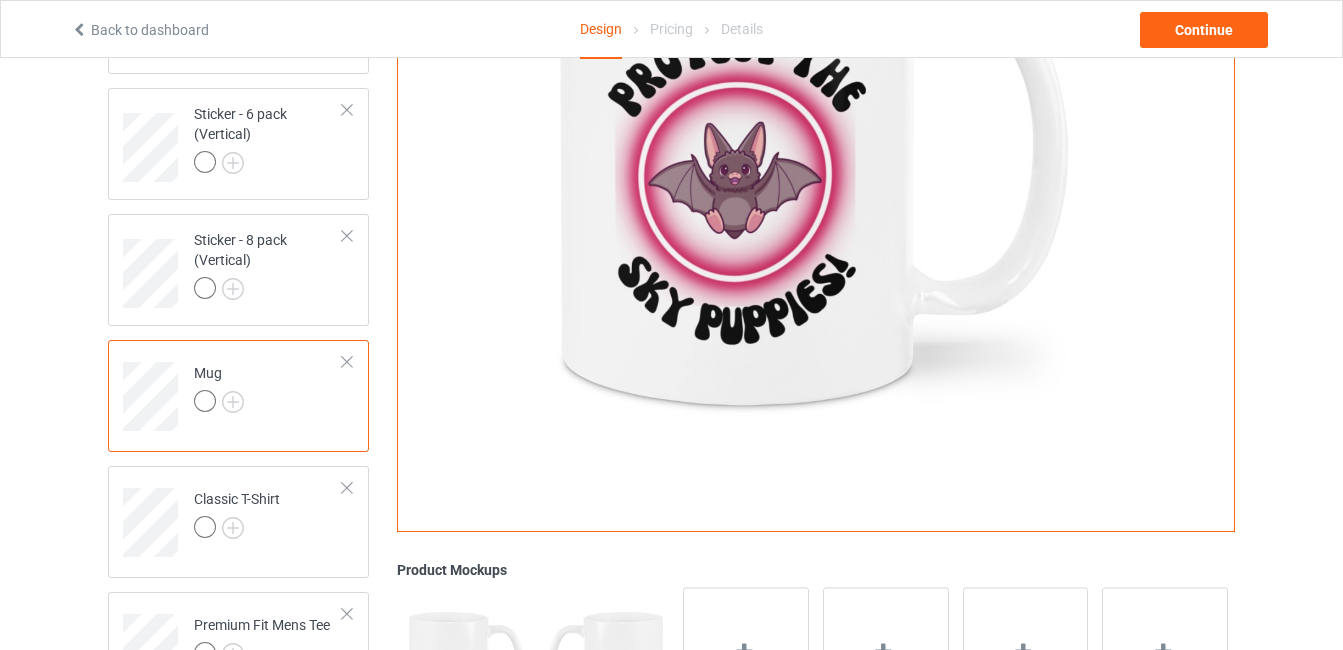 scroll, scrollTop: 537, scrollLeft: 0, axis: vertical 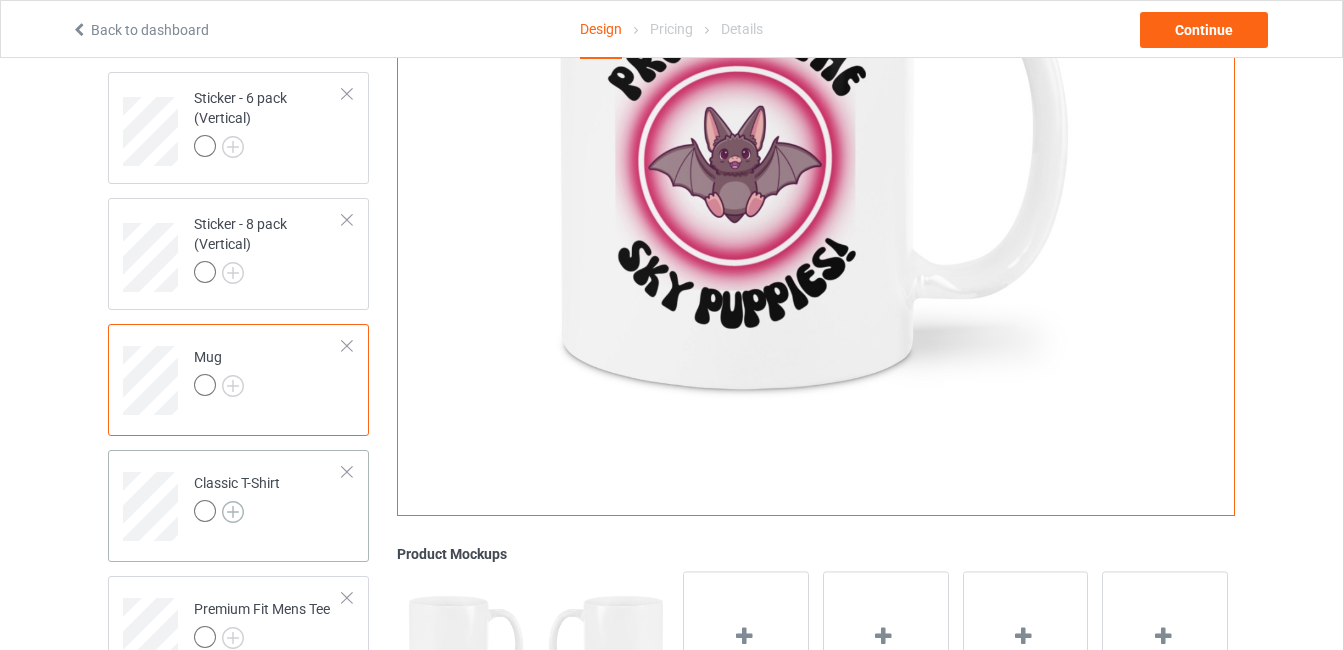 click at bounding box center [233, 512] 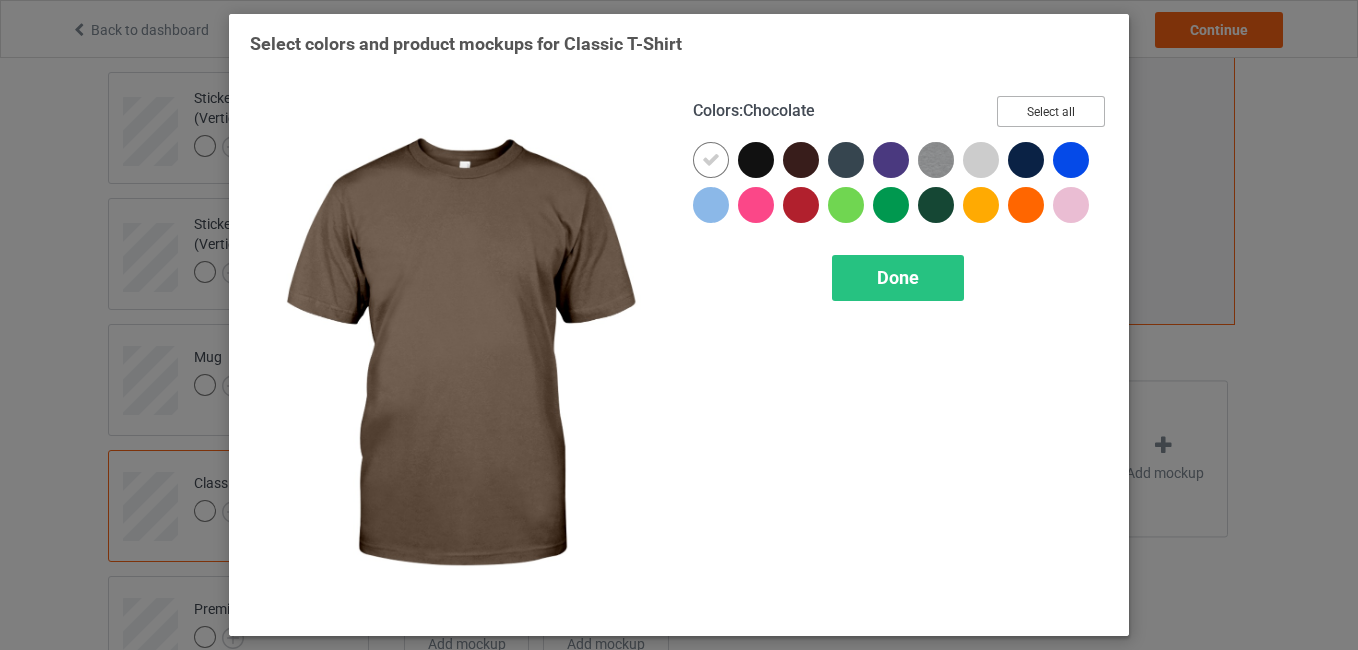 click on "Select all" at bounding box center [1051, 111] 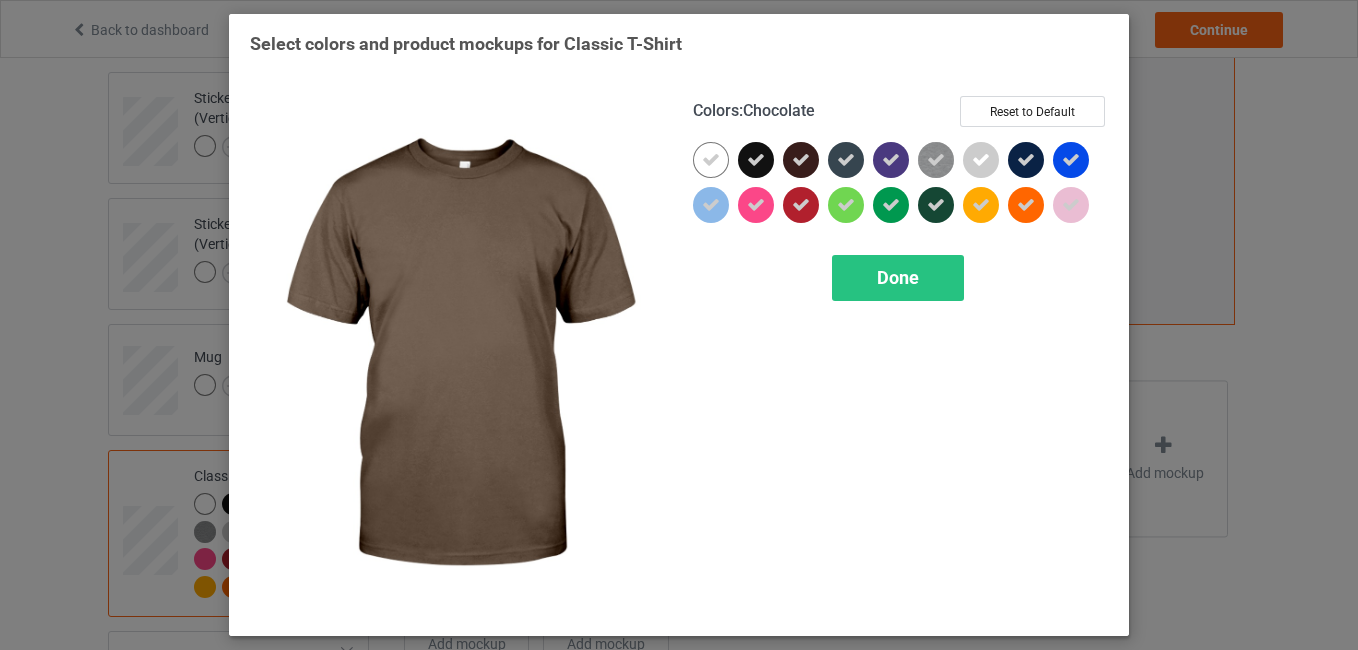 click at bounding box center (801, 160) 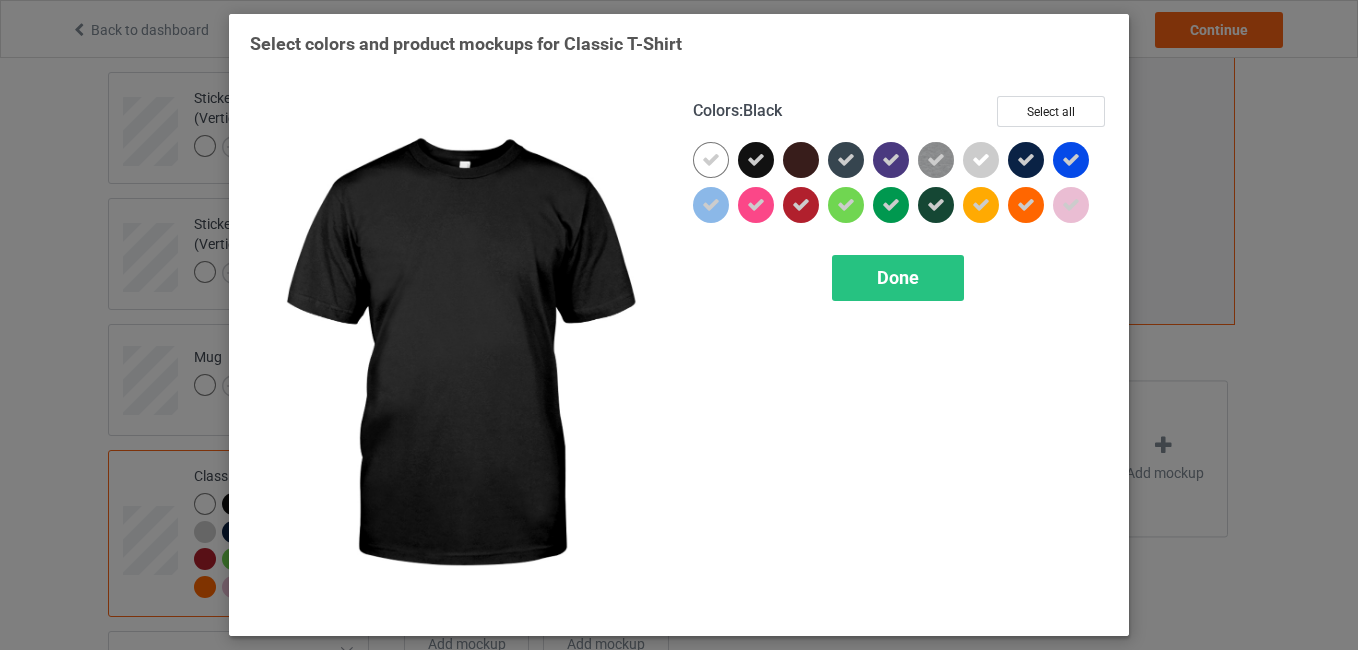 click at bounding box center [756, 160] 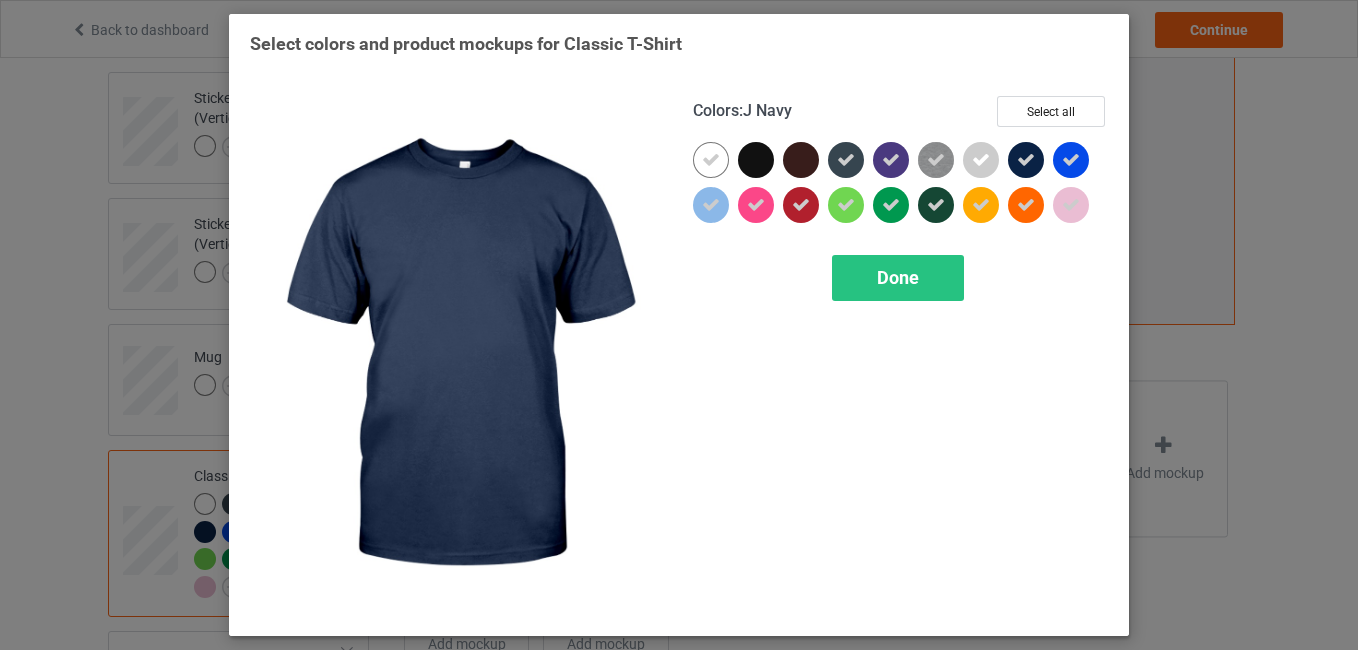 click at bounding box center (1026, 160) 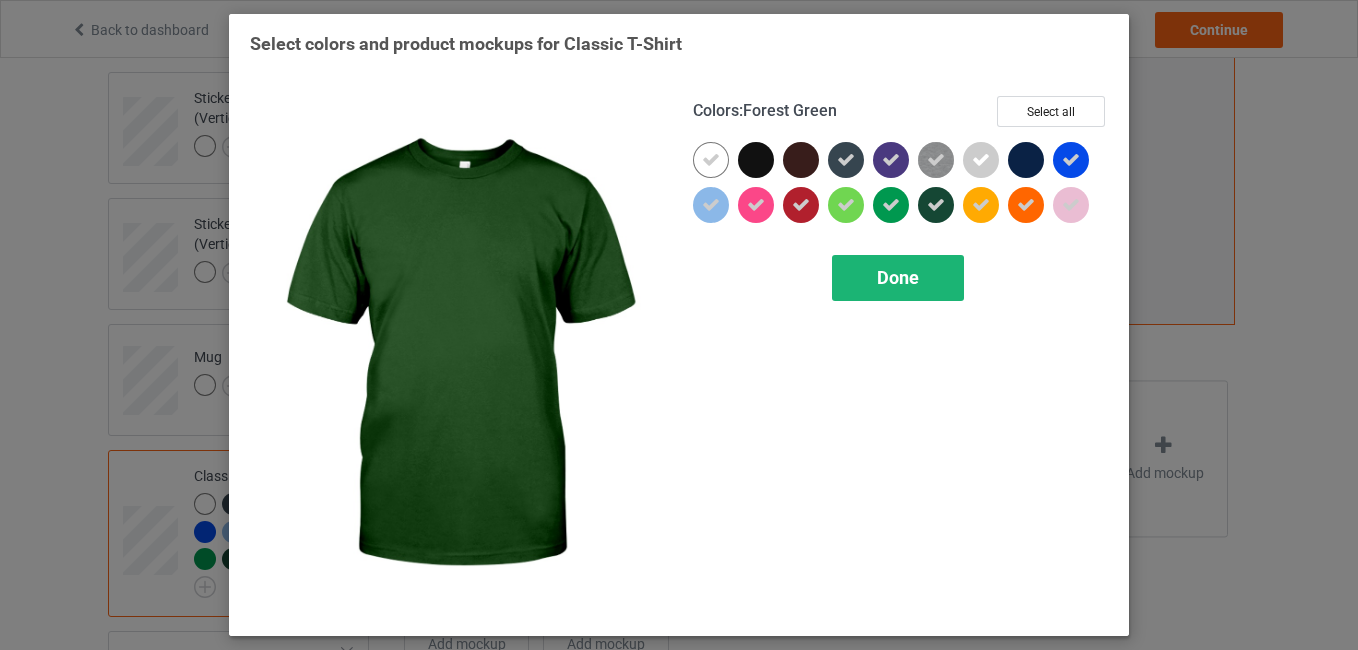 click on "Done" at bounding box center (898, 277) 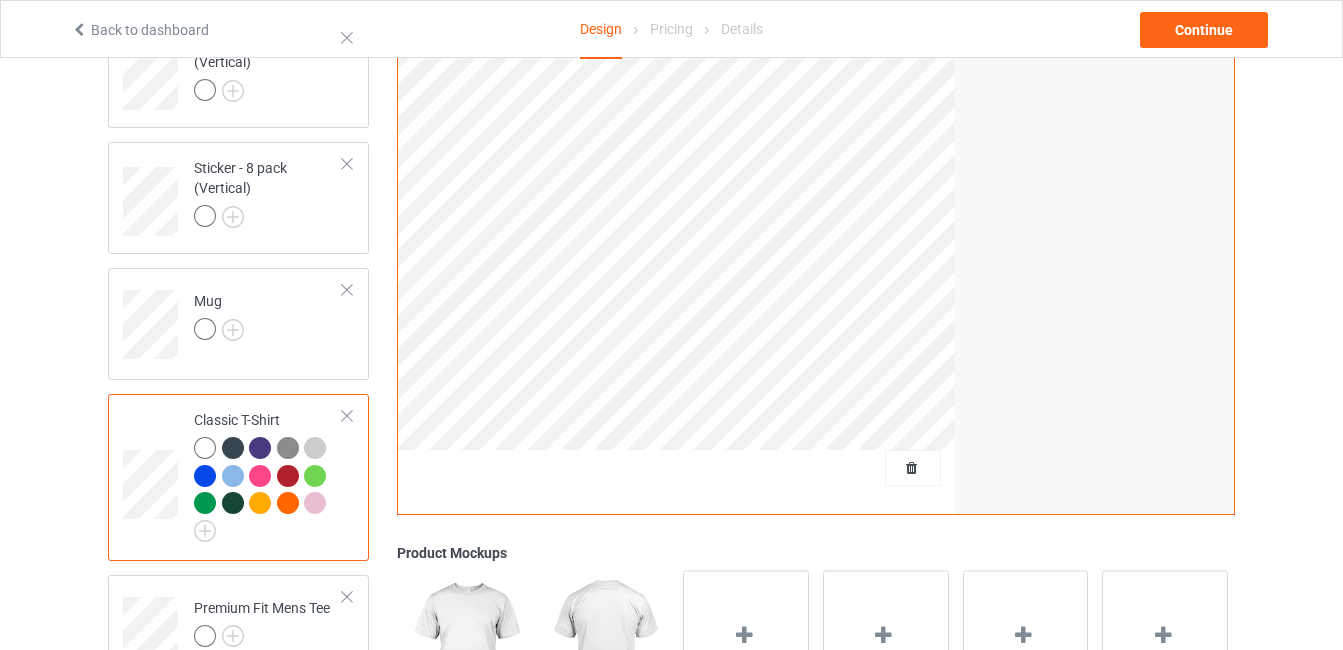 scroll, scrollTop: 677, scrollLeft: 0, axis: vertical 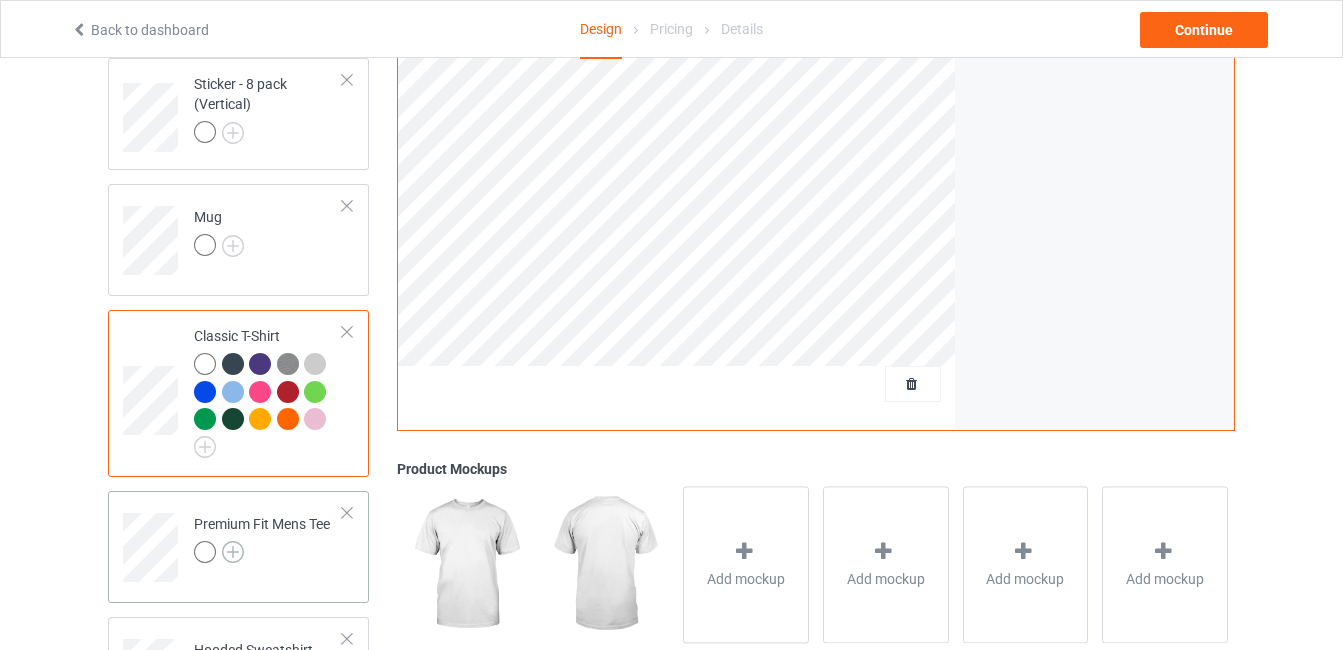 click at bounding box center [233, 552] 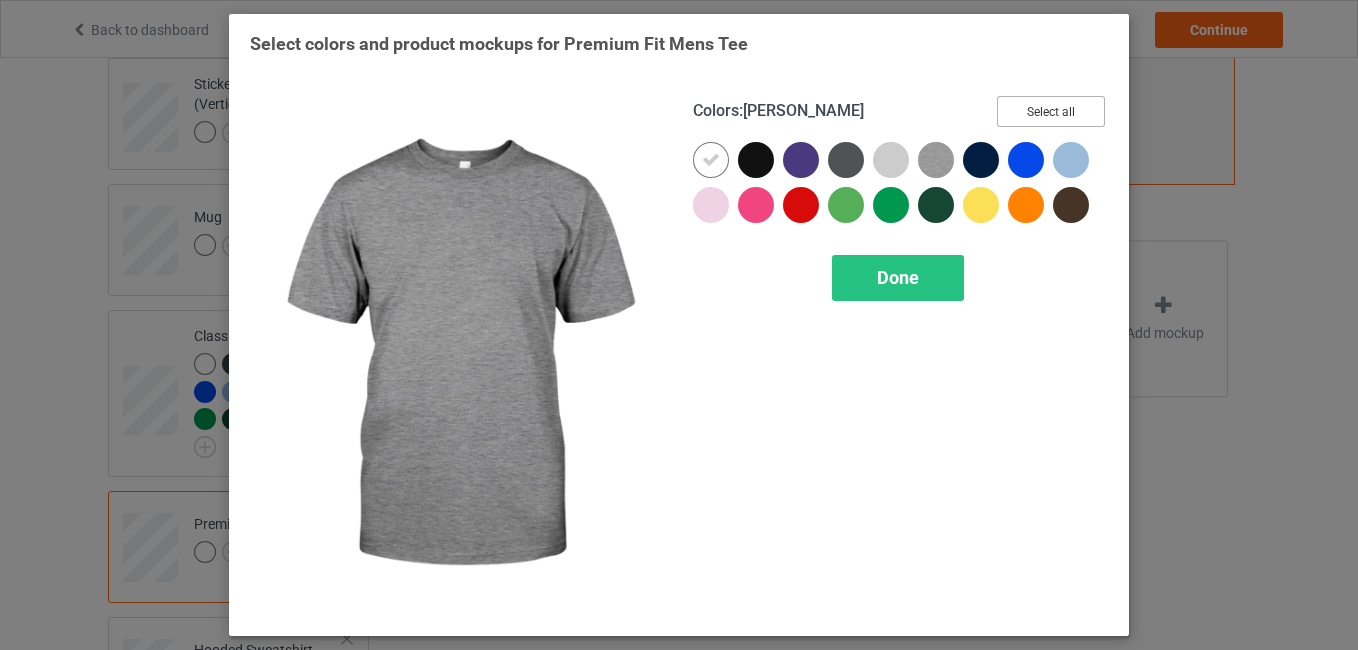 click on "Select all" at bounding box center (1051, 111) 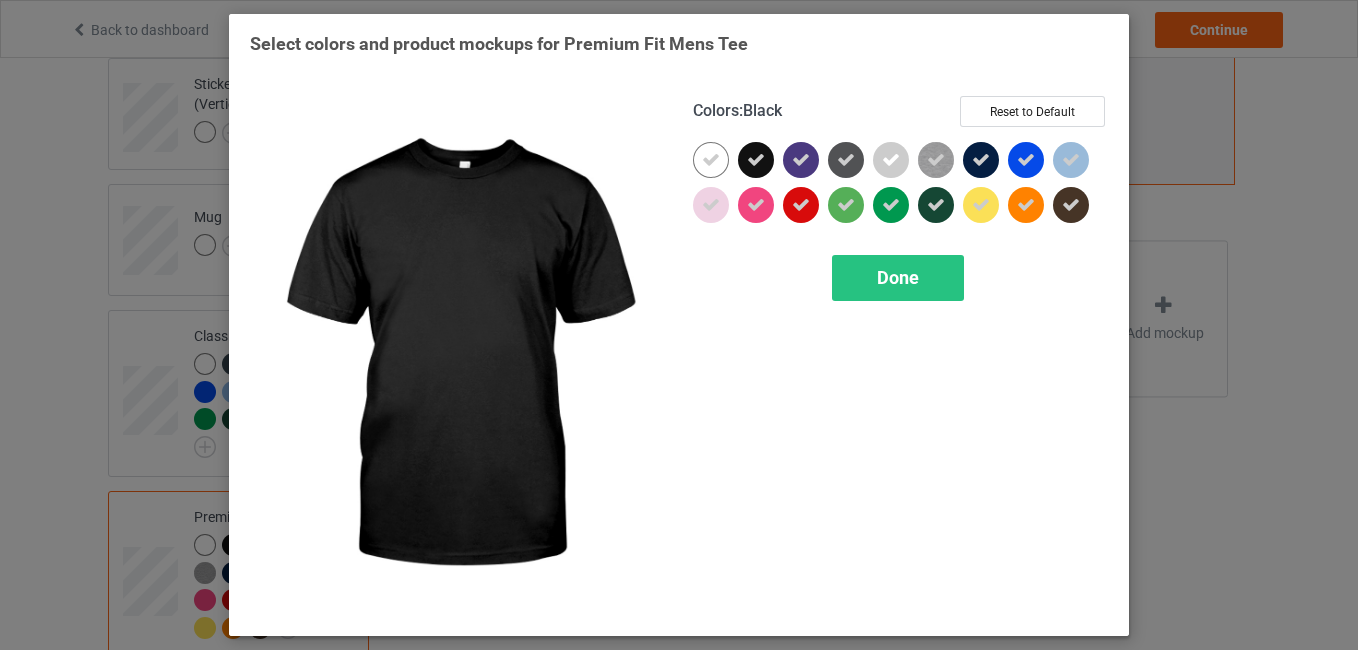 click at bounding box center (756, 160) 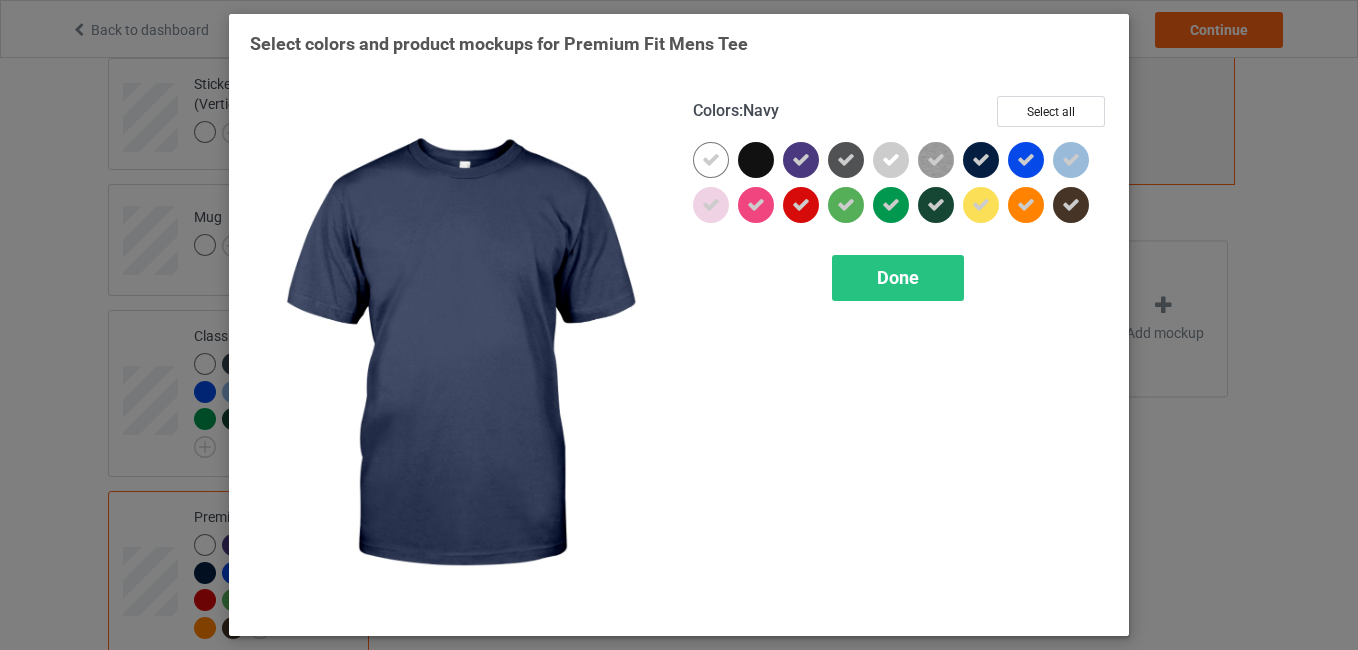 click at bounding box center (981, 160) 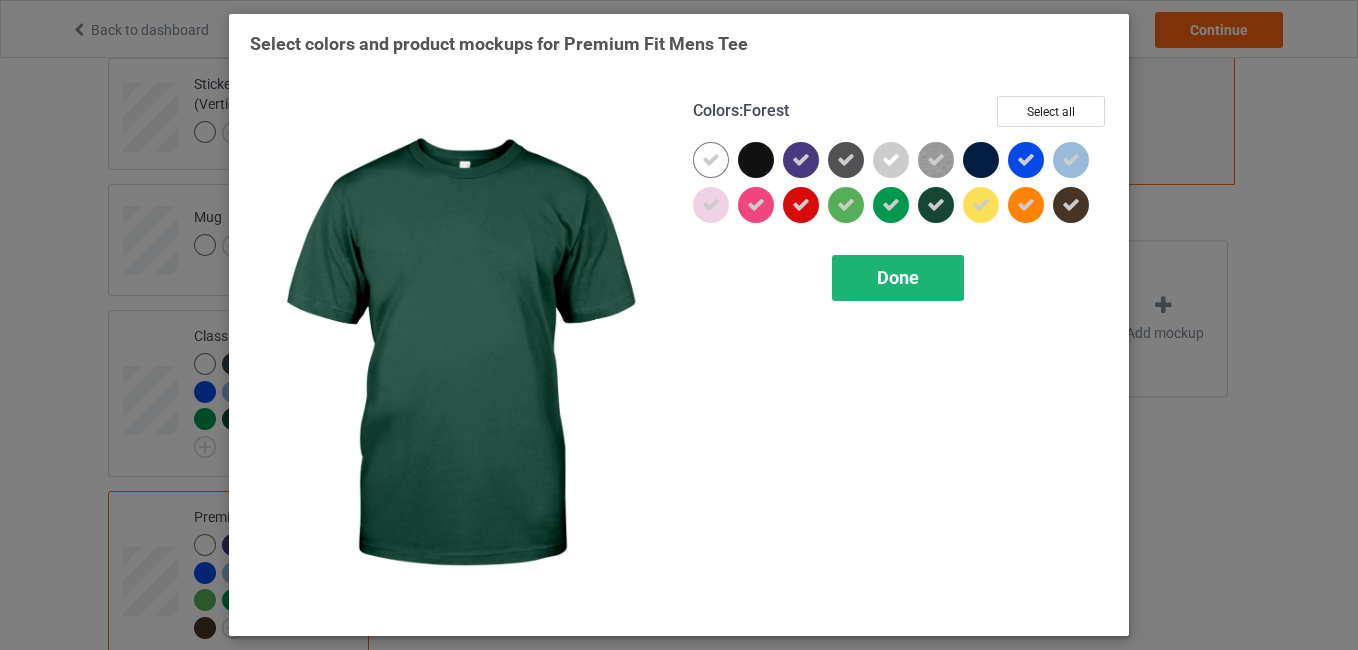 click on "Done" at bounding box center (898, 278) 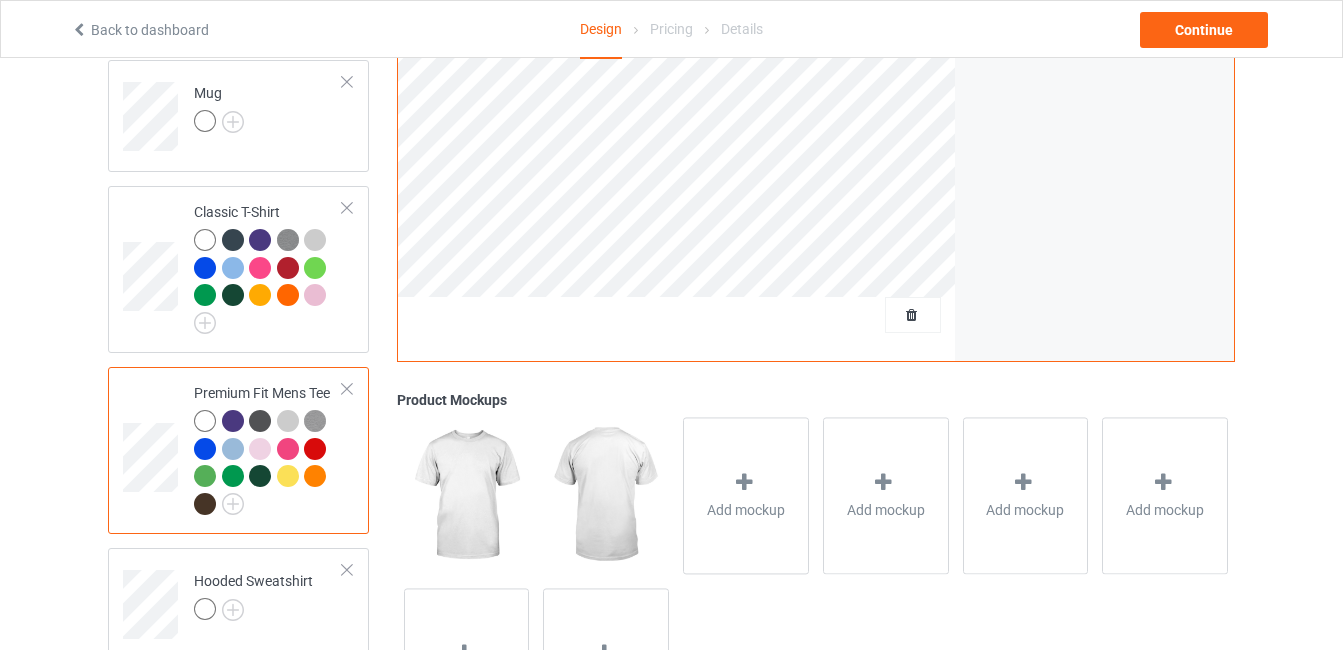 scroll, scrollTop: 949, scrollLeft: 0, axis: vertical 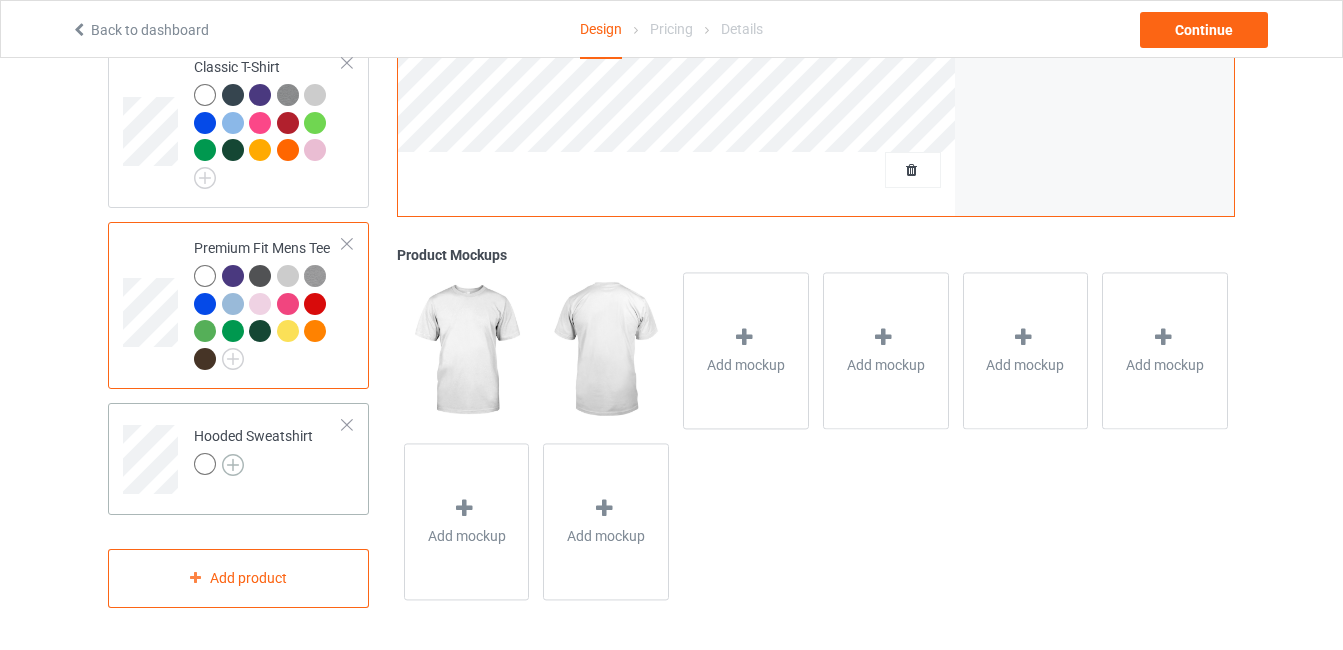 click at bounding box center [233, 465] 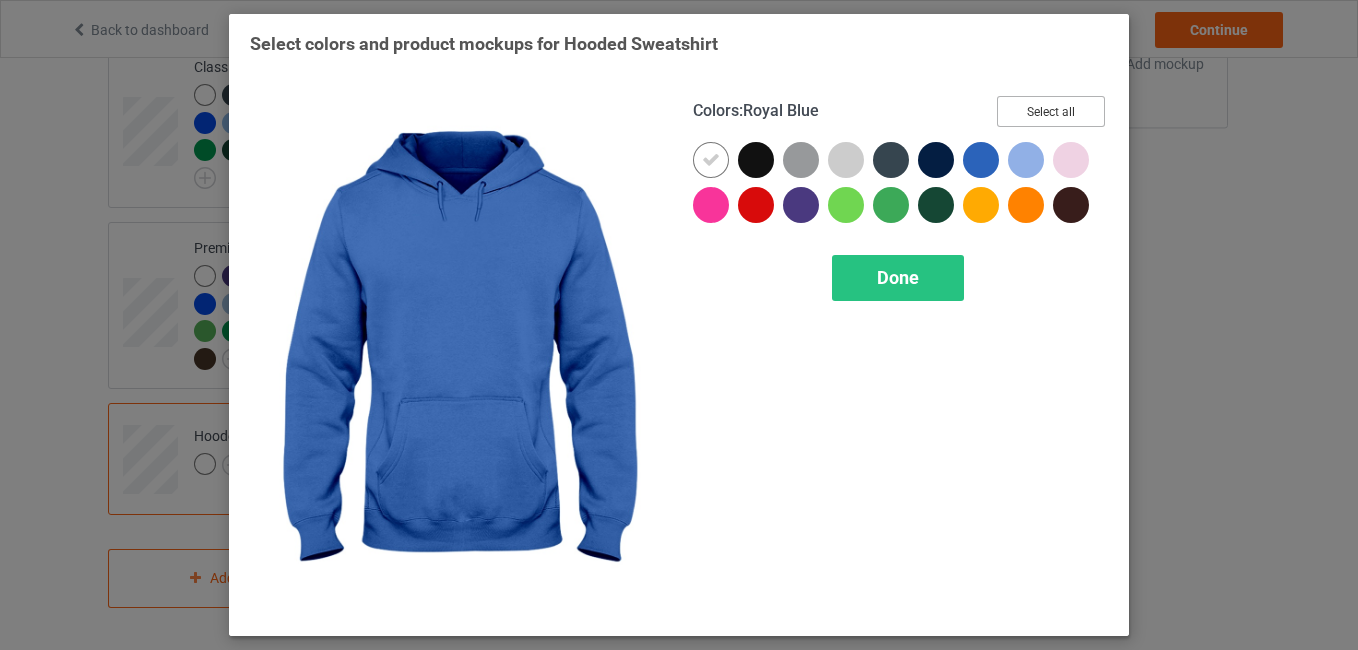 click on "Select all" at bounding box center (1051, 111) 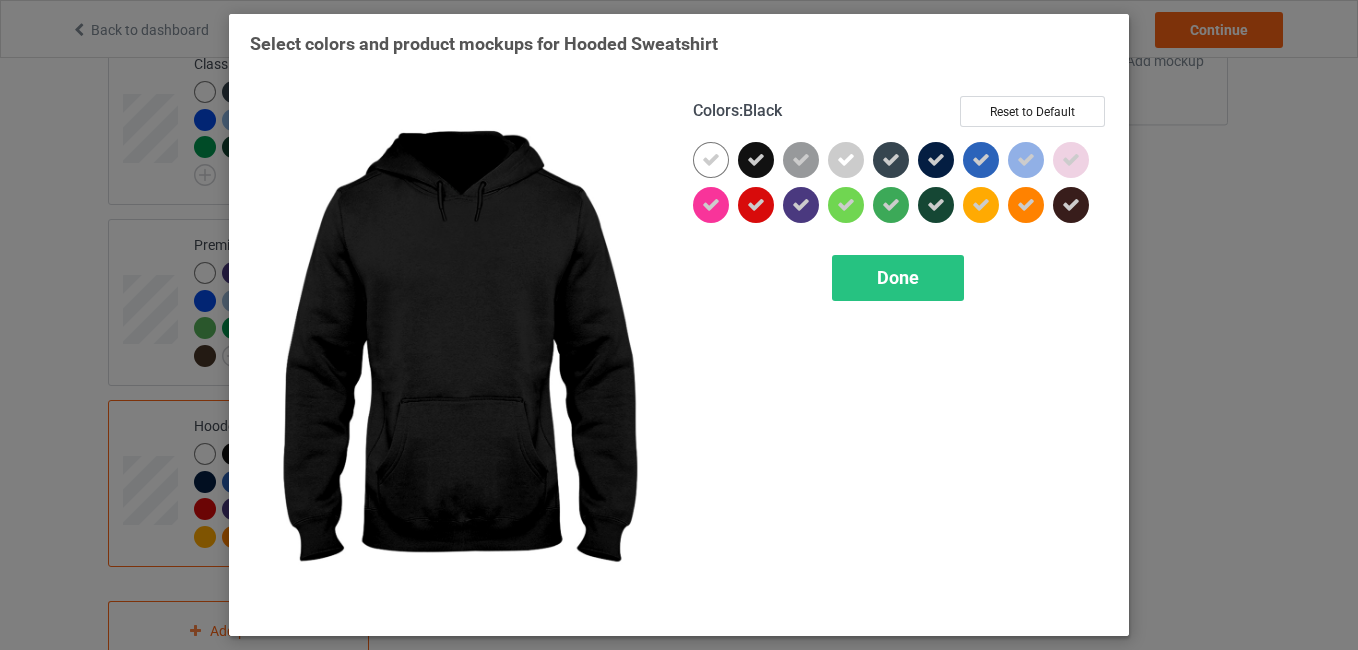 click at bounding box center [756, 160] 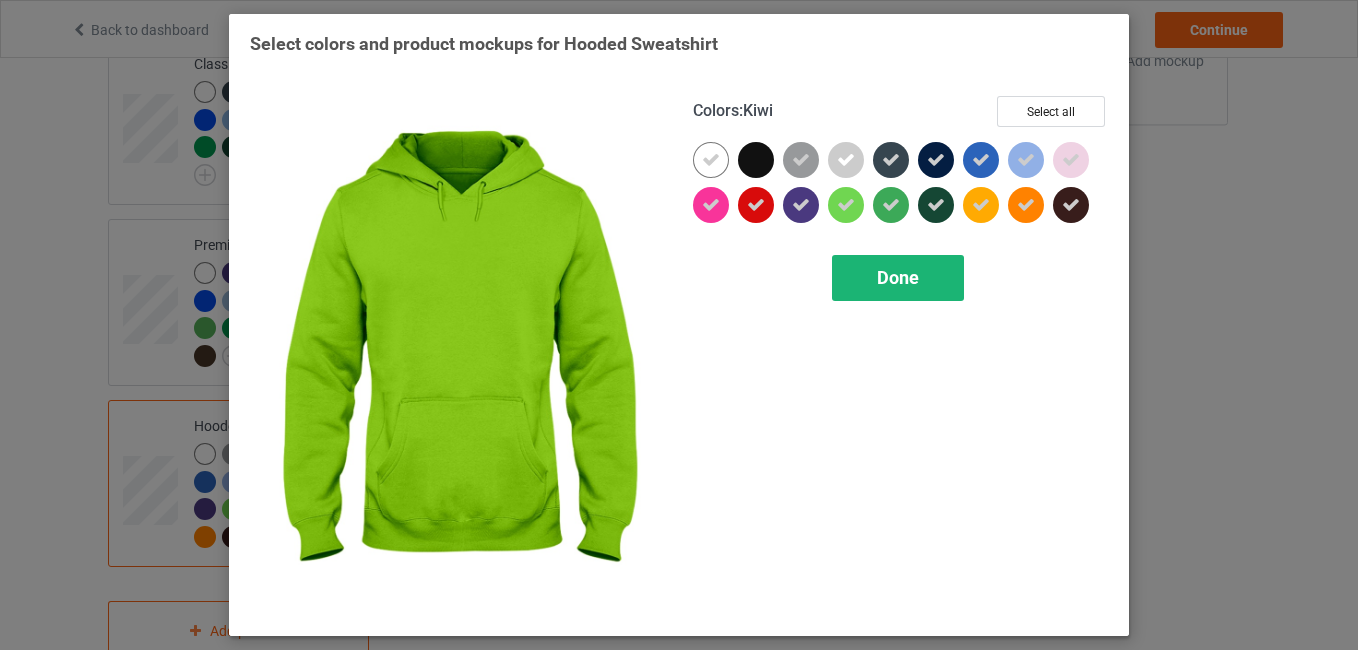 click on "Done" at bounding box center (898, 278) 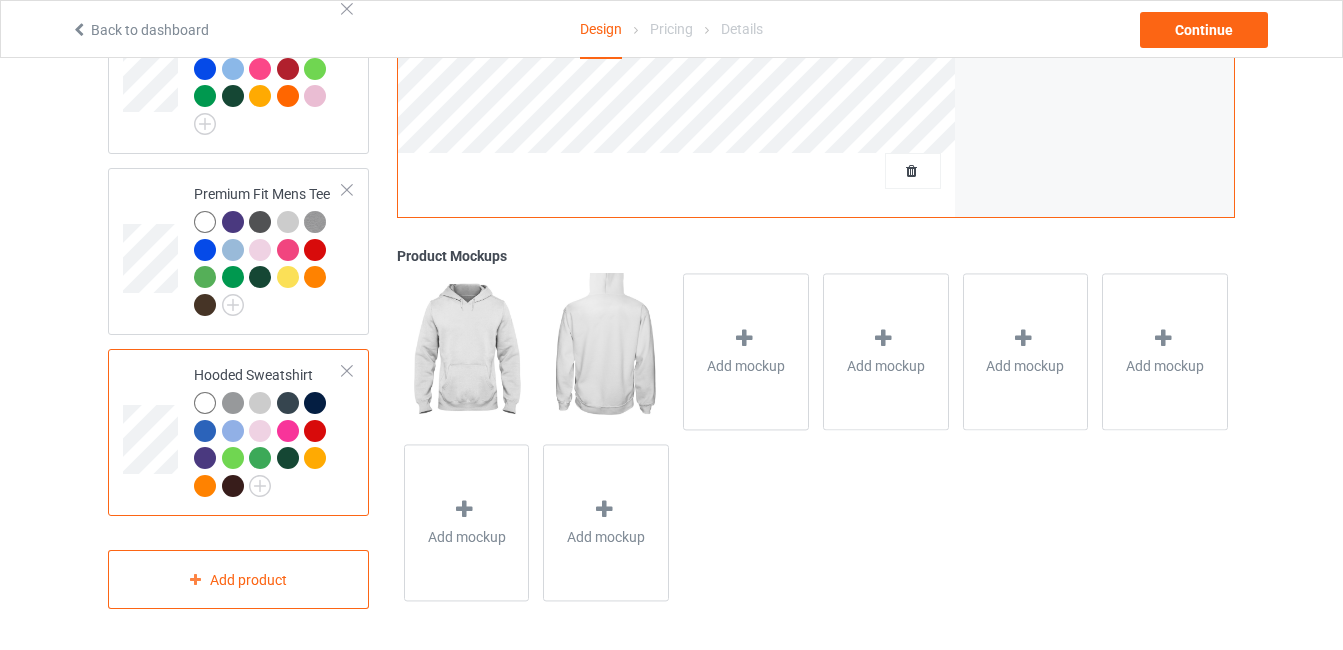 scroll, scrollTop: 1005, scrollLeft: 0, axis: vertical 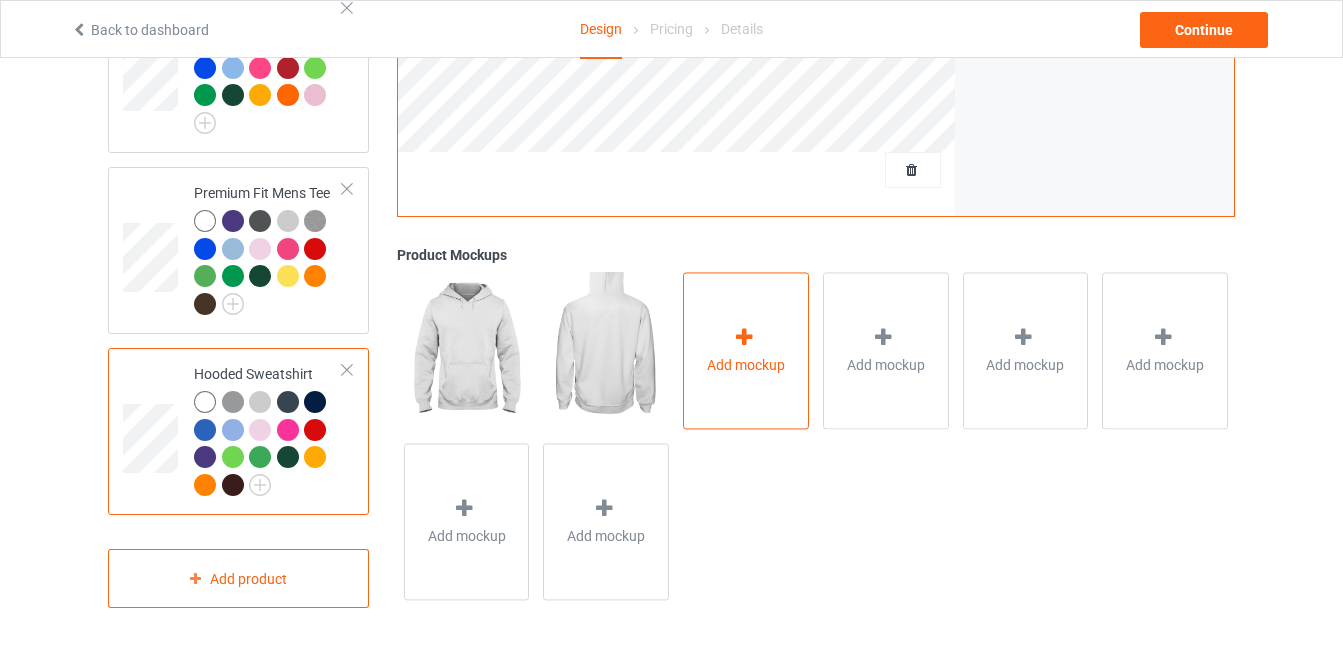 click on "Add mockup" at bounding box center (746, 351) 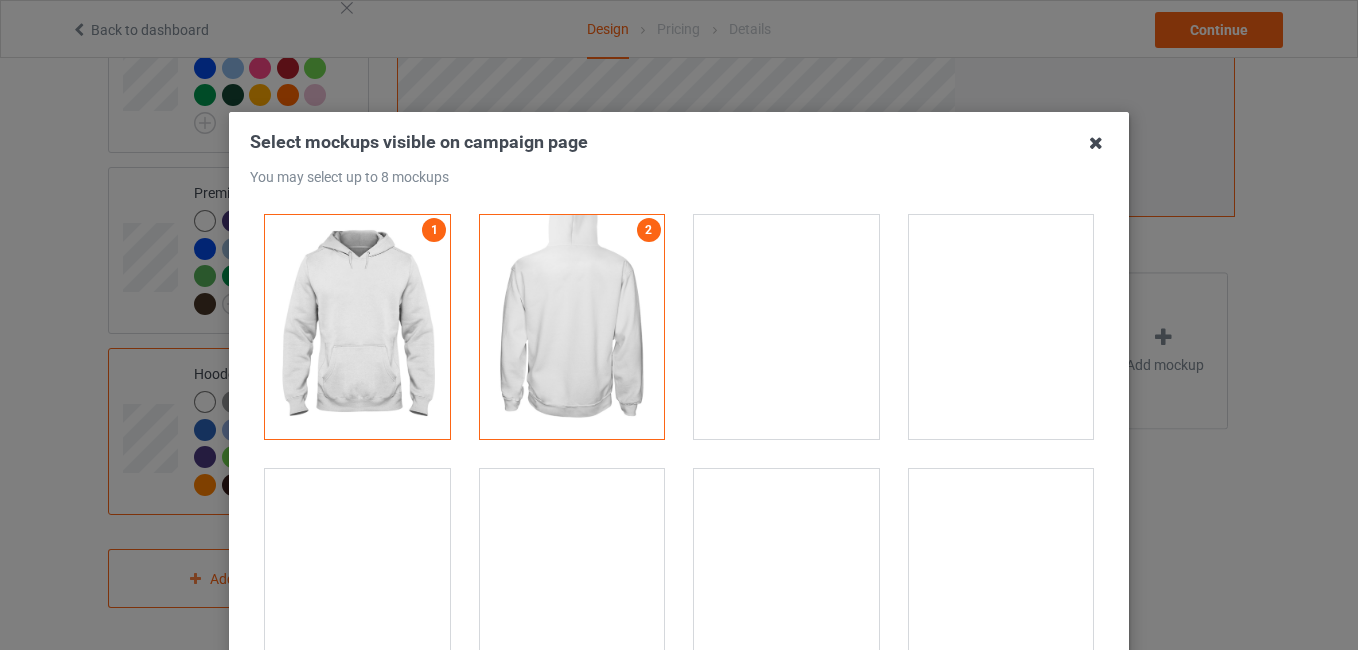 click at bounding box center [1096, 143] 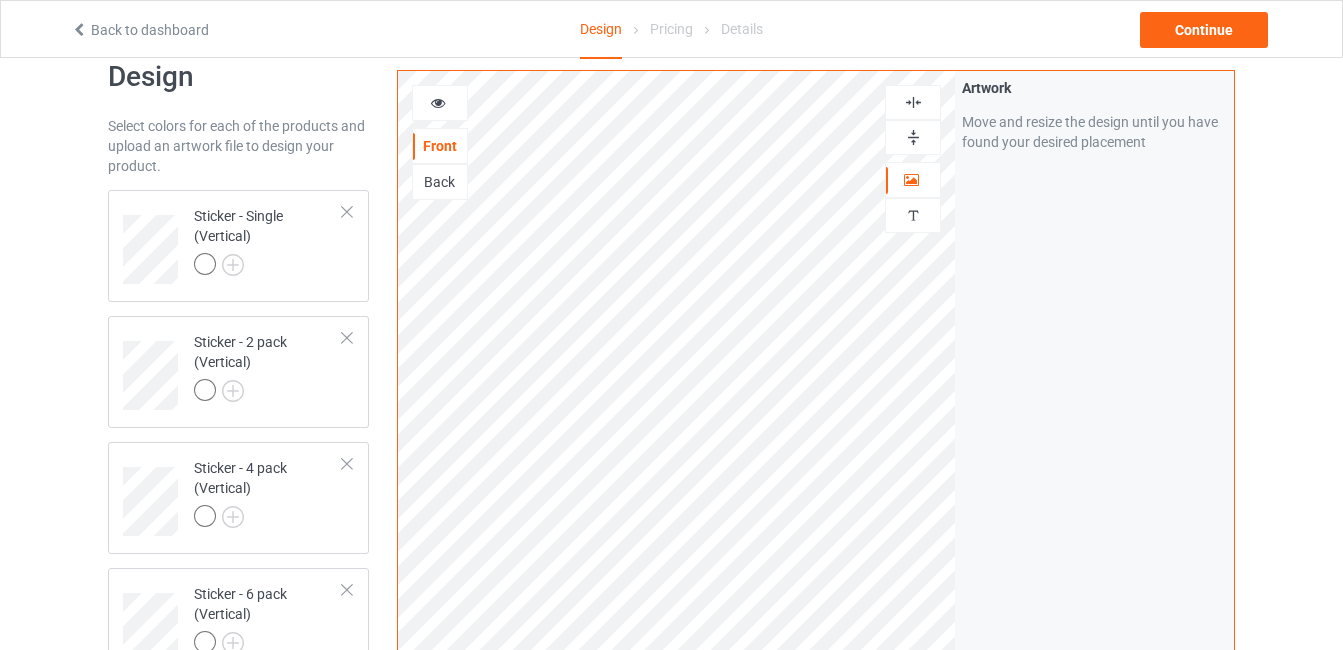 scroll, scrollTop: 0, scrollLeft: 0, axis: both 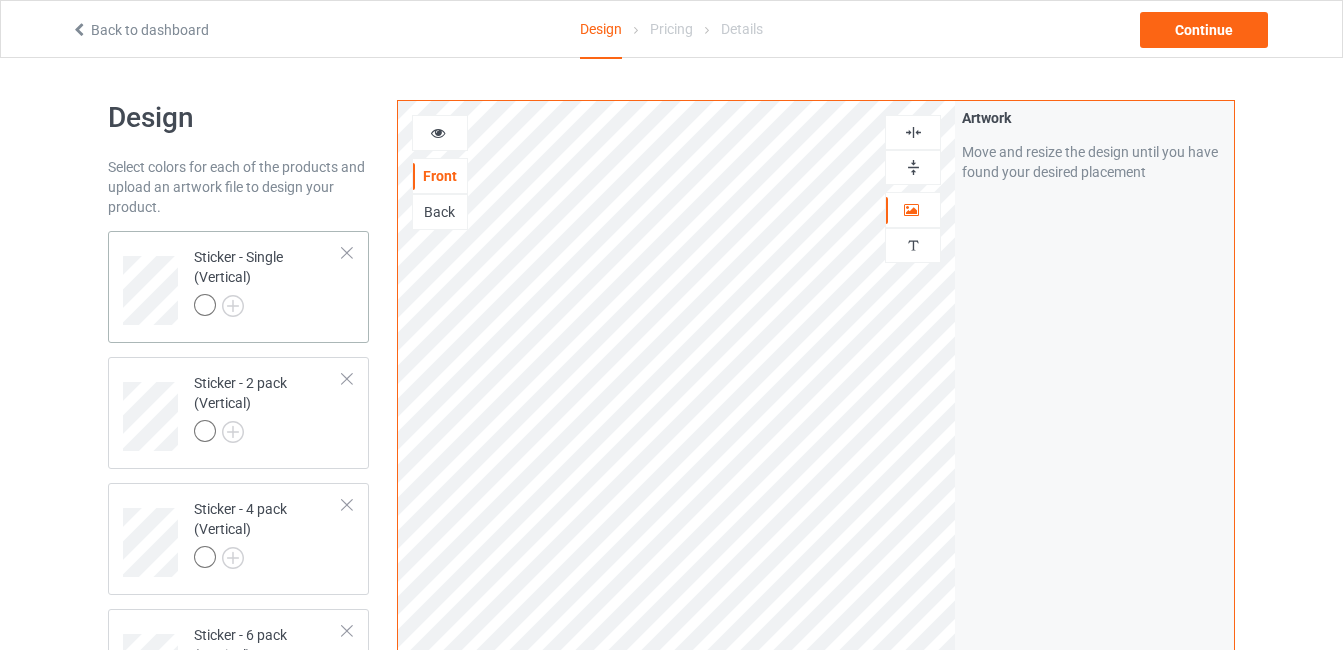 click on "Sticker - Single (Vertical)" at bounding box center [268, 281] 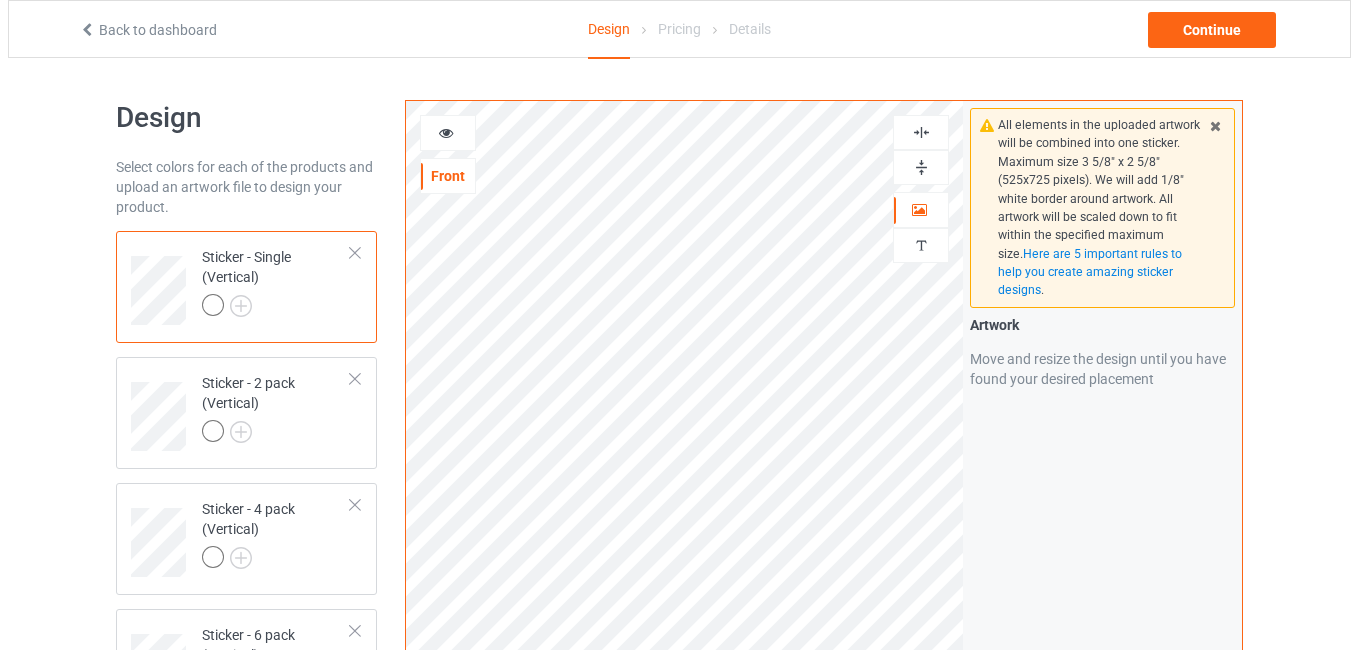 scroll, scrollTop: 1005, scrollLeft: 0, axis: vertical 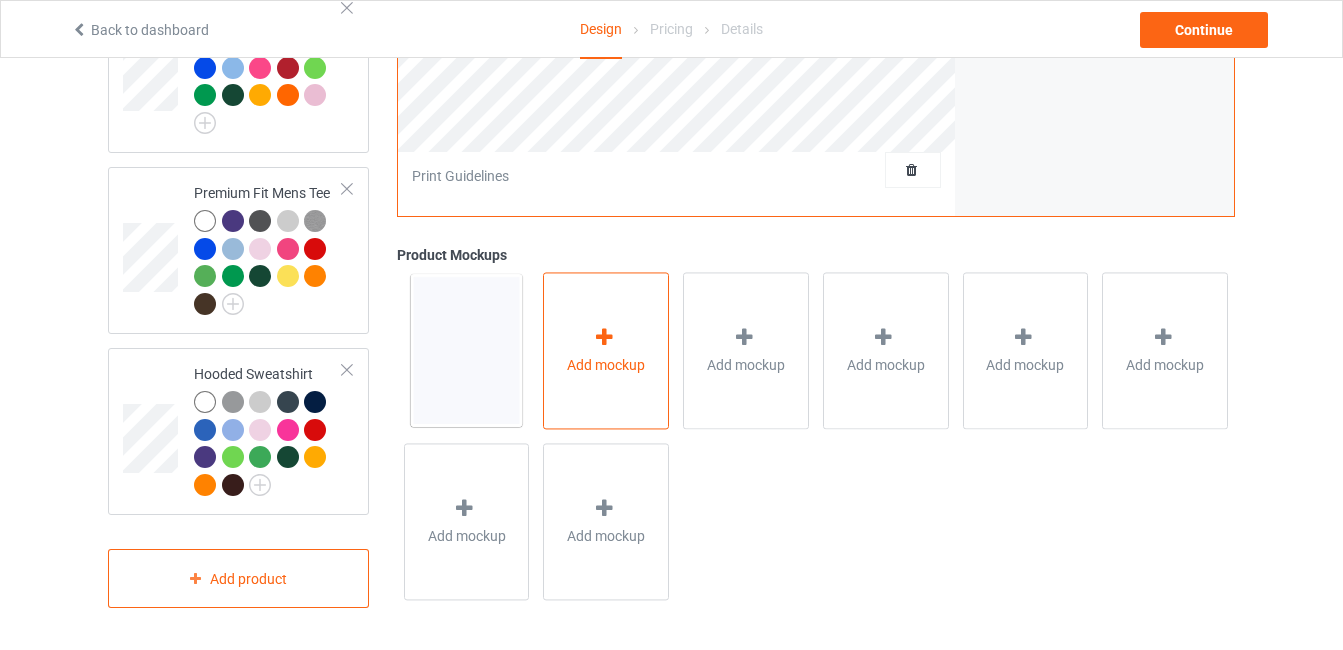 click on "Add mockup" at bounding box center (606, 351) 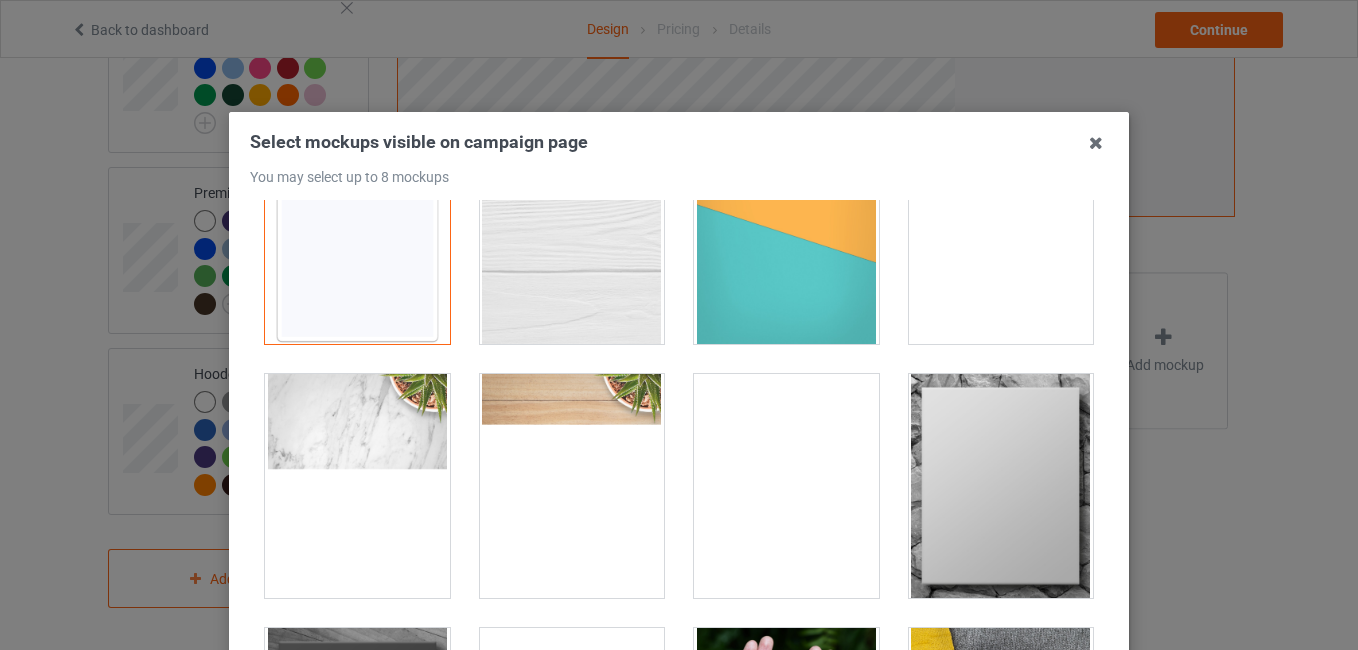 scroll, scrollTop: 55, scrollLeft: 0, axis: vertical 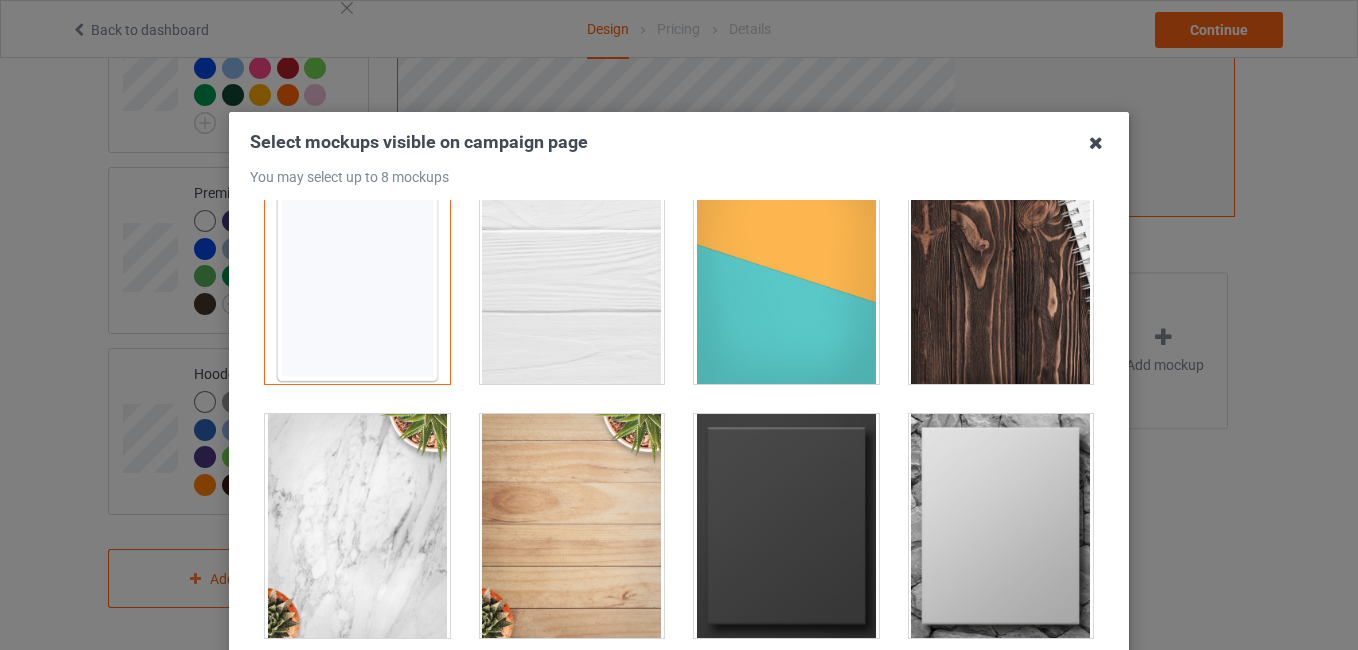 click at bounding box center [1096, 143] 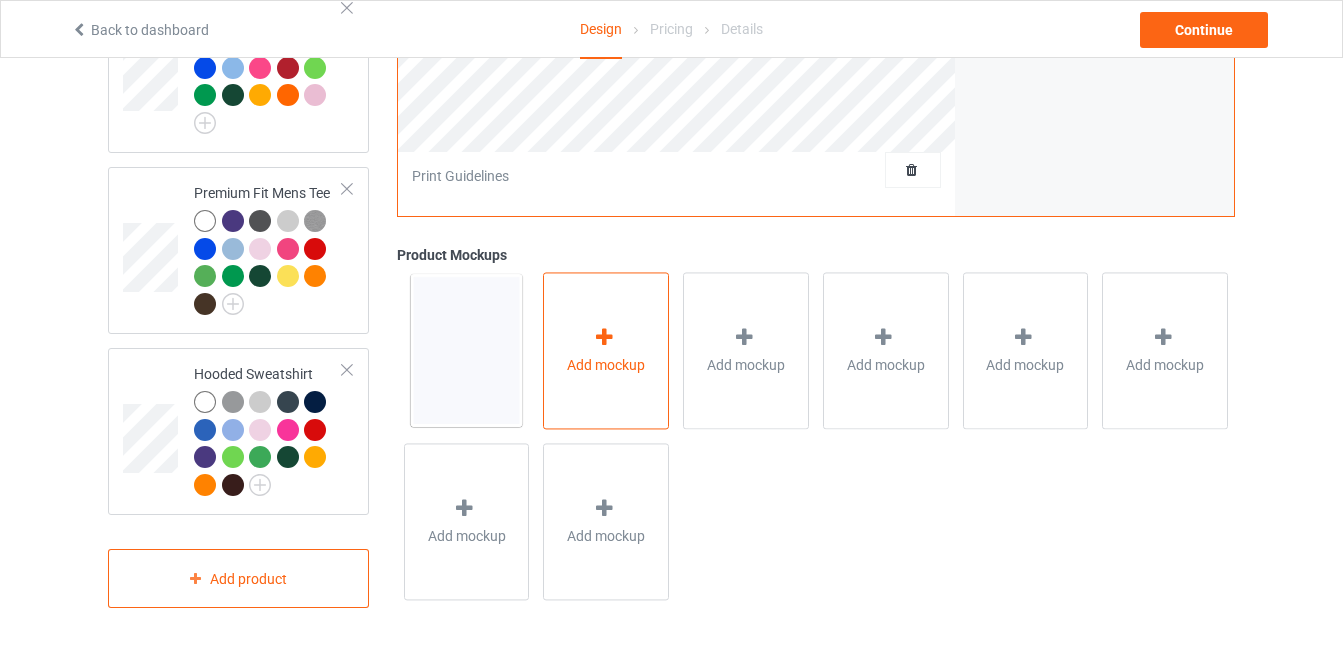 click at bounding box center [604, 338] 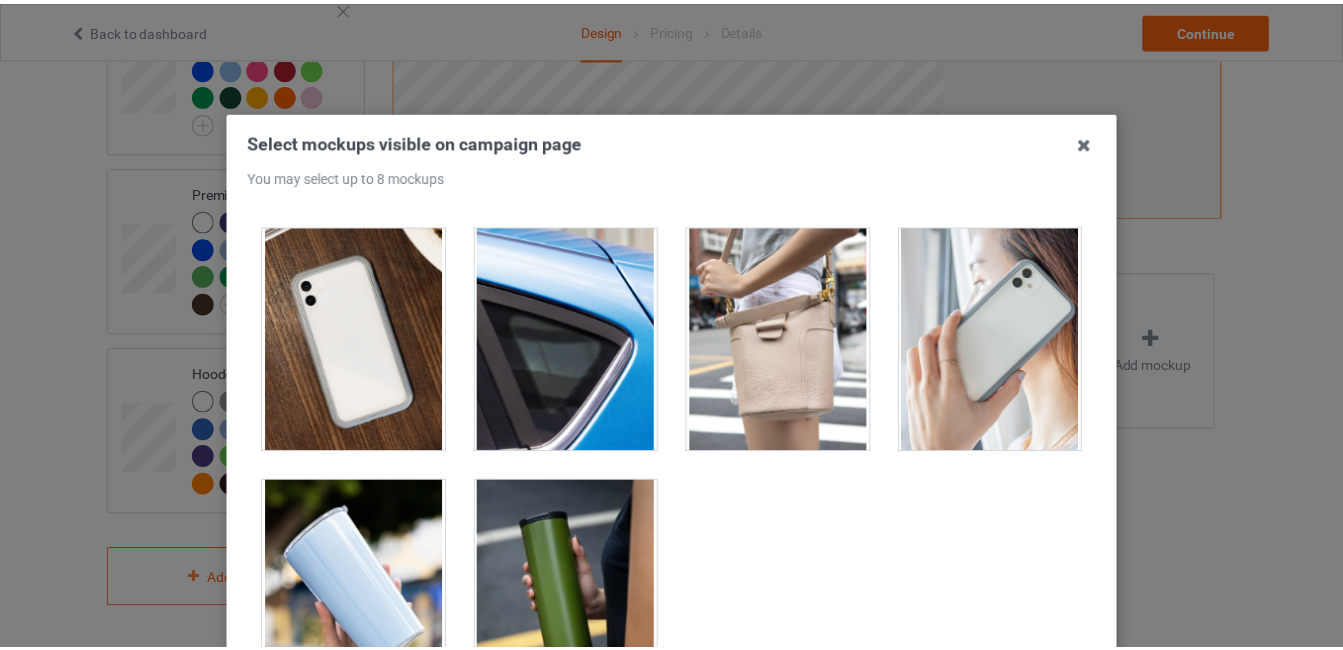 scroll, scrollTop: 0, scrollLeft: 0, axis: both 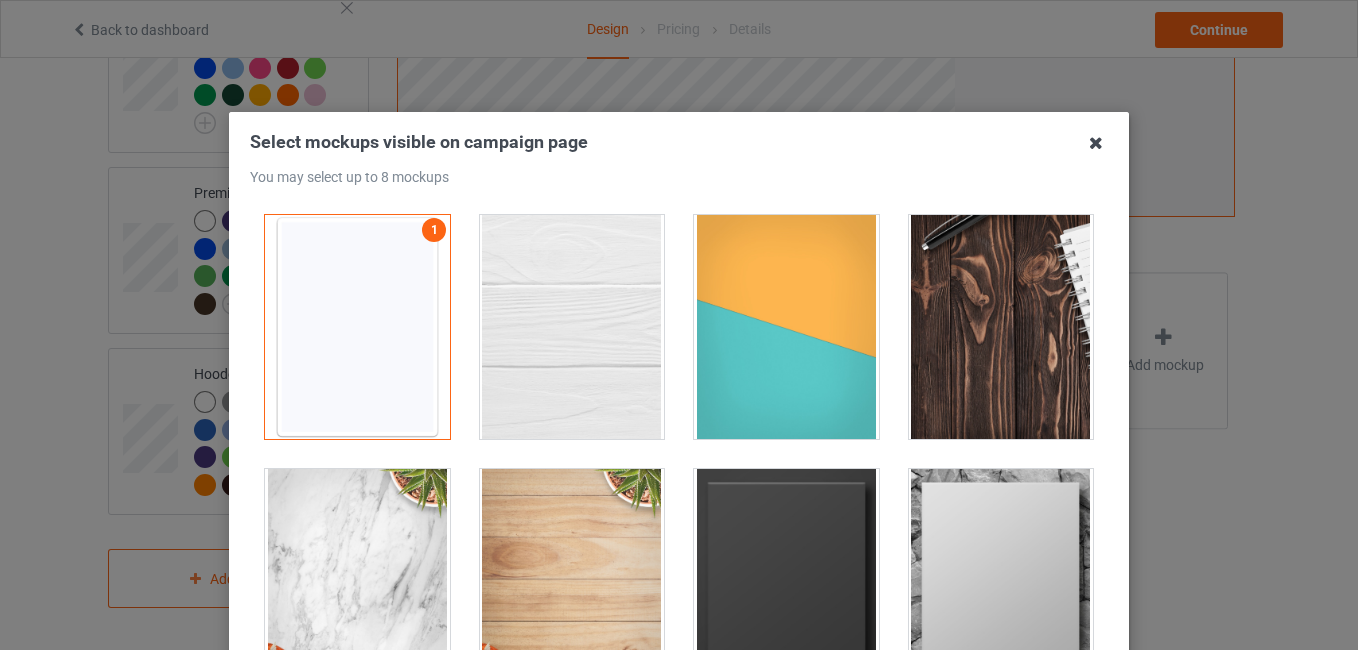 click at bounding box center [1096, 143] 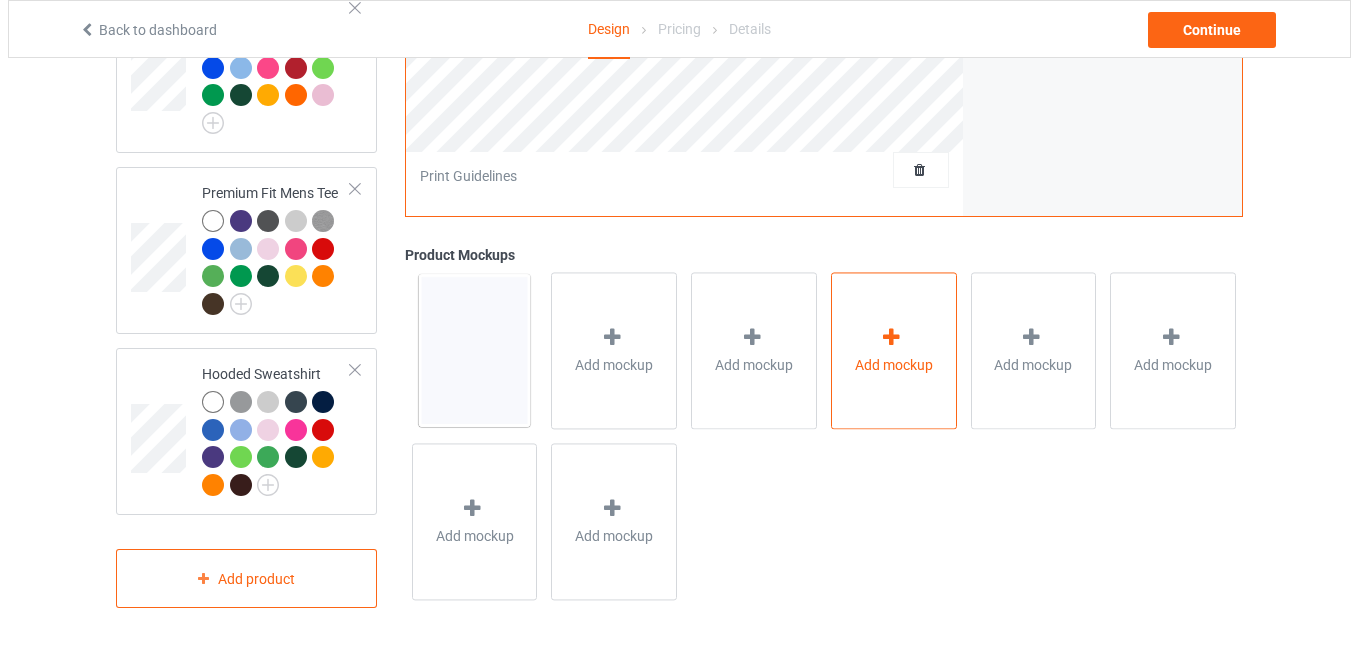 scroll, scrollTop: 0, scrollLeft: 0, axis: both 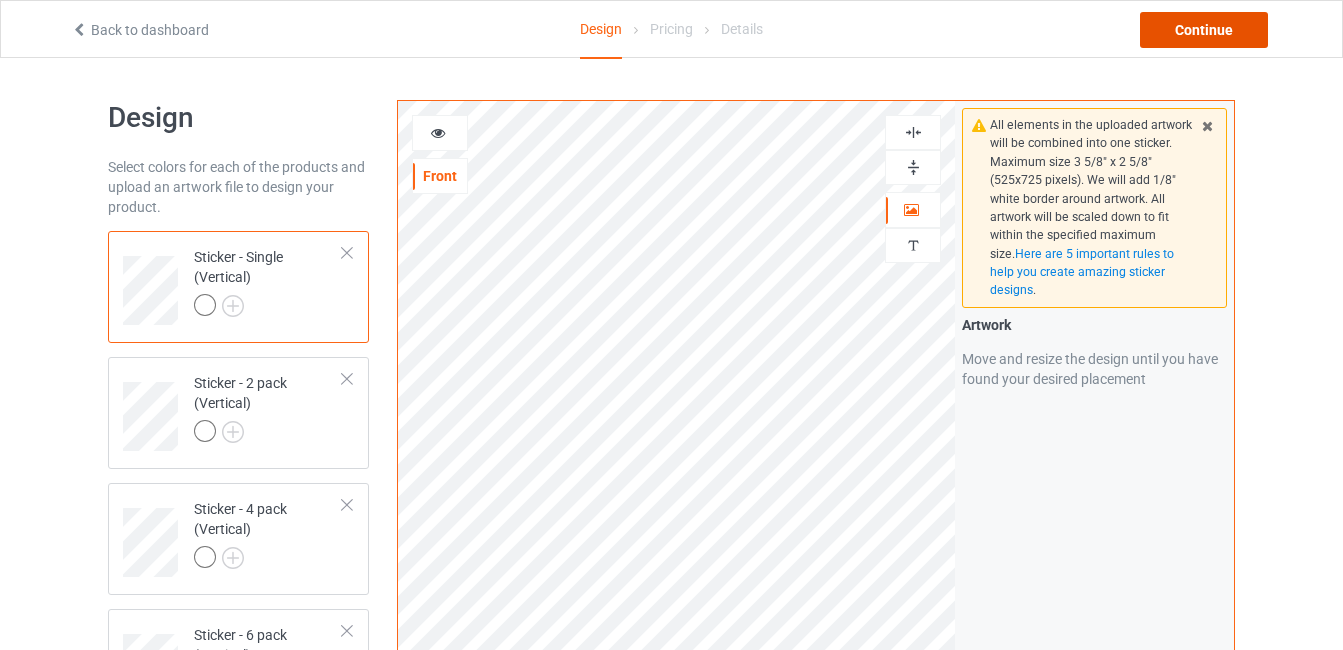 click on "Continue" at bounding box center (1204, 30) 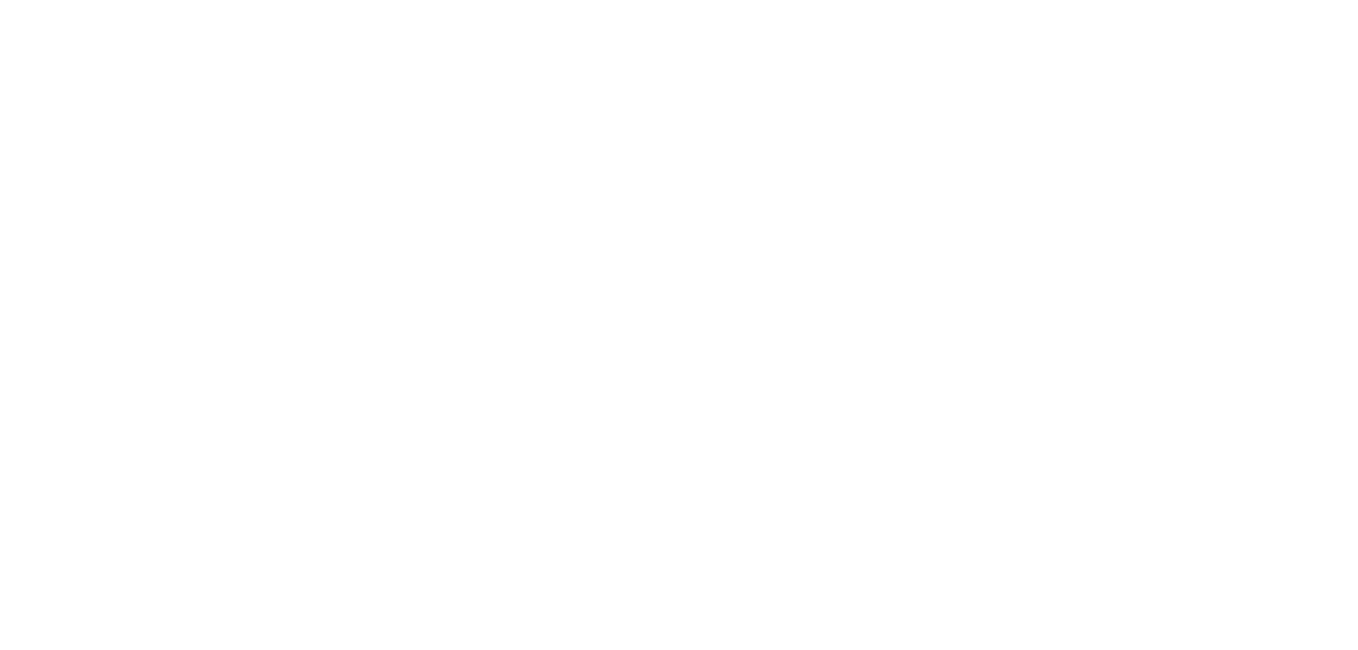 scroll, scrollTop: 0, scrollLeft: 0, axis: both 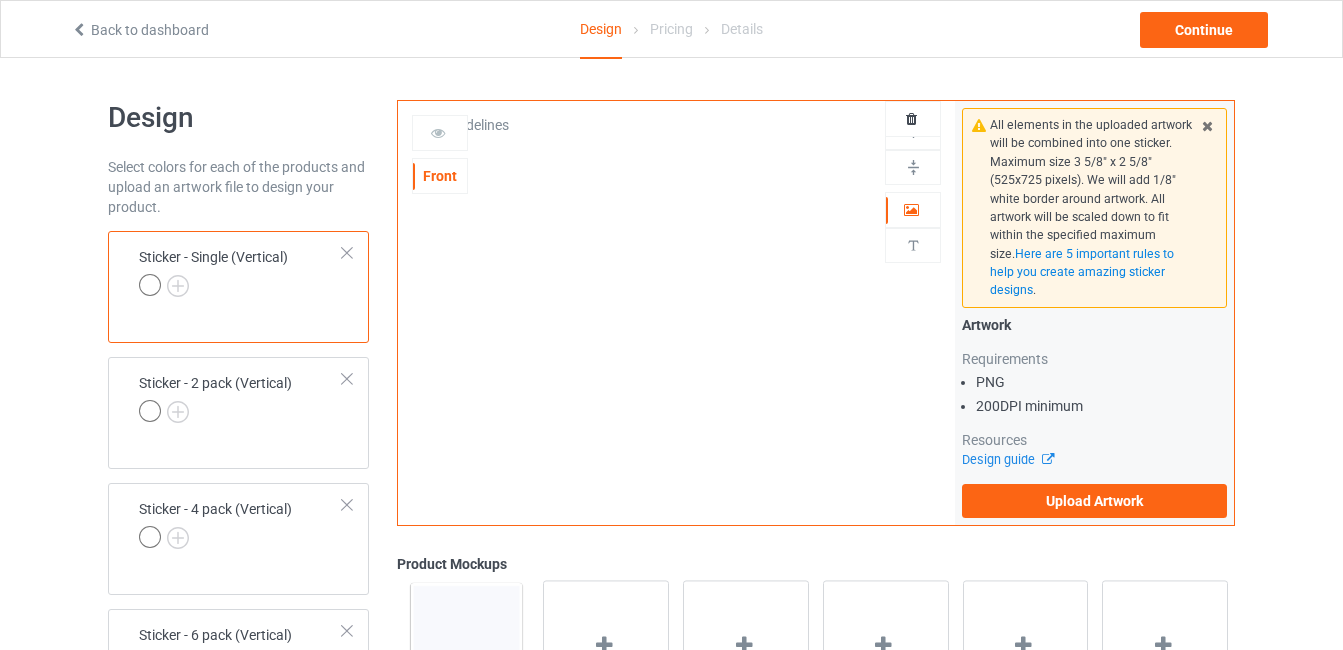 click on "Front Artwork Upload artwork before adding personalization Print Guidelines" at bounding box center [677, 313] 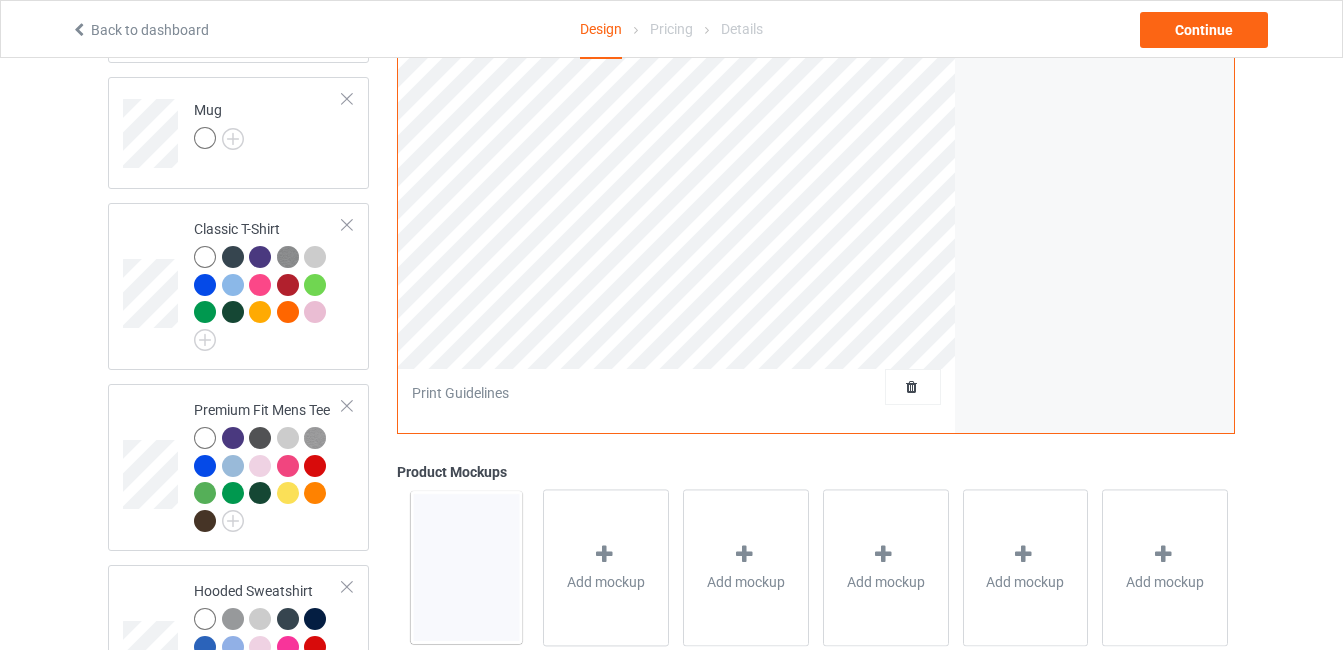 scroll, scrollTop: 1004, scrollLeft: 0, axis: vertical 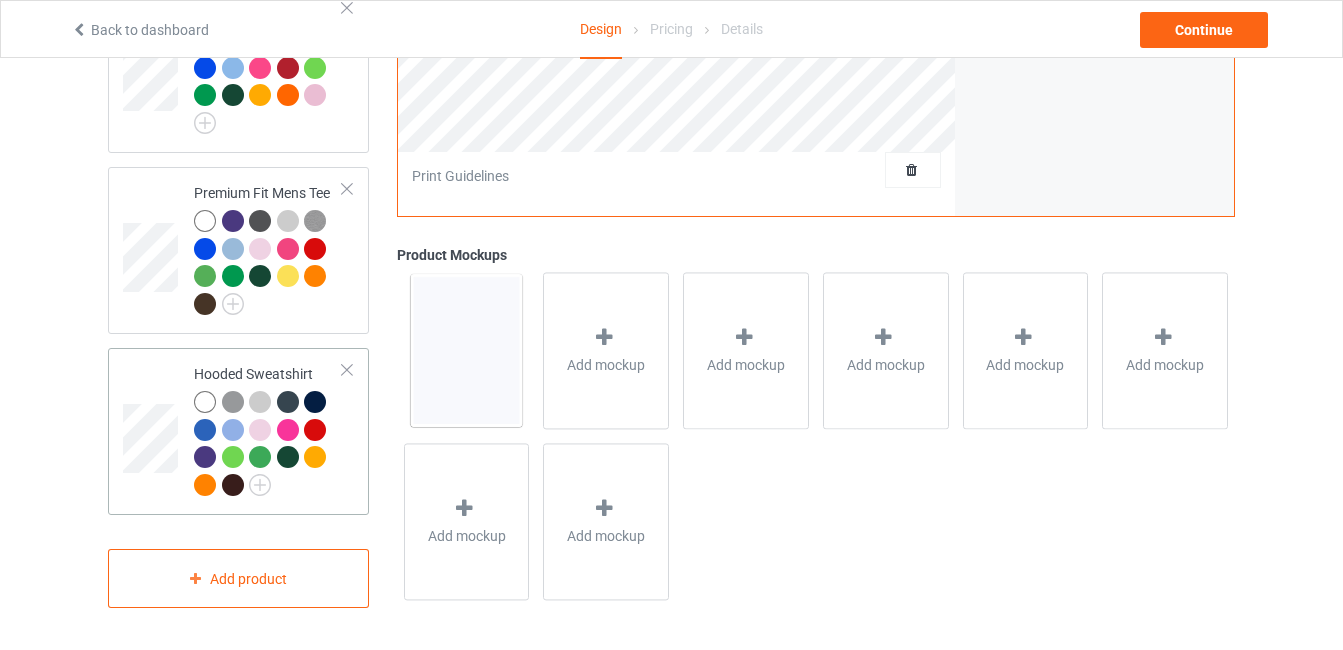 click on "Hooded Sweatshirt" at bounding box center (268, 429) 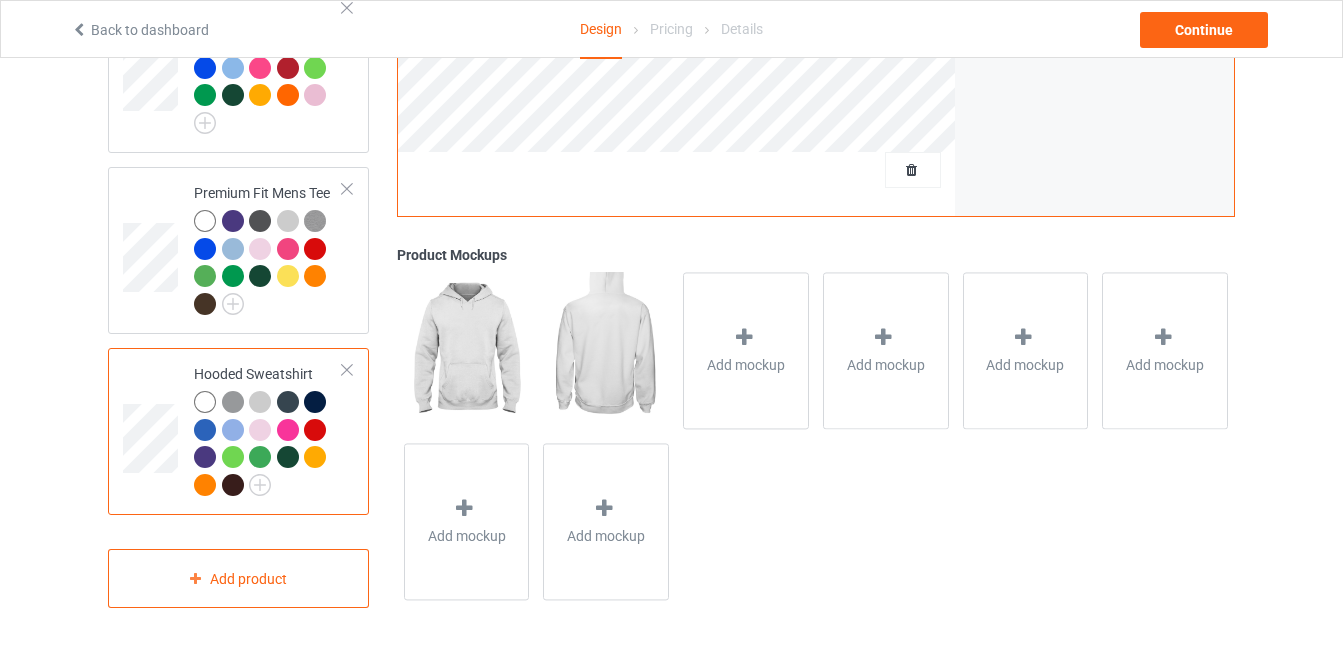 scroll, scrollTop: 0, scrollLeft: 0, axis: both 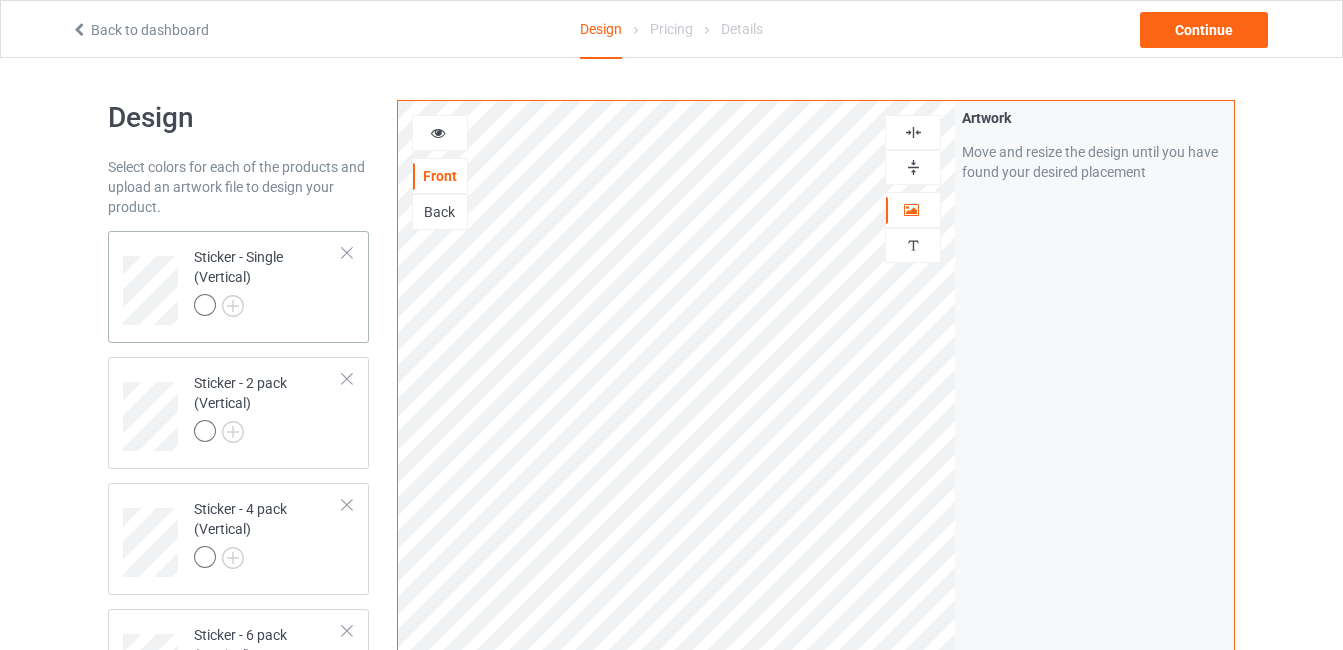 click on "Sticker - Single (Vertical)" at bounding box center [268, 281] 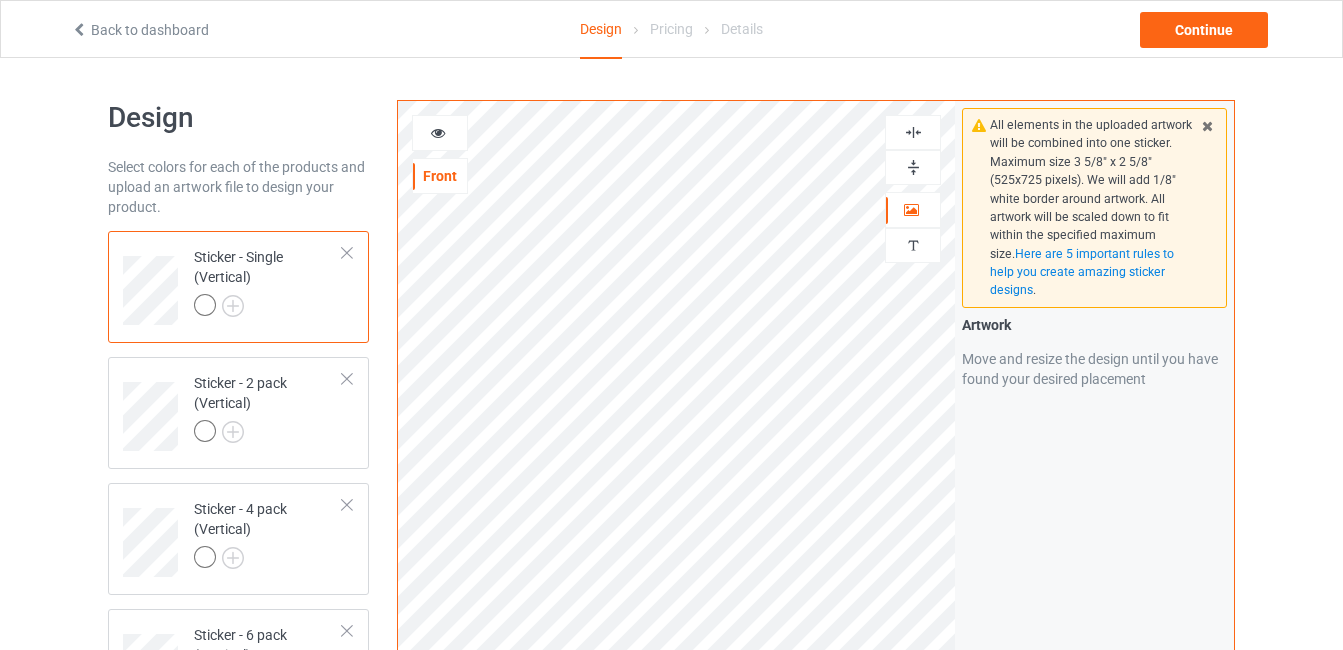 scroll, scrollTop: 1005, scrollLeft: 0, axis: vertical 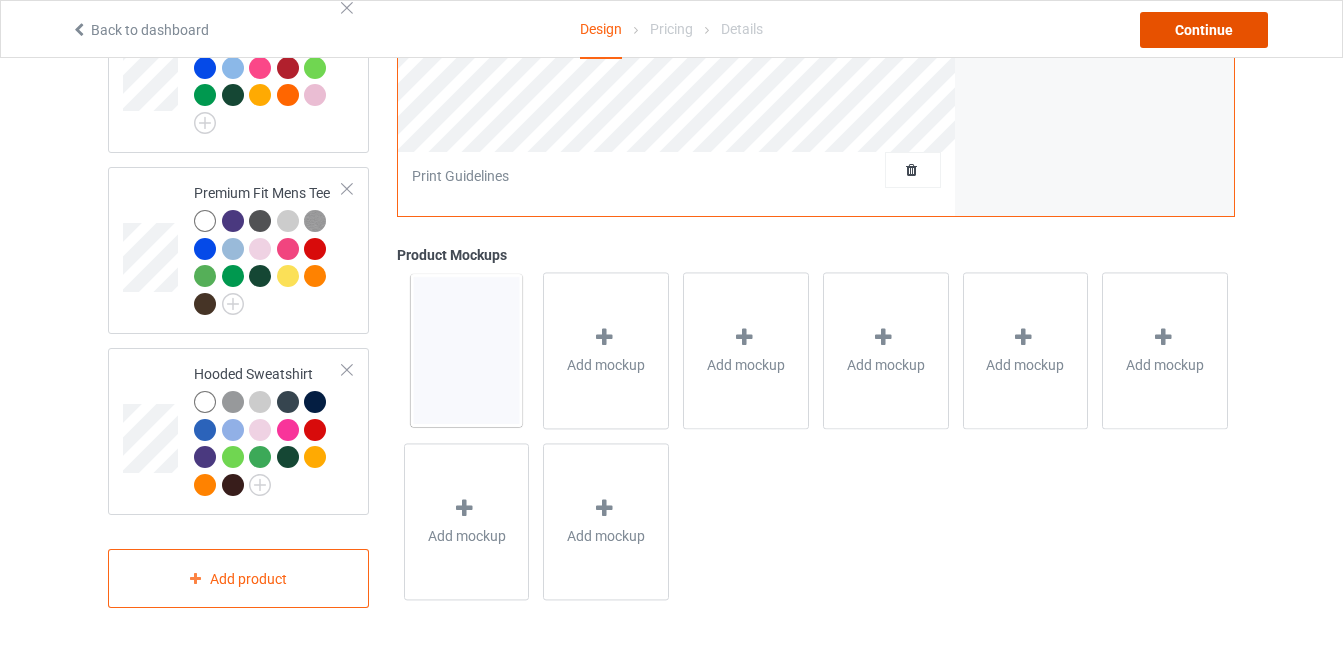 click on "Continue" at bounding box center [1204, 30] 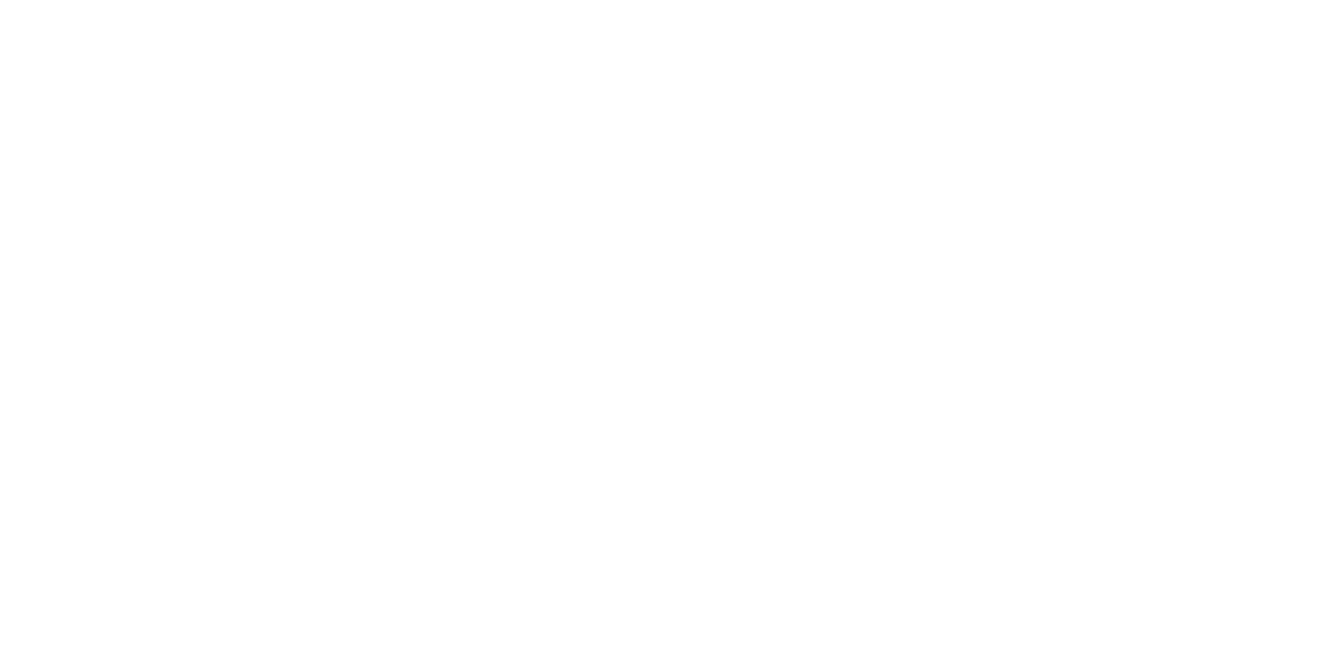 scroll, scrollTop: 0, scrollLeft: 0, axis: both 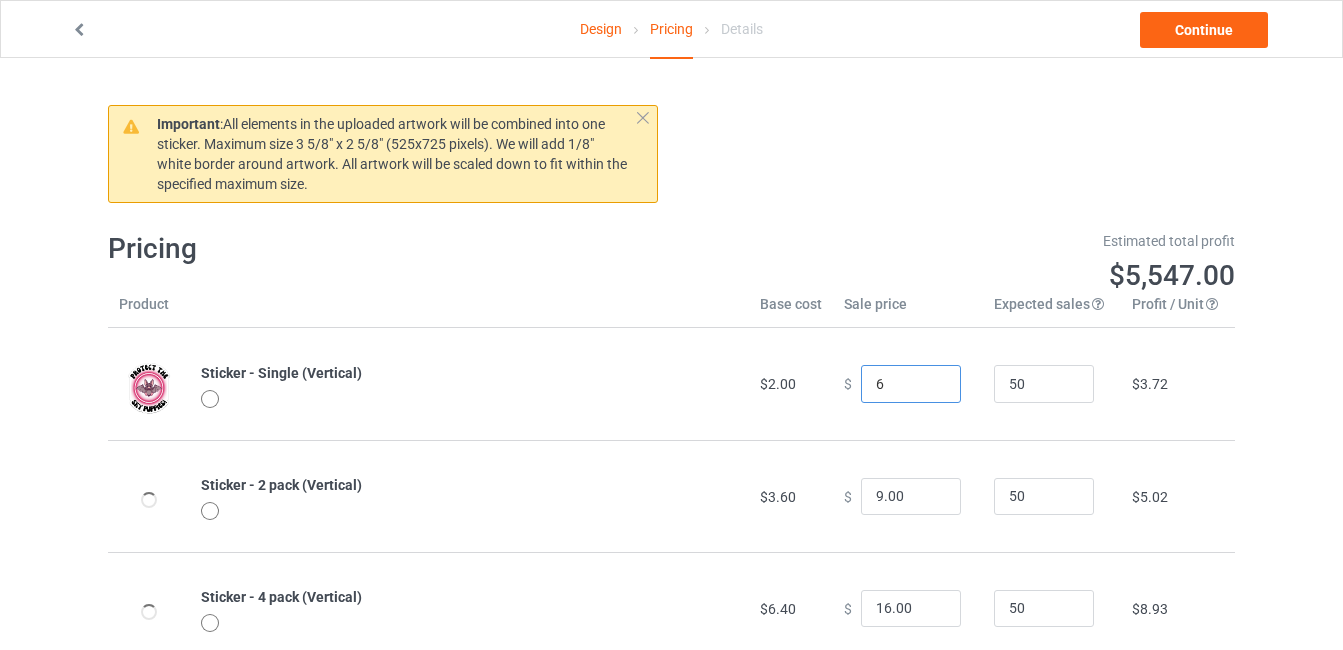 click on "6" at bounding box center (911, 384) 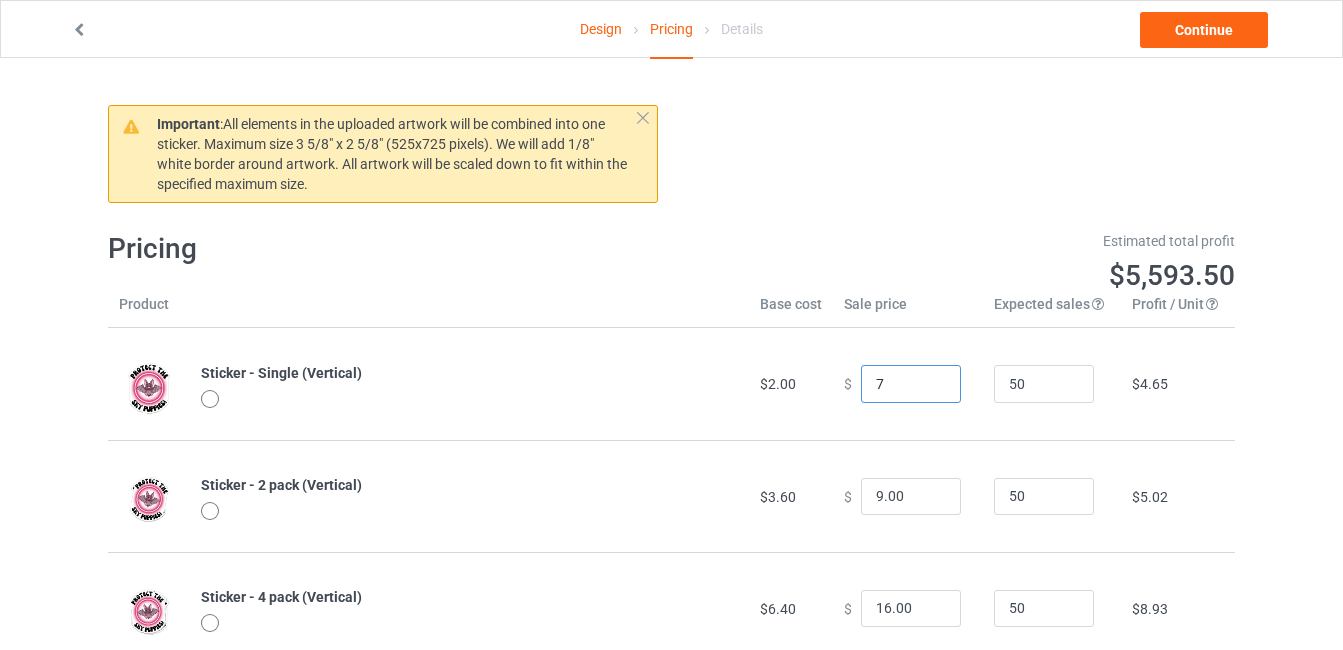 click on "7" at bounding box center [911, 384] 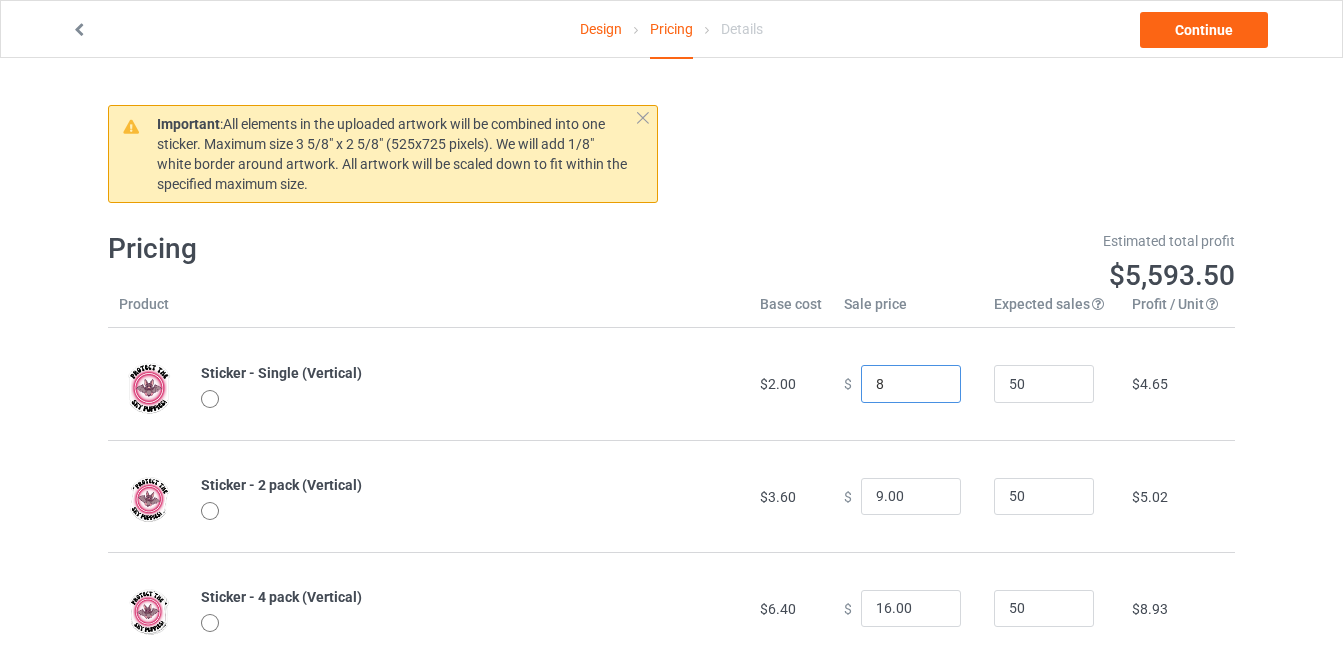 click on "8" at bounding box center (911, 384) 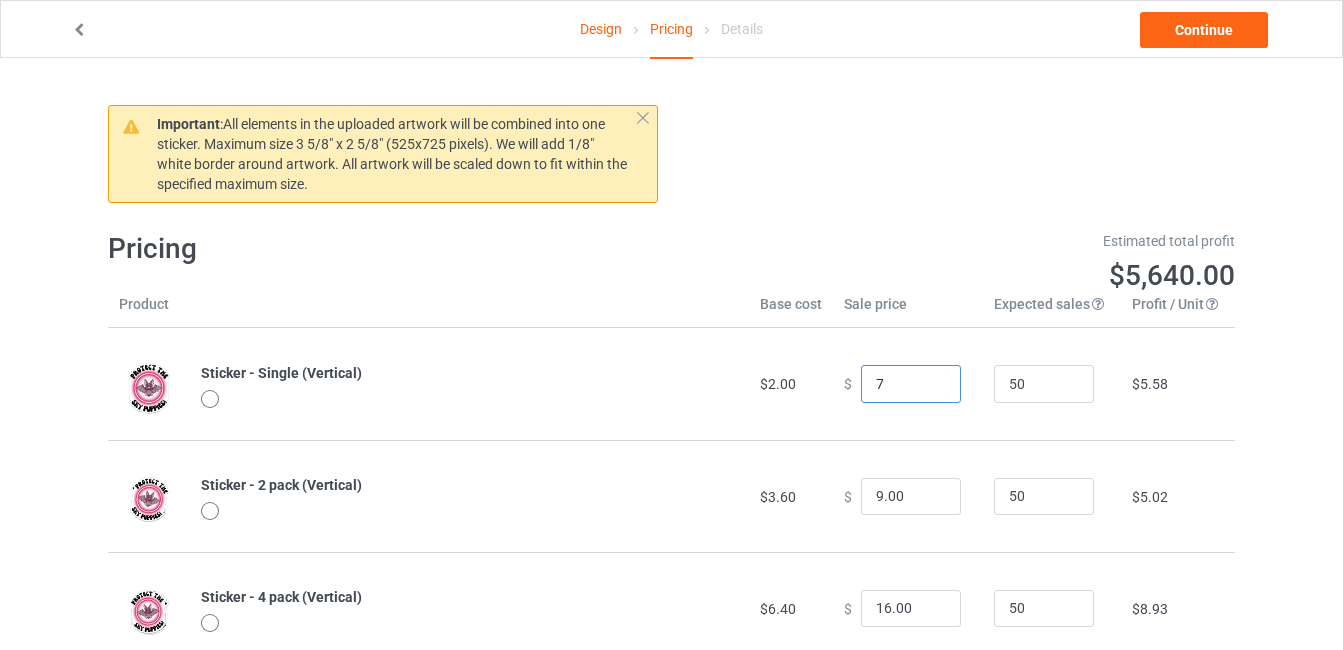 click on "7" at bounding box center (911, 384) 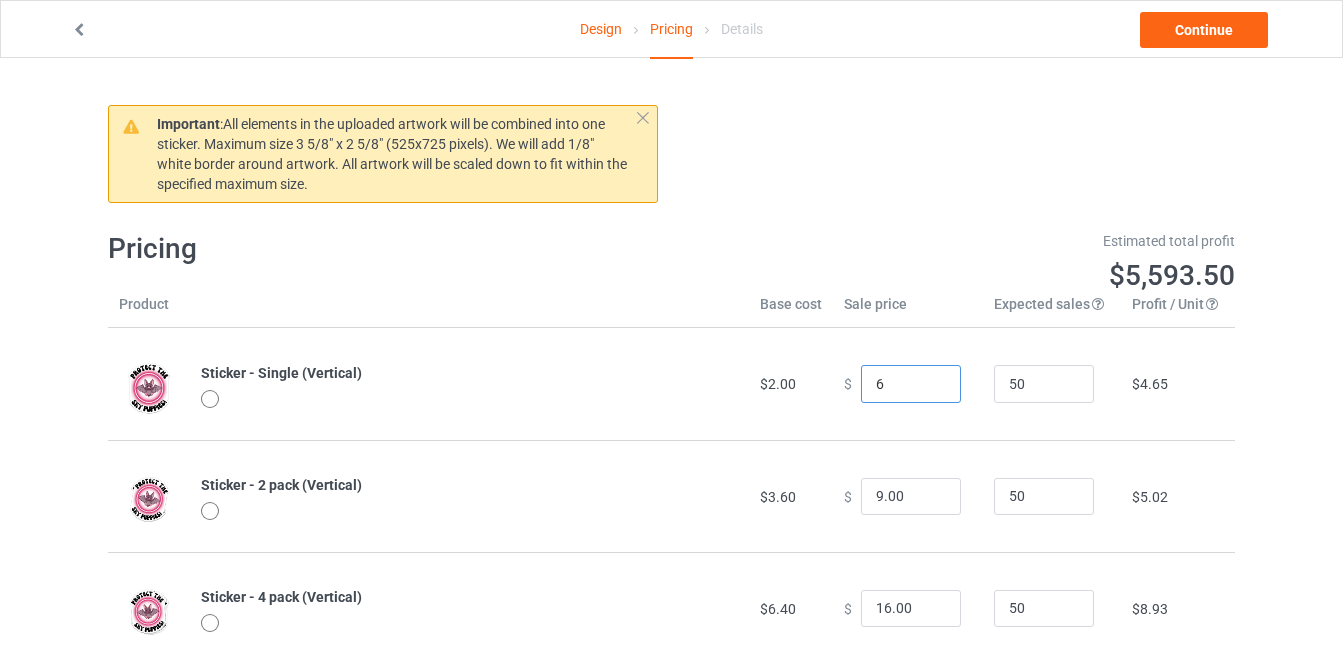 click on "6" at bounding box center [911, 384] 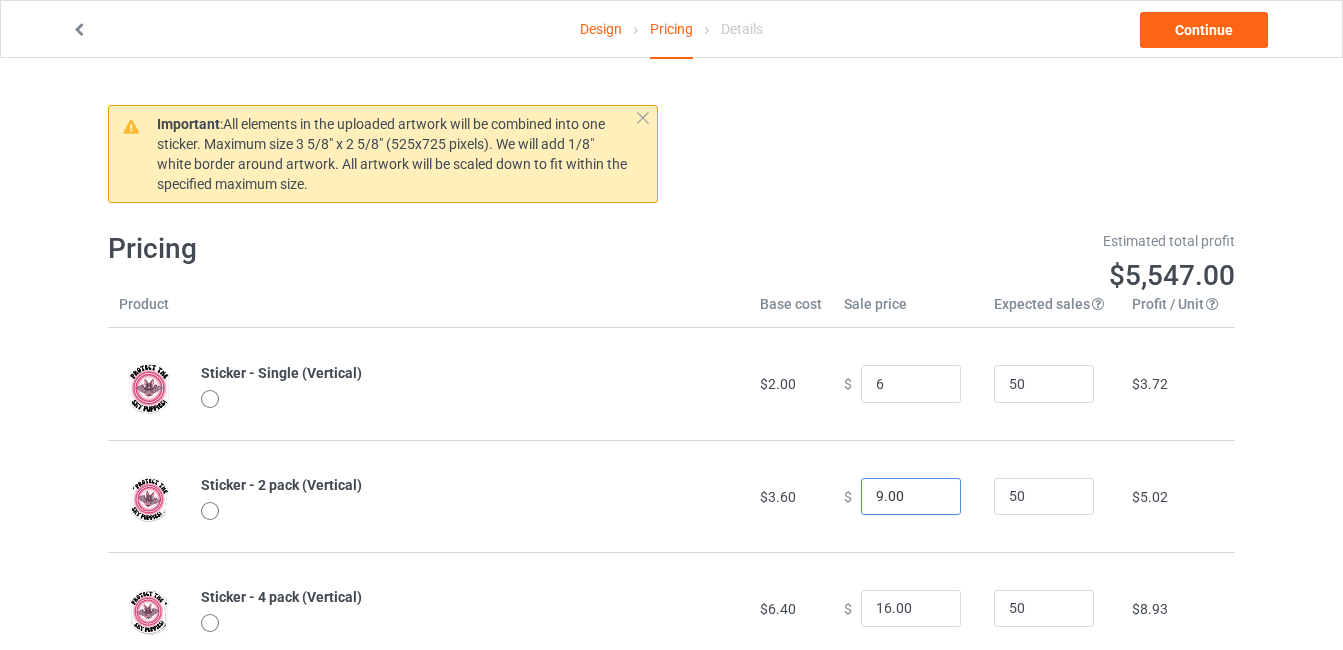 type on "6.00" 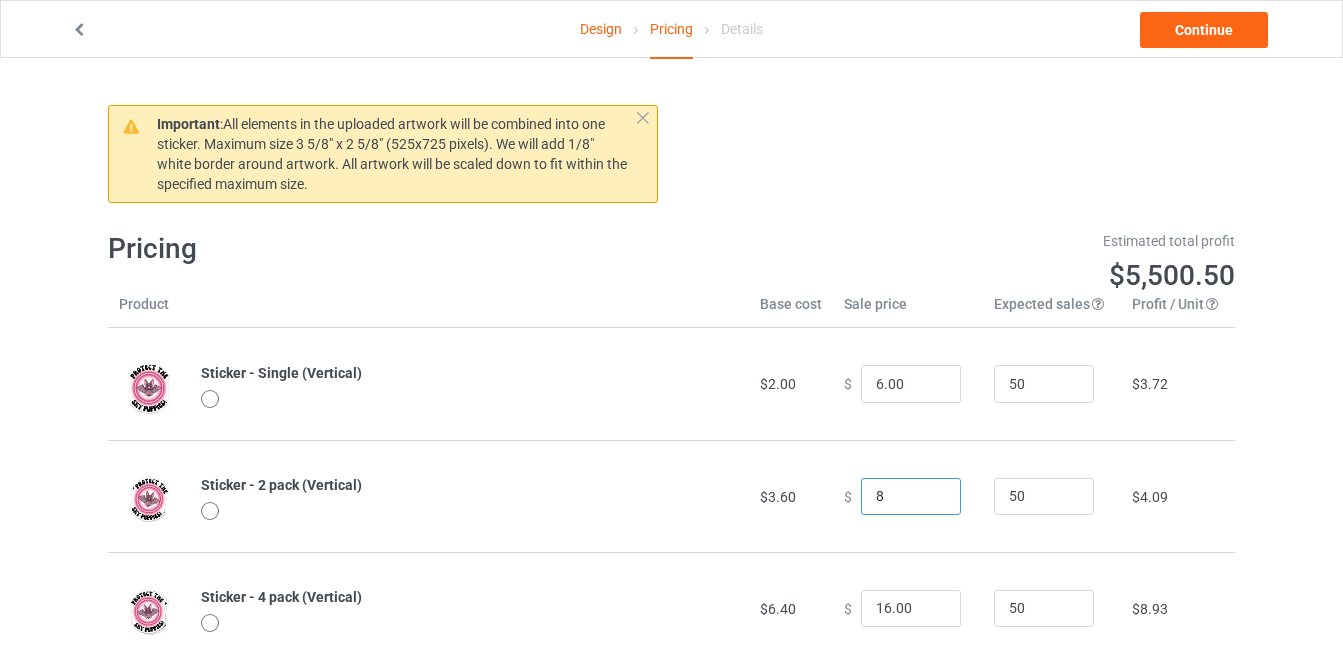 click on "8" at bounding box center [911, 497] 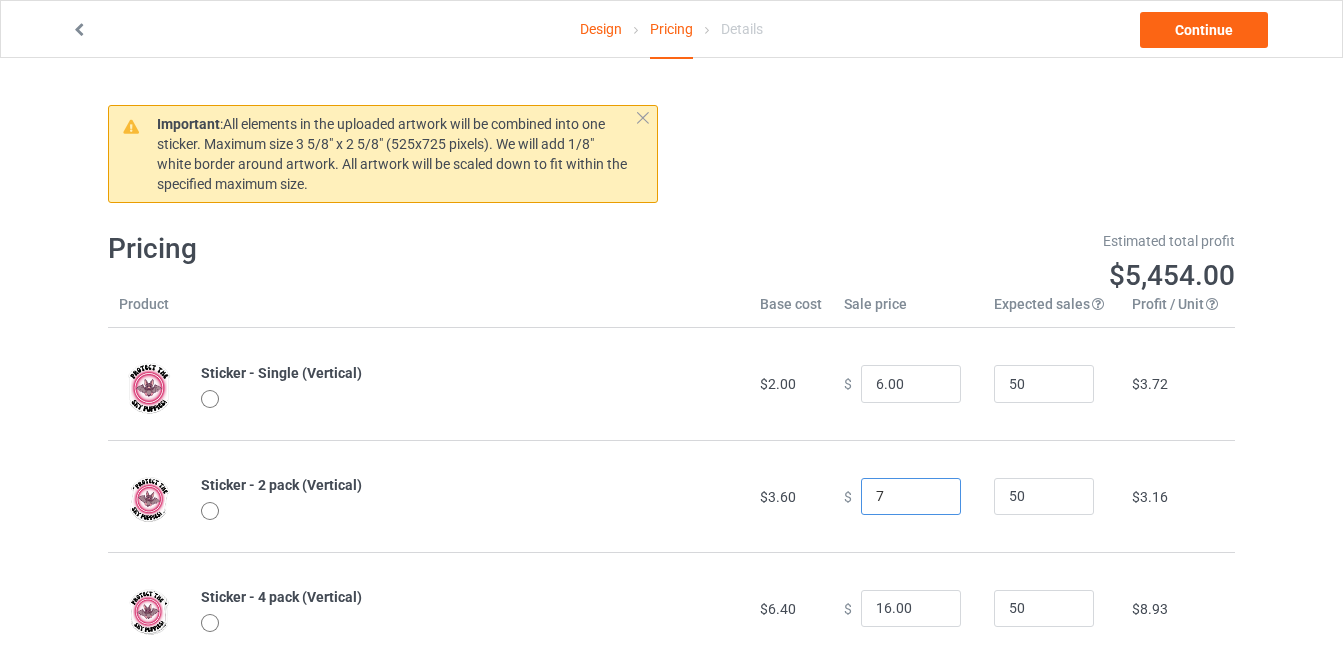 click on "7" at bounding box center [911, 497] 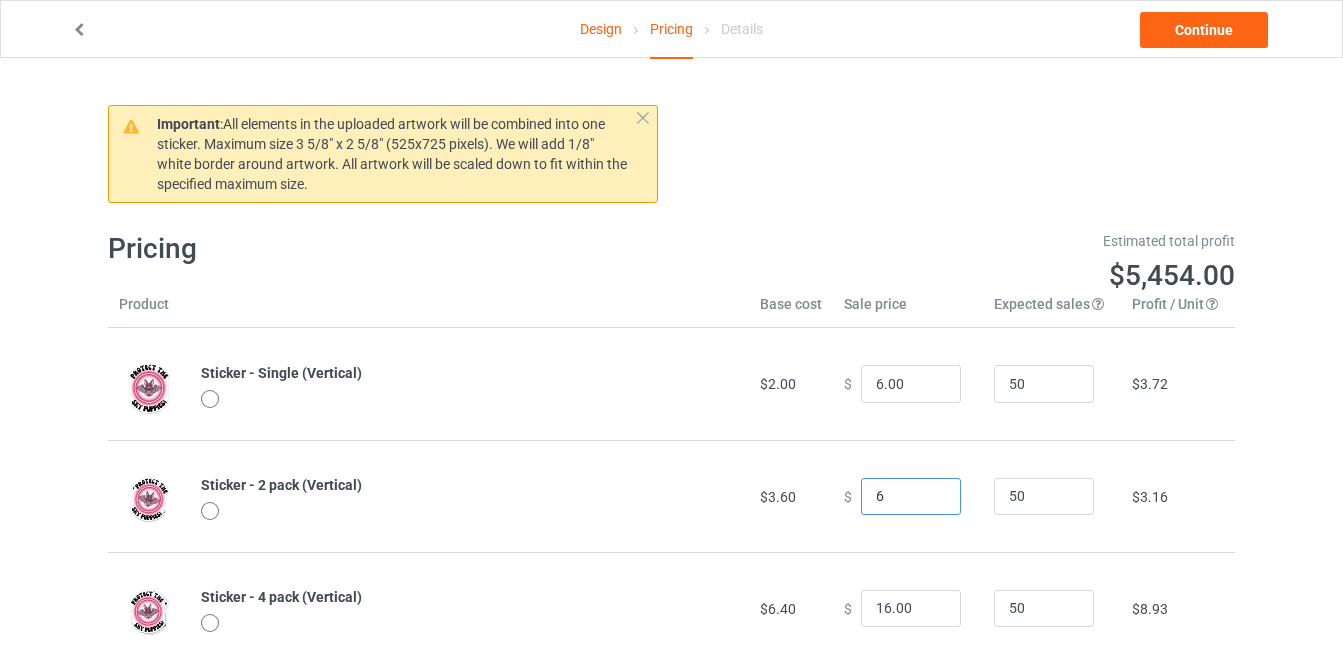 click on "6" at bounding box center [911, 497] 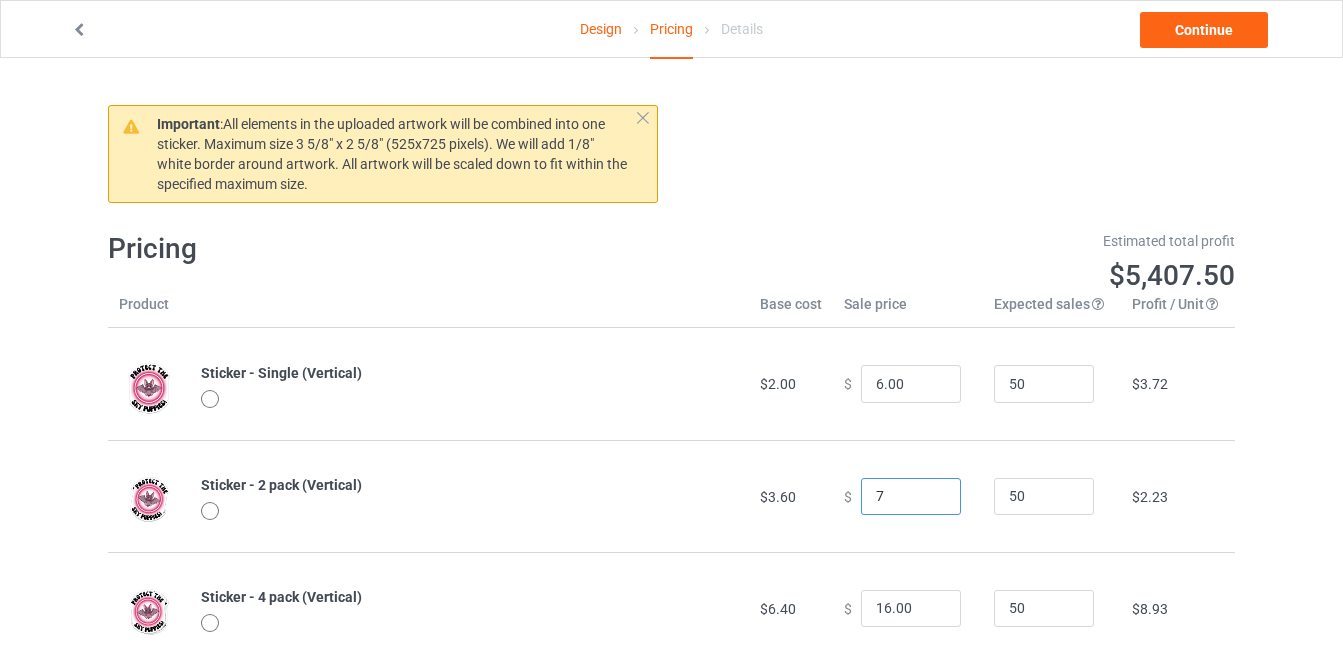 click on "7" at bounding box center (911, 497) 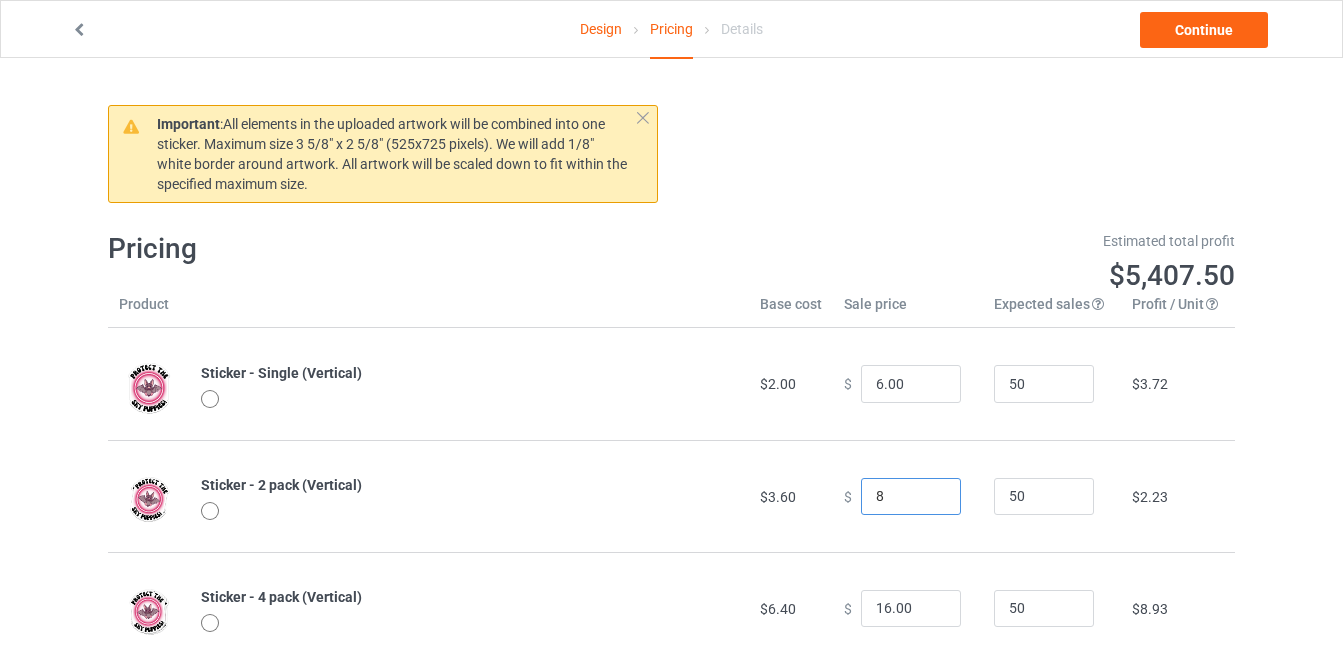 click on "8" at bounding box center (911, 497) 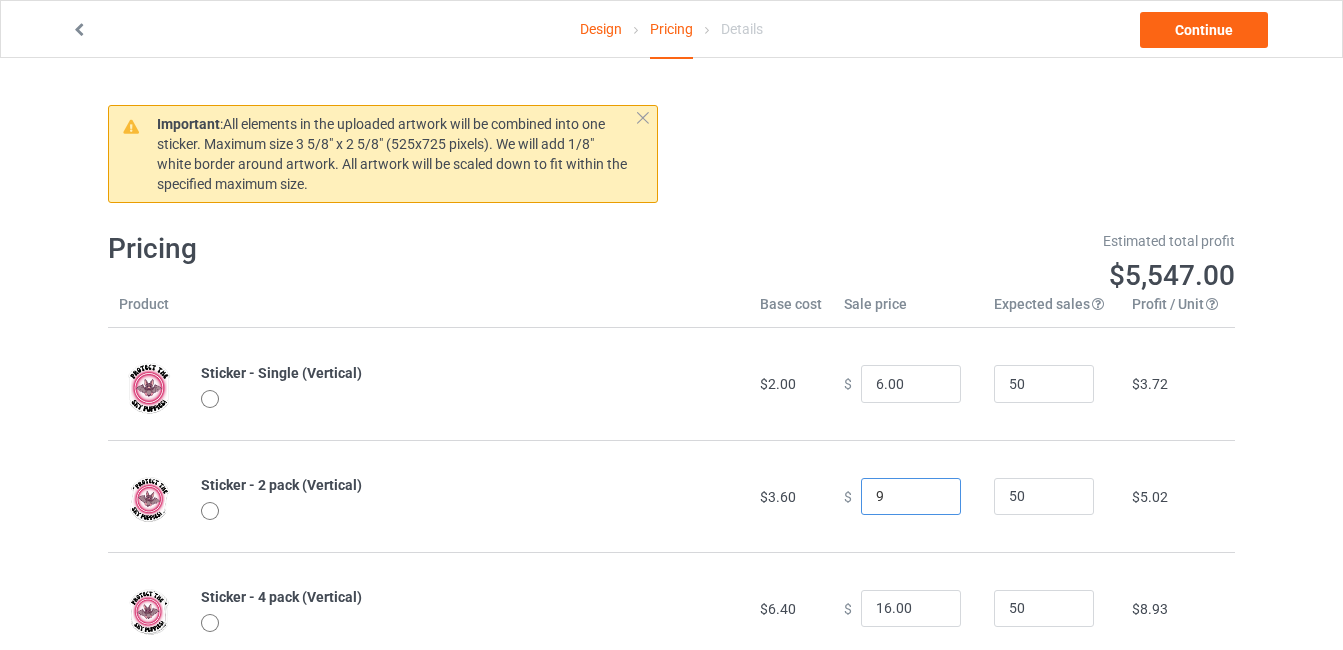 click on "9" at bounding box center [911, 497] 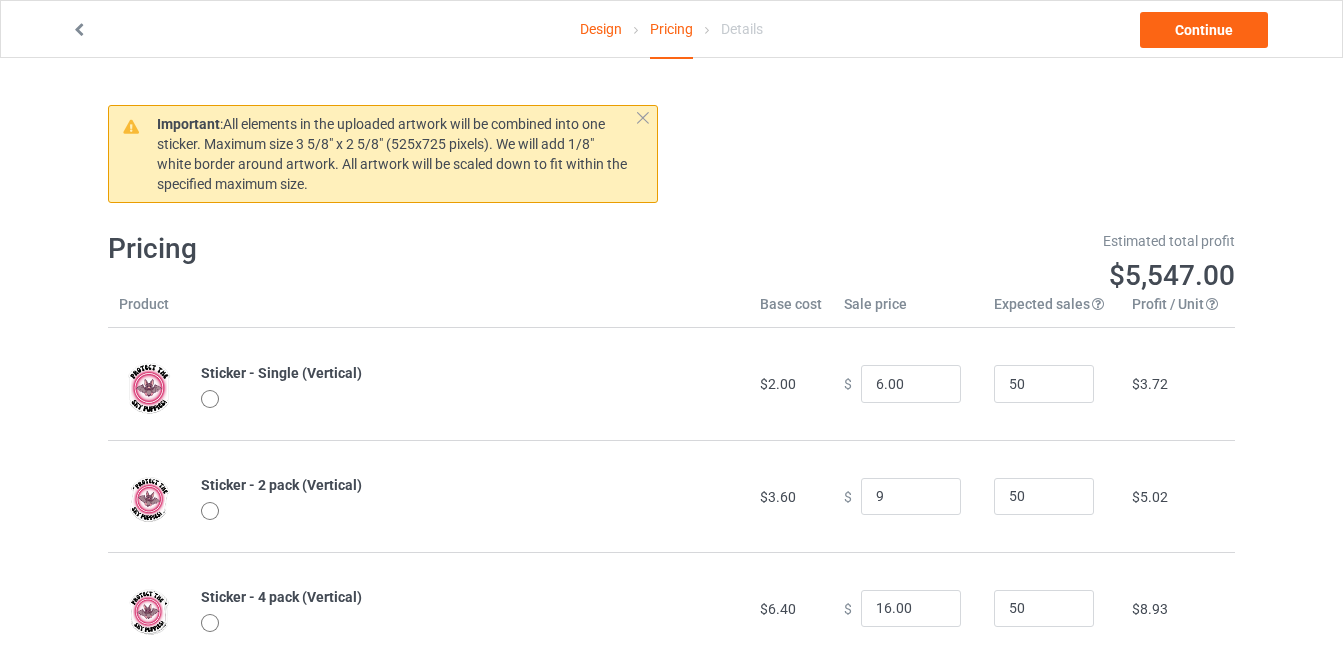 type on "9.00" 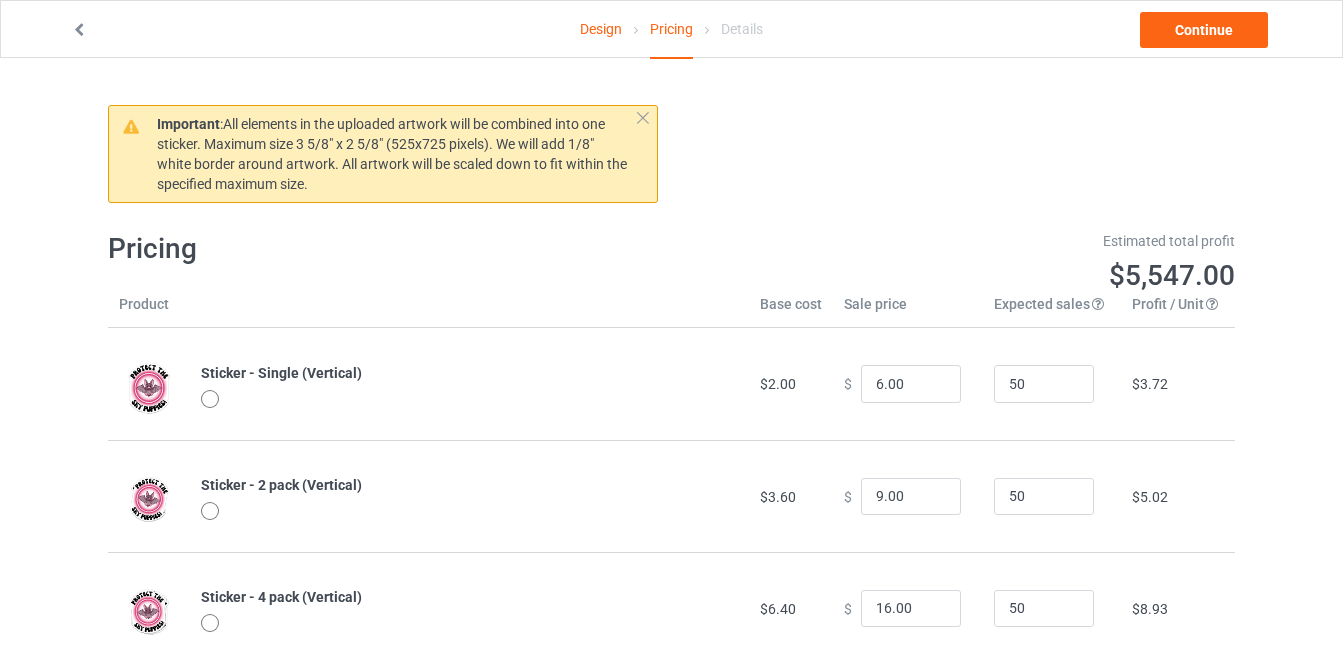 click on "$     9.00" at bounding box center [908, 496] 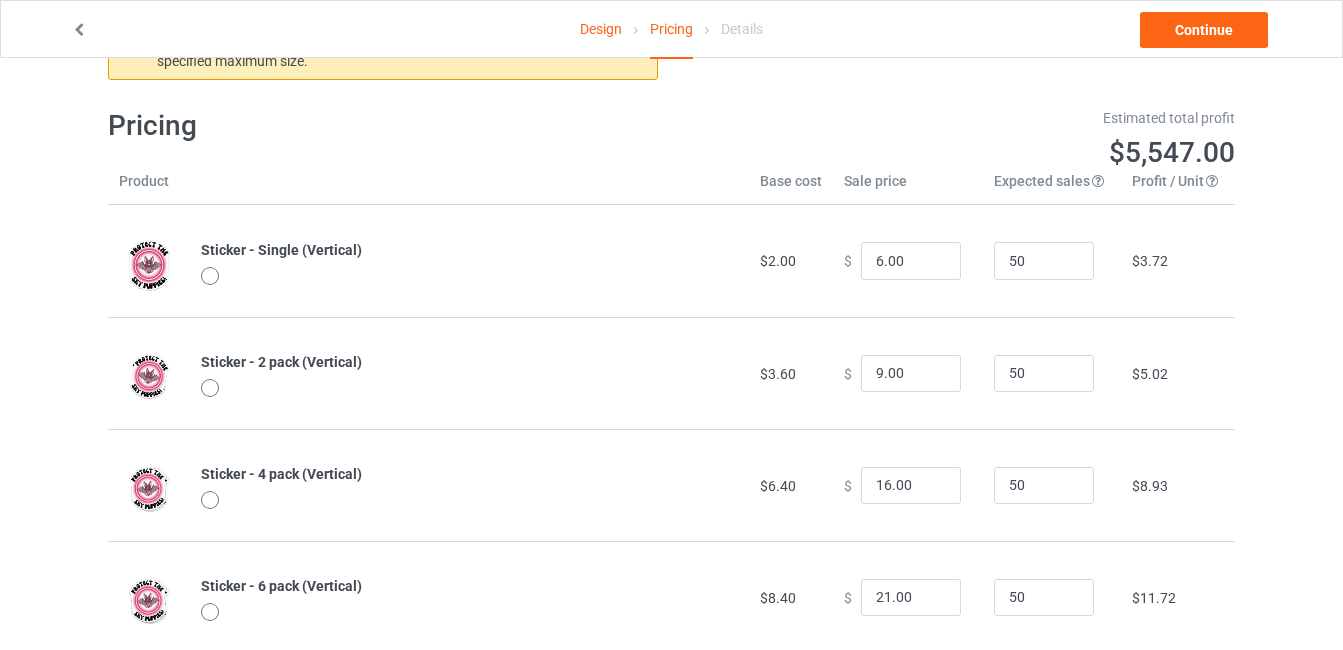 scroll, scrollTop: 124, scrollLeft: 0, axis: vertical 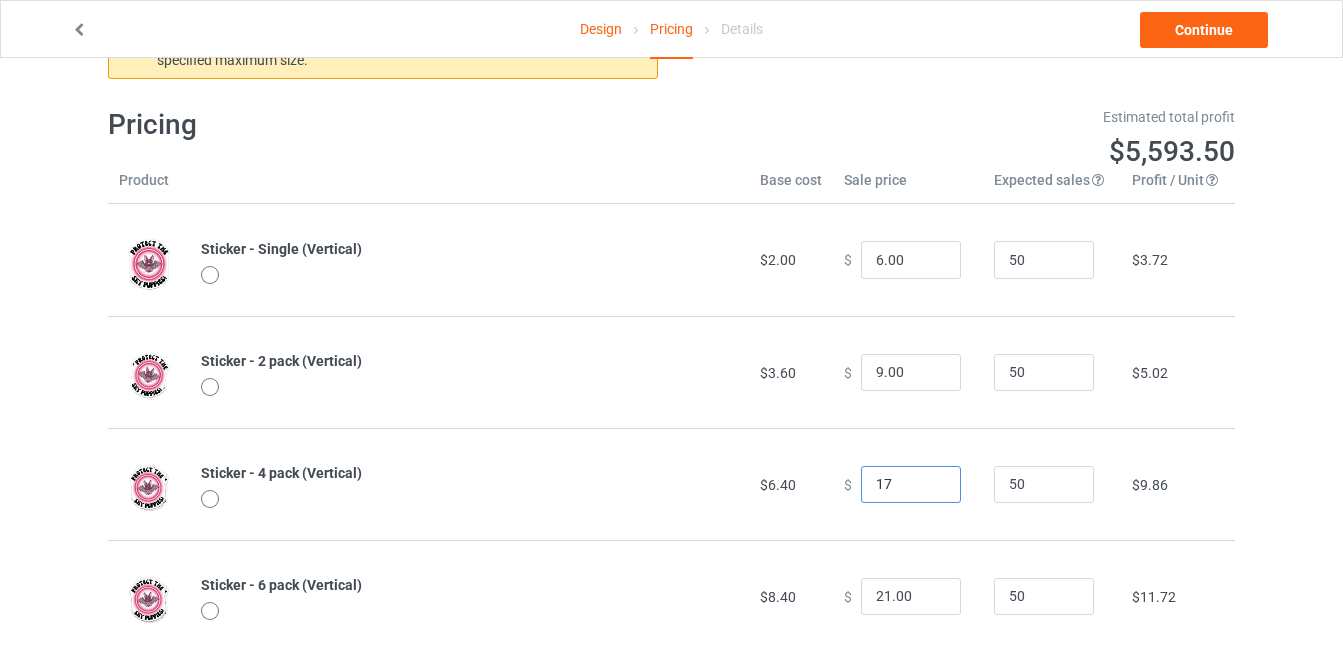 click on "17" at bounding box center [911, 485] 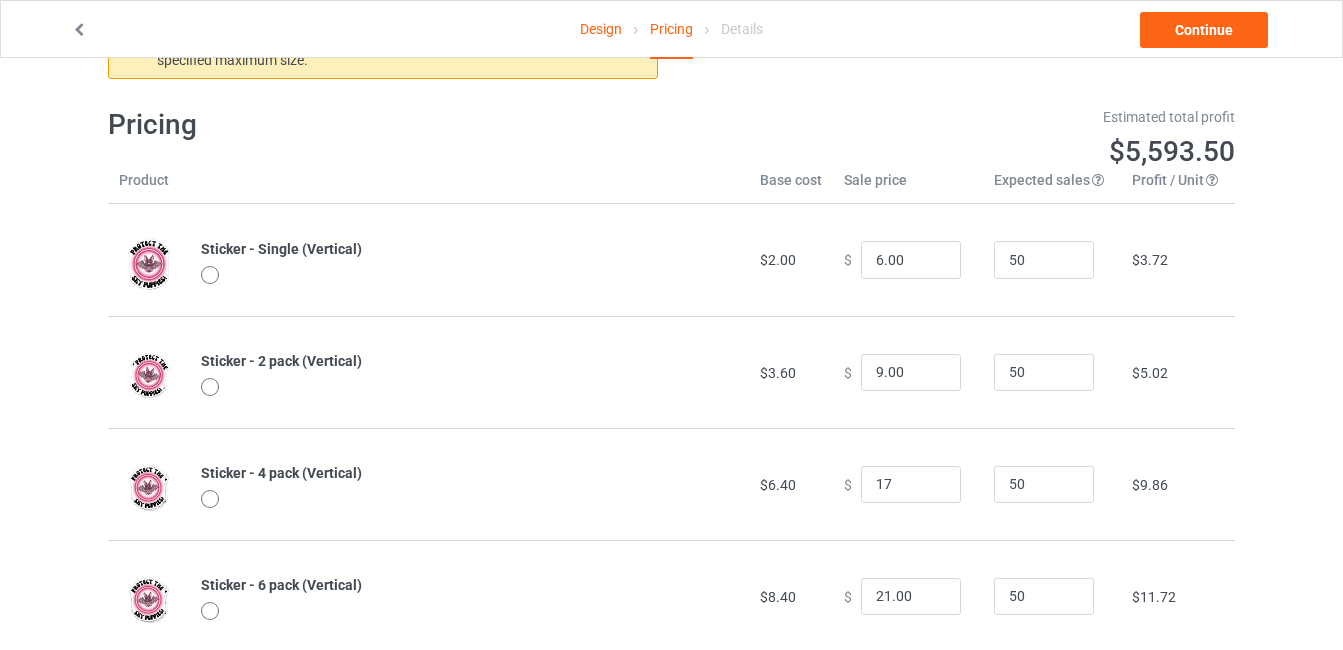 type on "17.00" 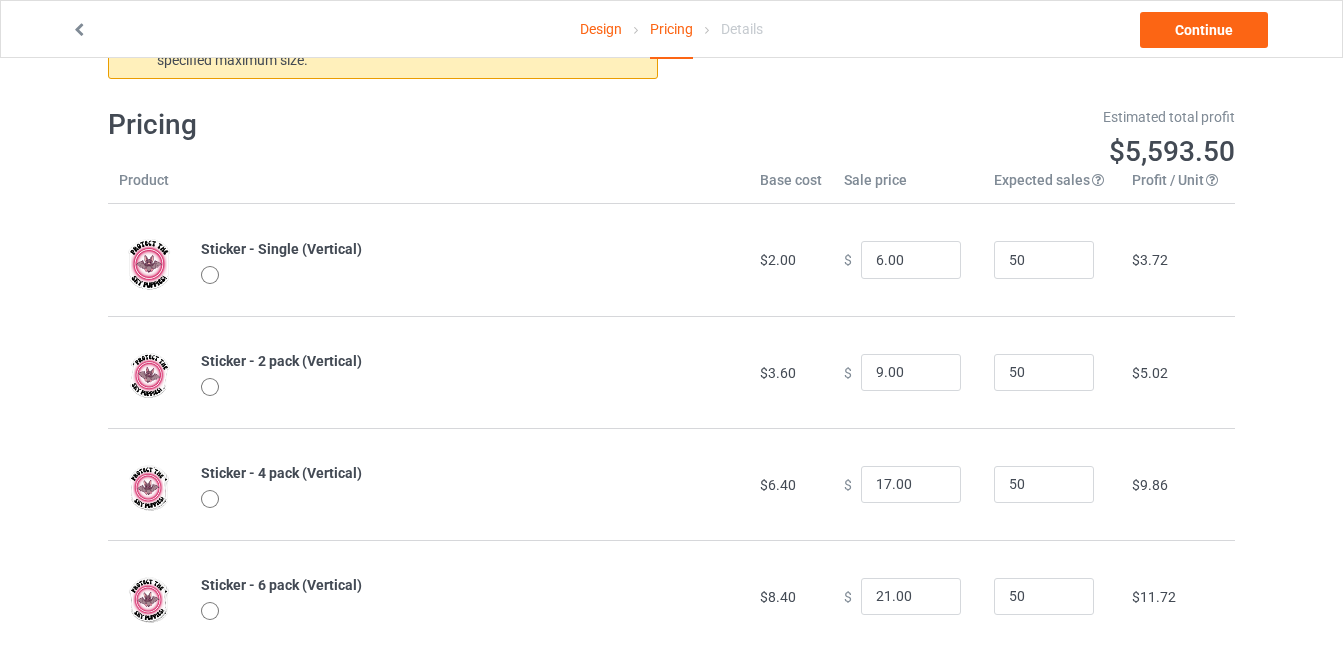 click on "$     17.00" at bounding box center (908, 484) 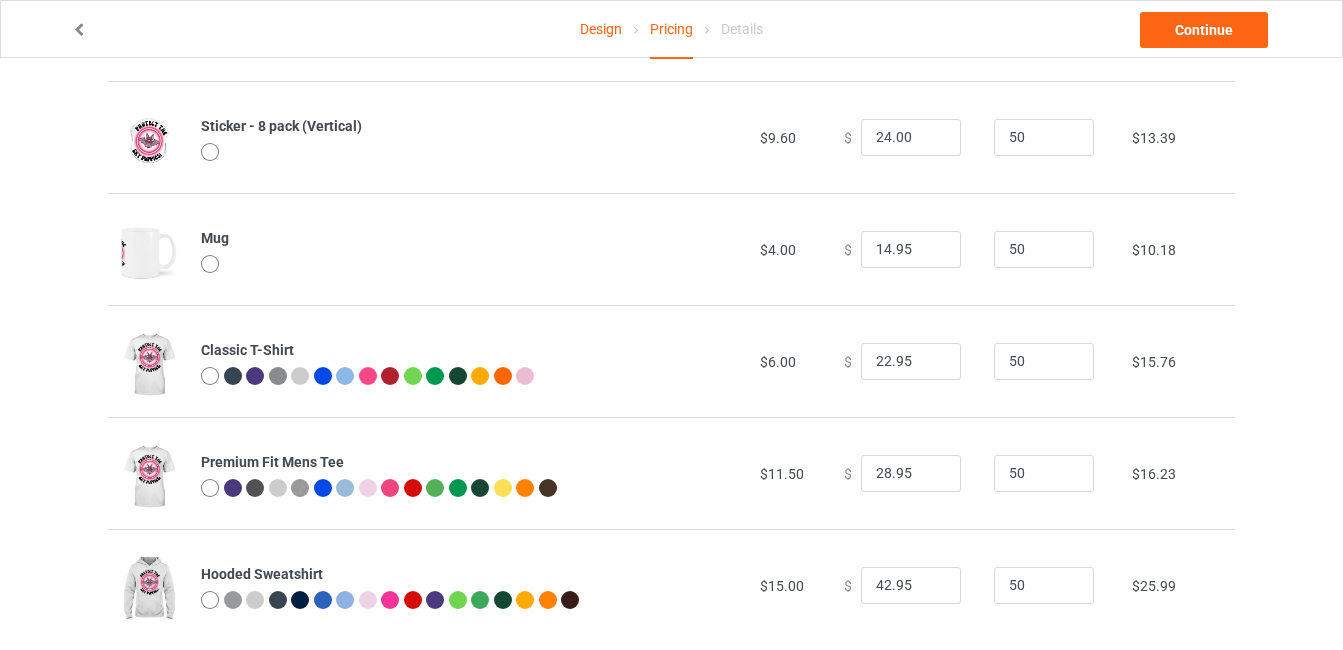 scroll, scrollTop: 708, scrollLeft: 0, axis: vertical 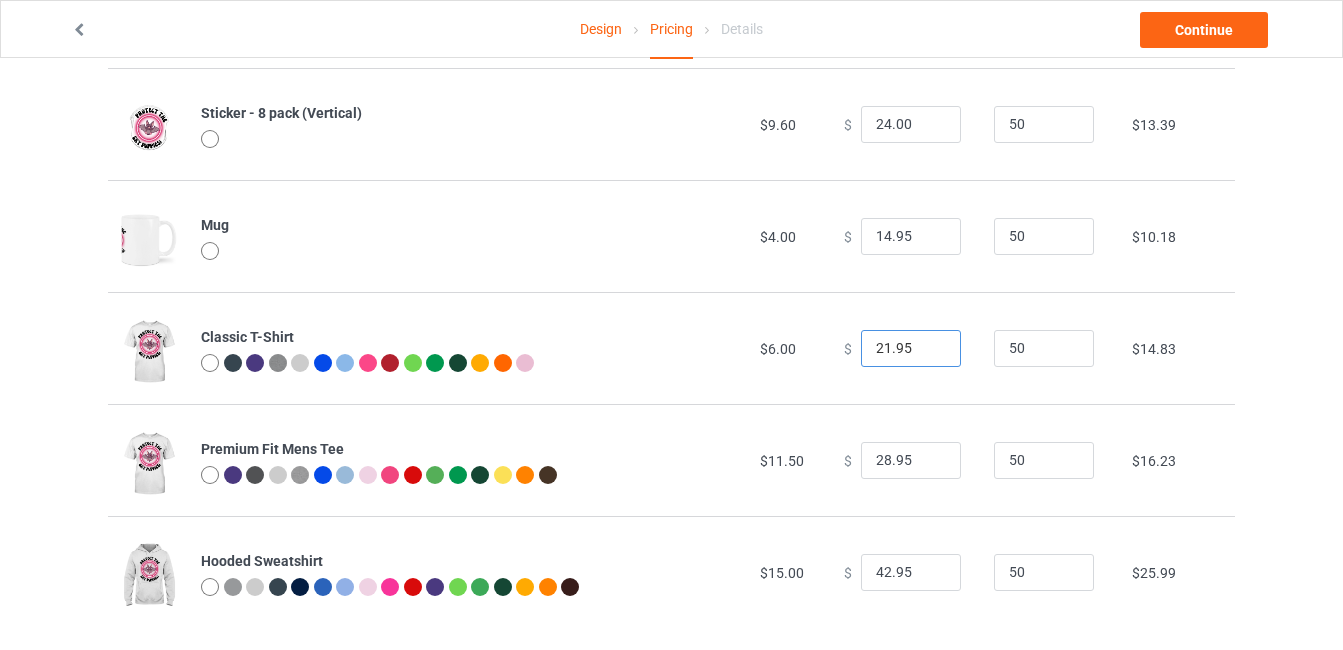 click on "21.95" at bounding box center (911, 349) 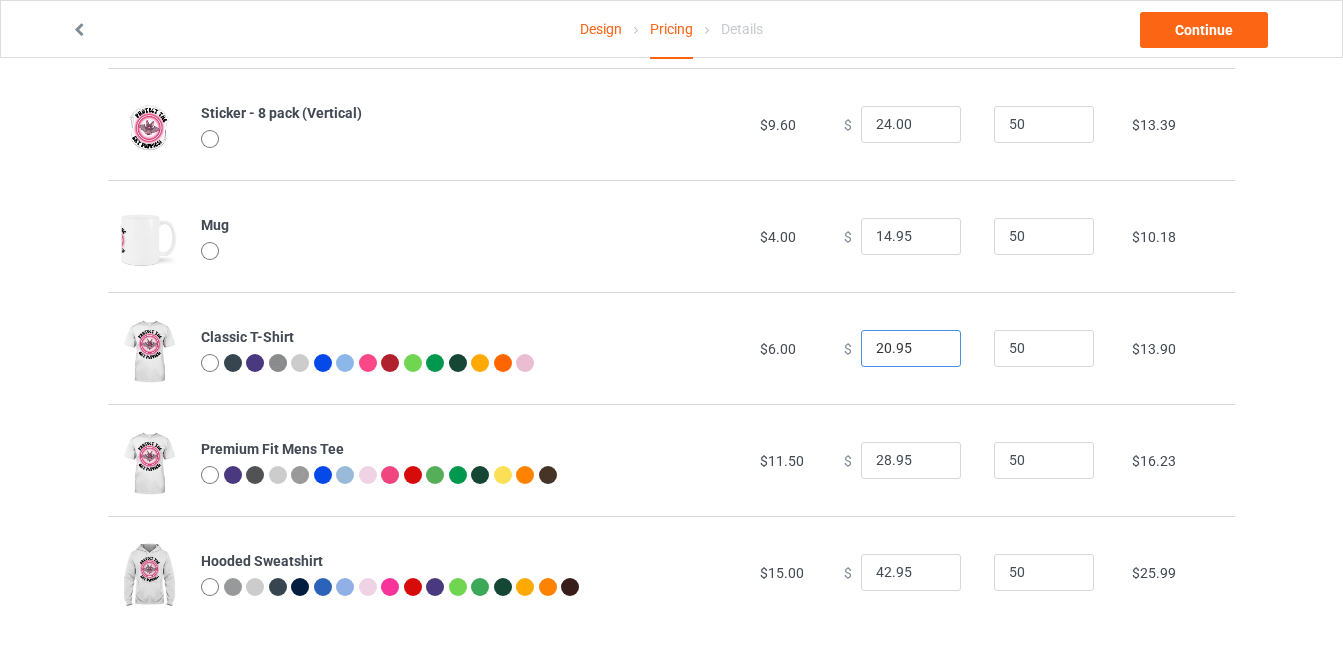 click on "20.95" at bounding box center [911, 349] 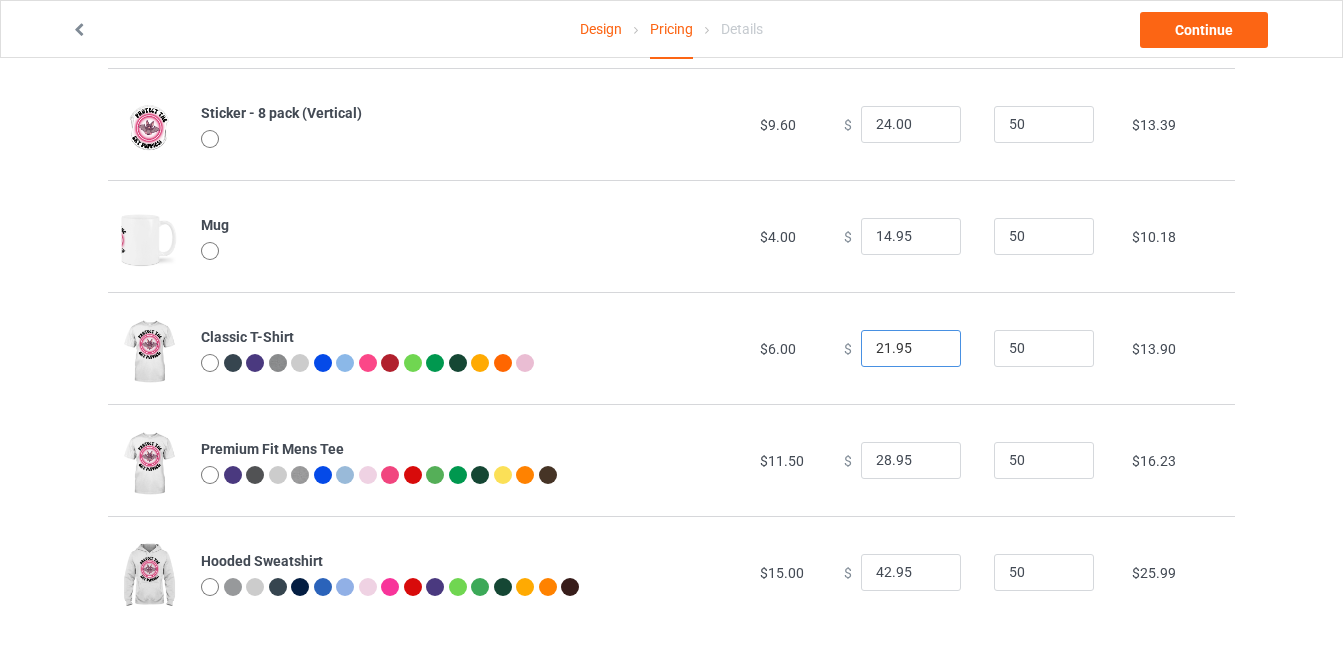 type on "21.95" 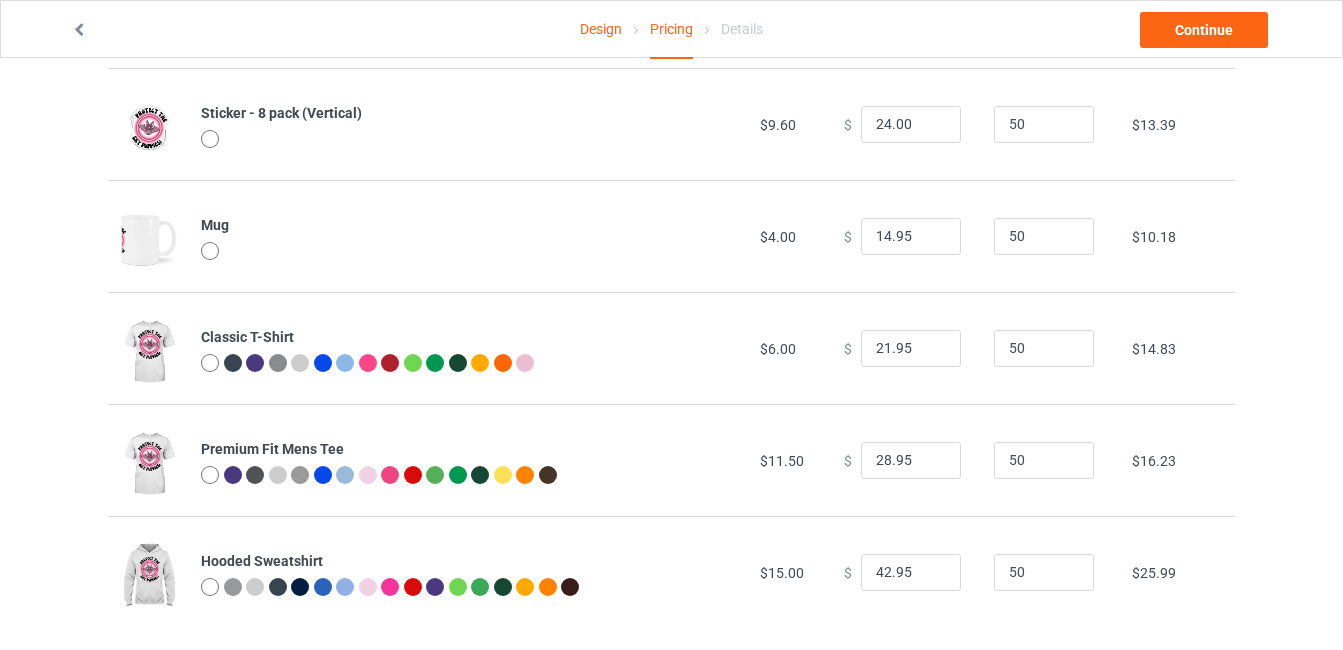 click on "$     21.95" at bounding box center [908, 348] 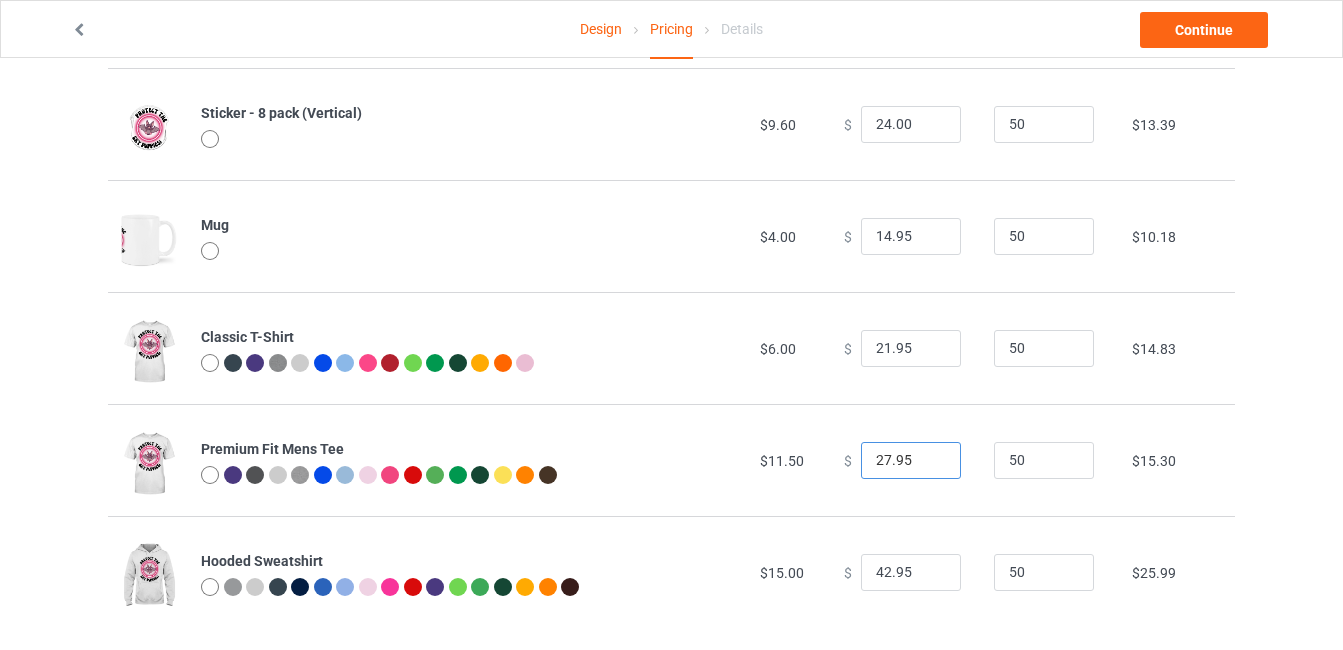 type on "27.95" 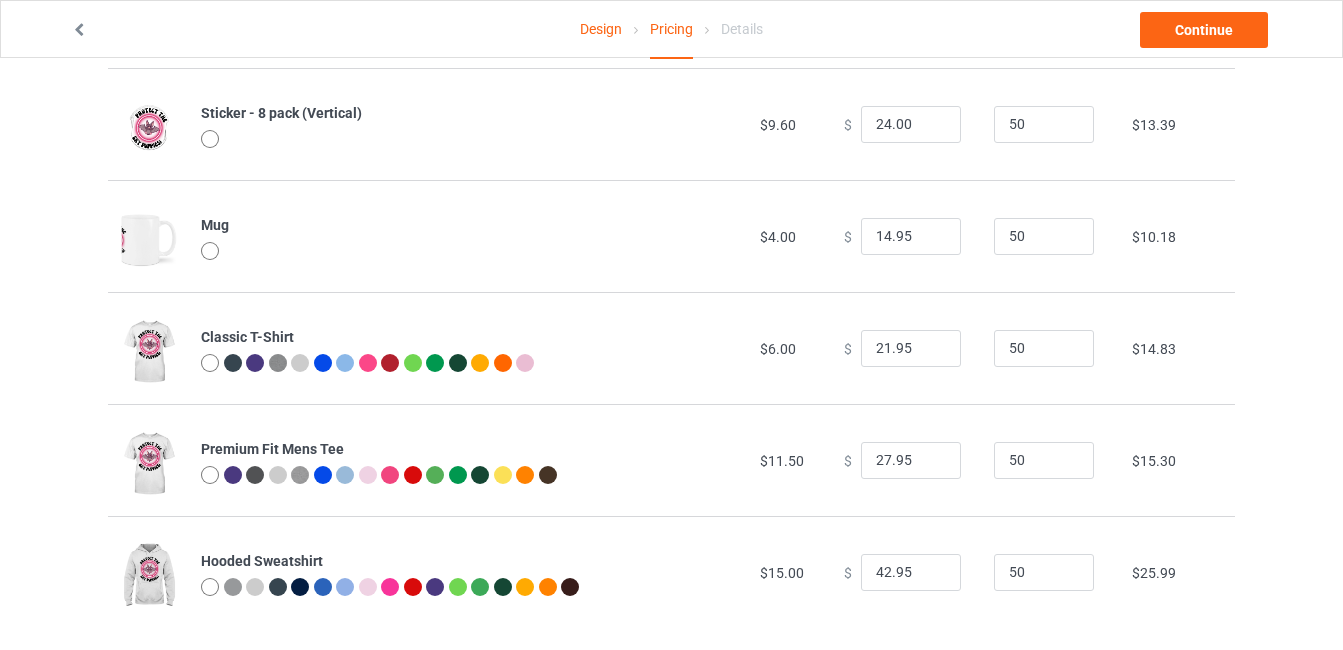 click on "$     27.95" at bounding box center [908, 460] 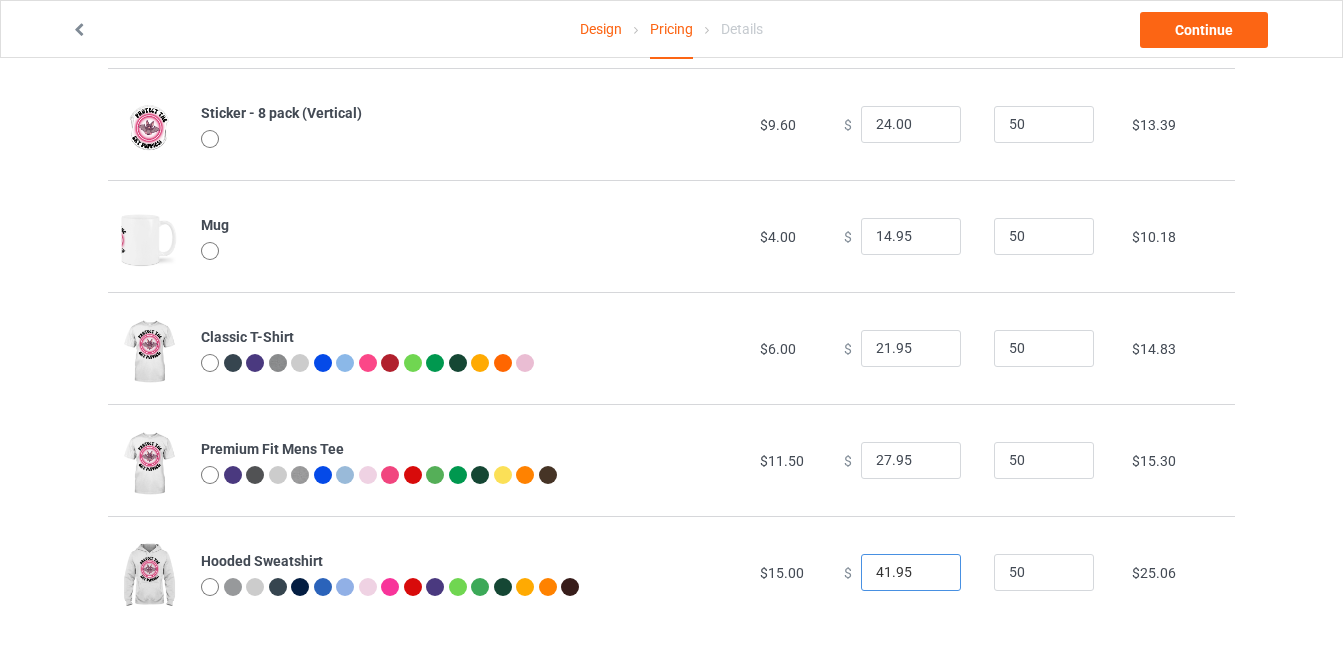 click on "41.95" at bounding box center (911, 573) 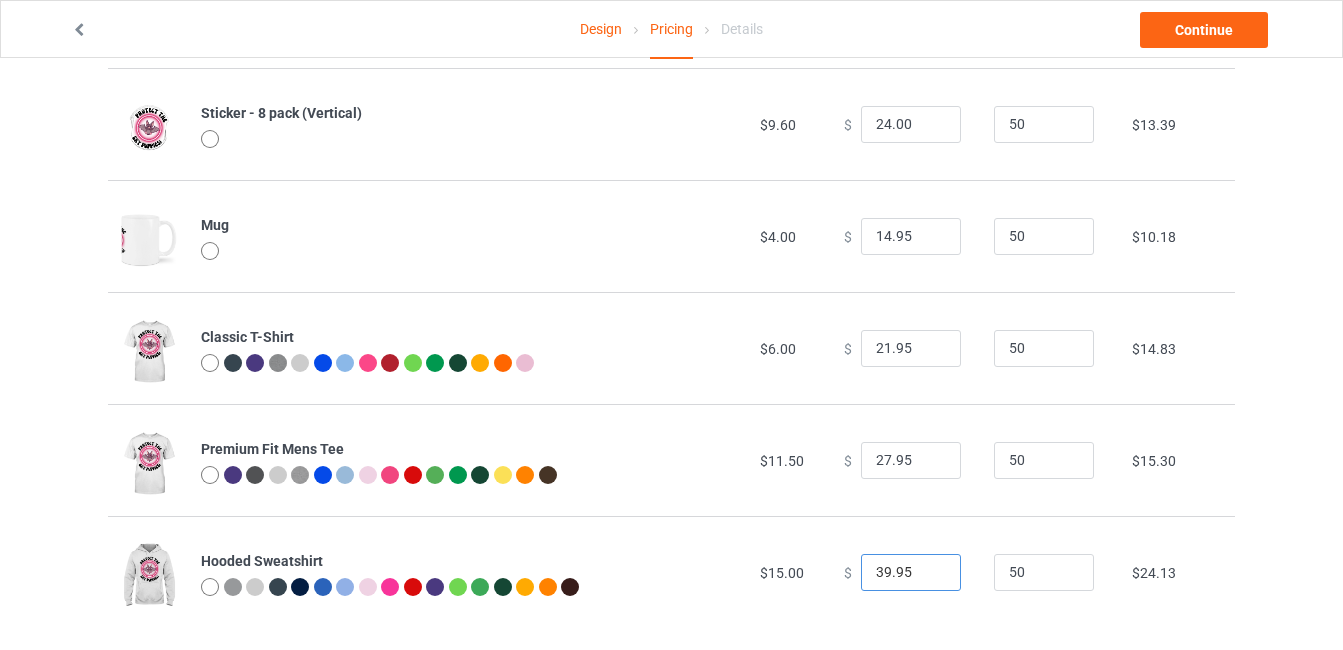 click on "39.95" at bounding box center (911, 573) 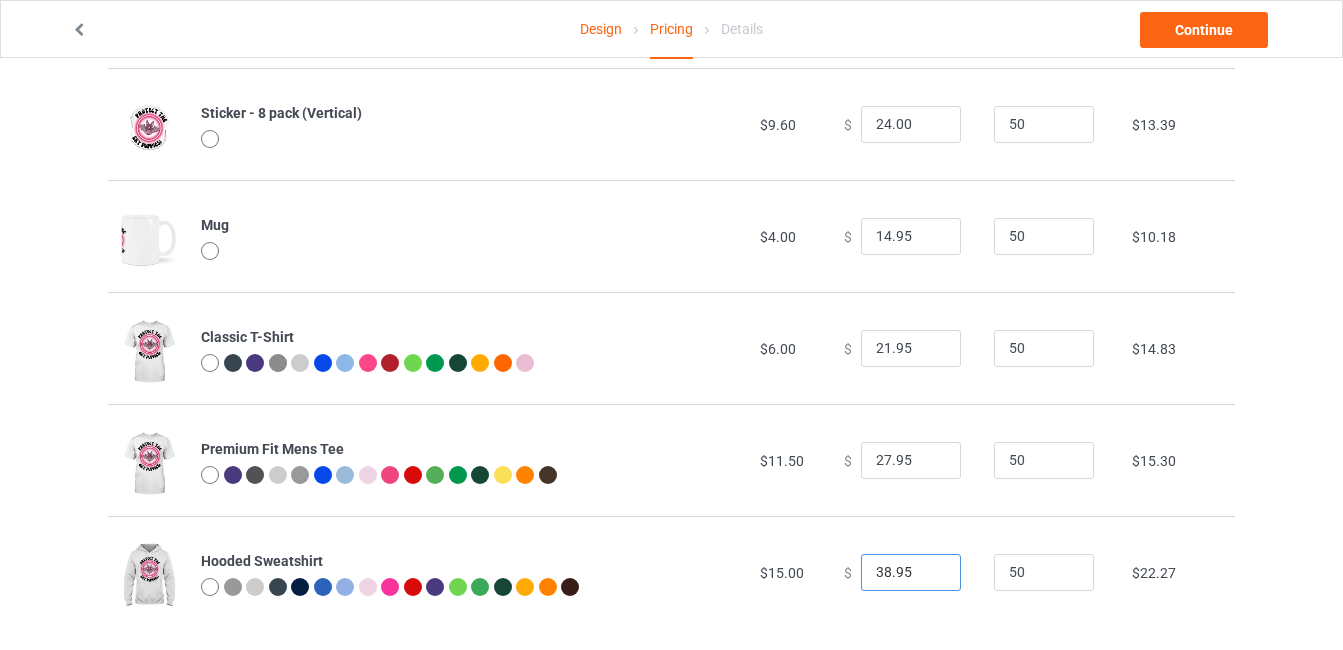 click on "38.95" at bounding box center [911, 573] 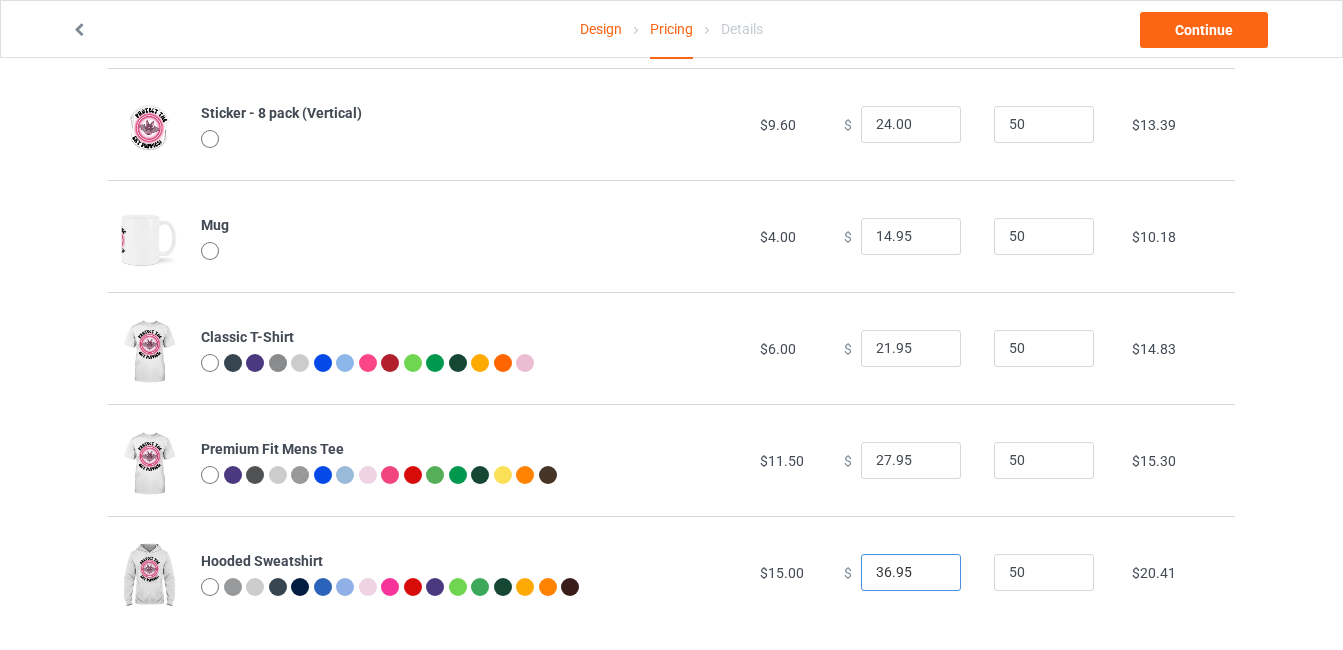 click on "36.95" at bounding box center (911, 573) 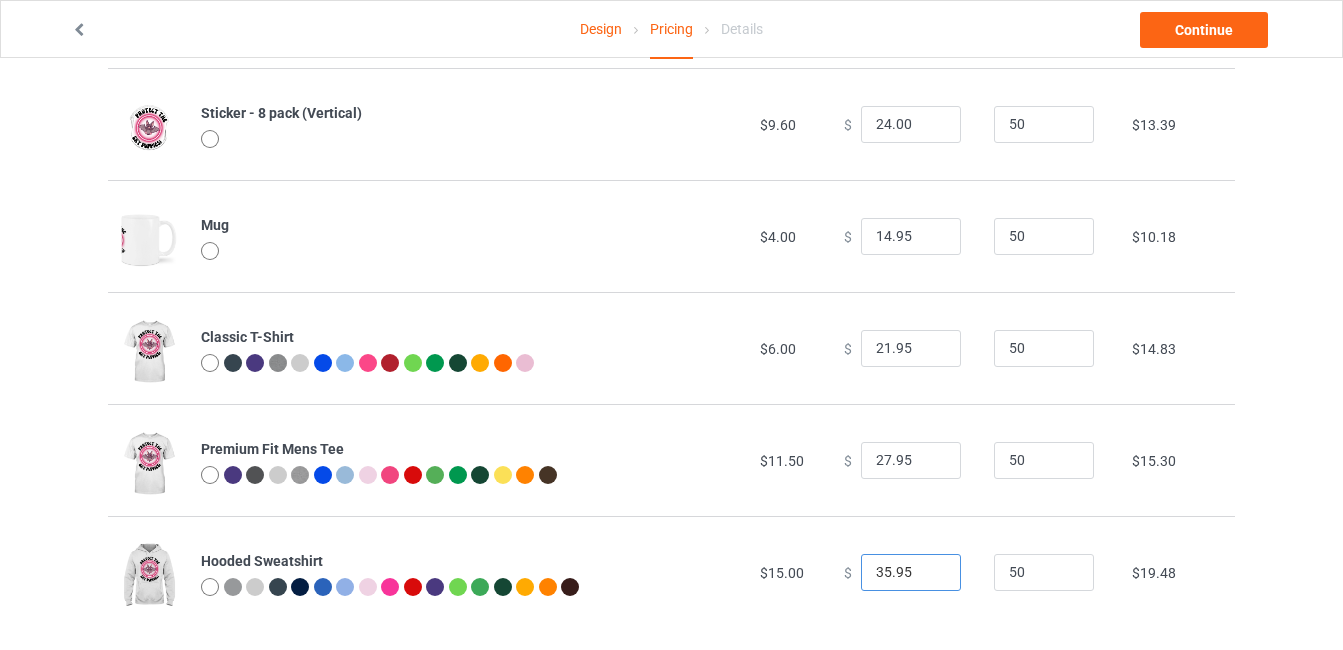 click on "35.95" at bounding box center (911, 573) 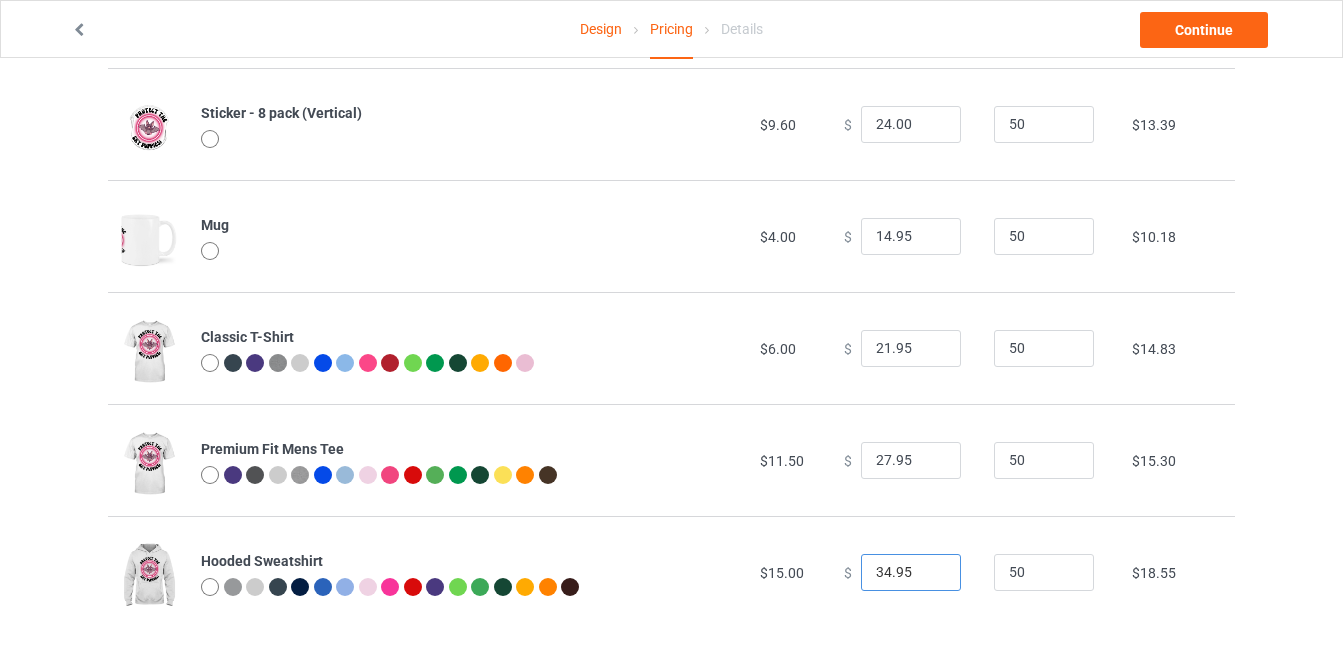 click on "34.95" at bounding box center [911, 573] 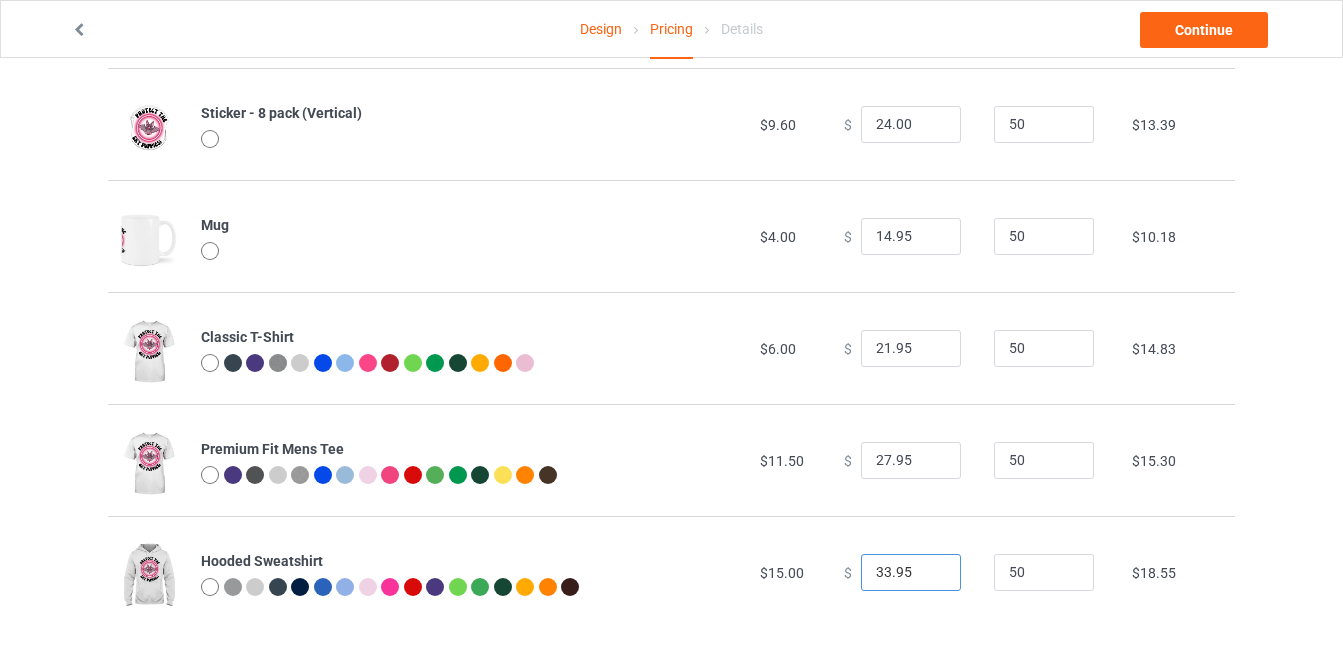 click on "33.95" at bounding box center (911, 573) 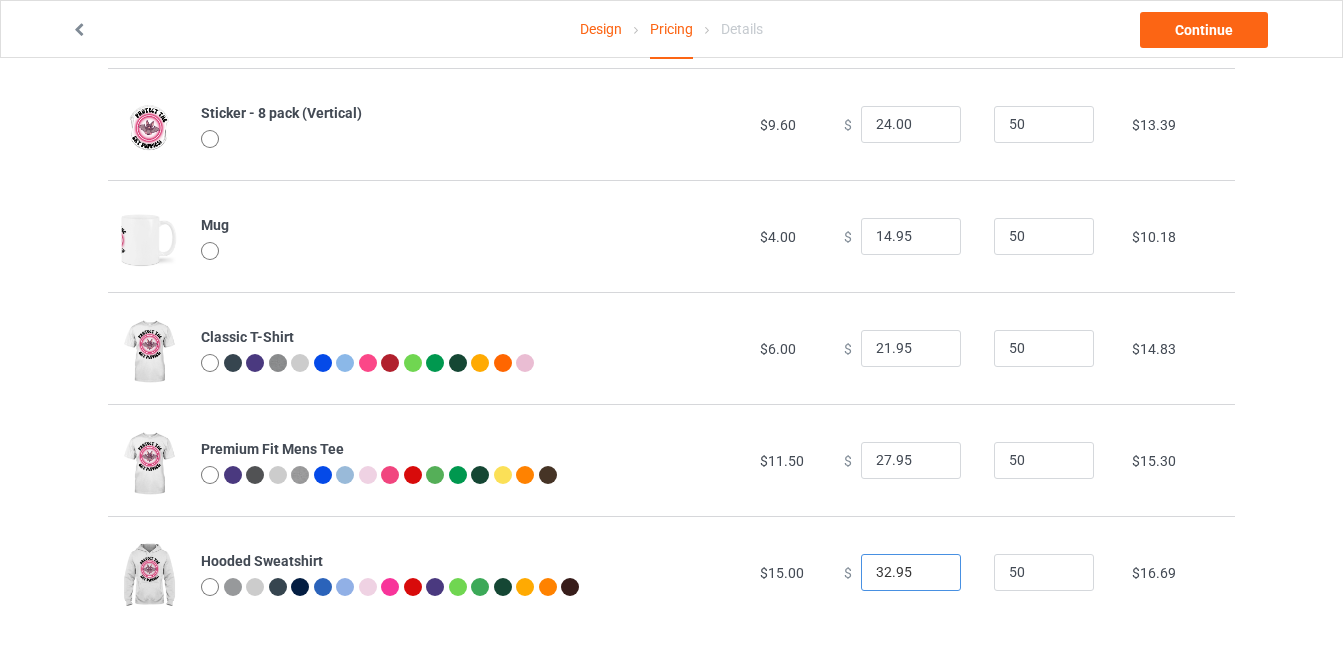 type on "32.95" 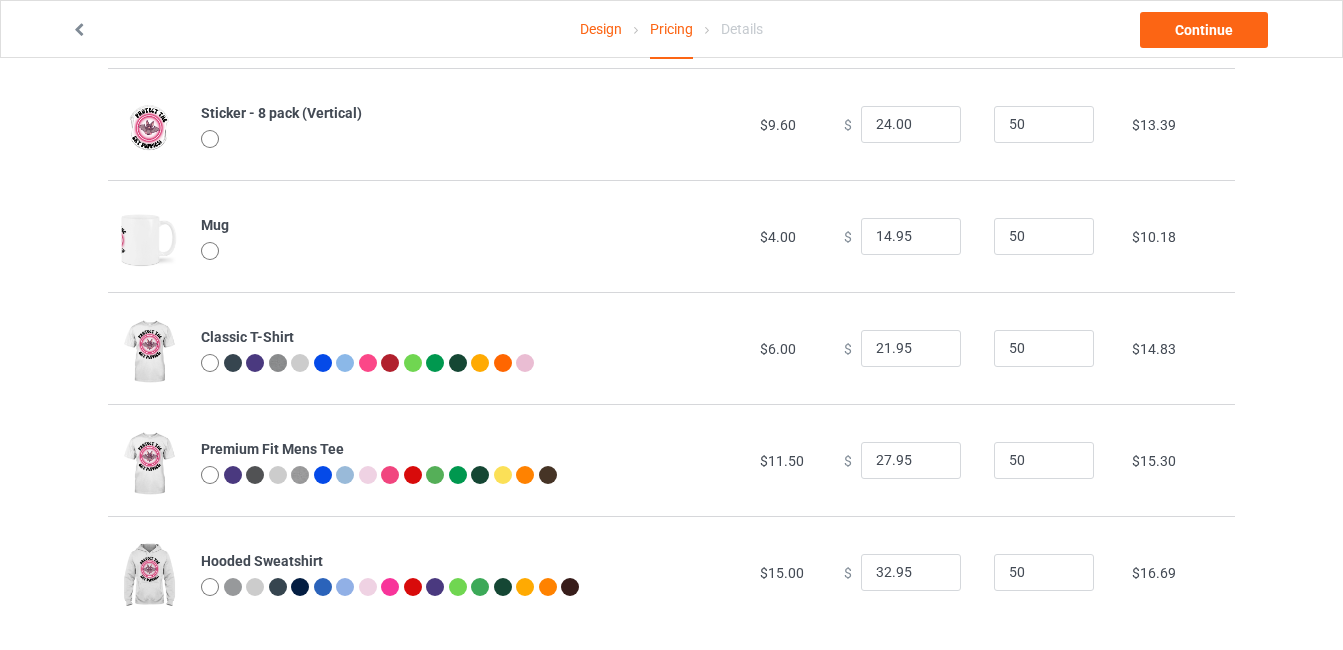 click on "$     27.95" at bounding box center [908, 460] 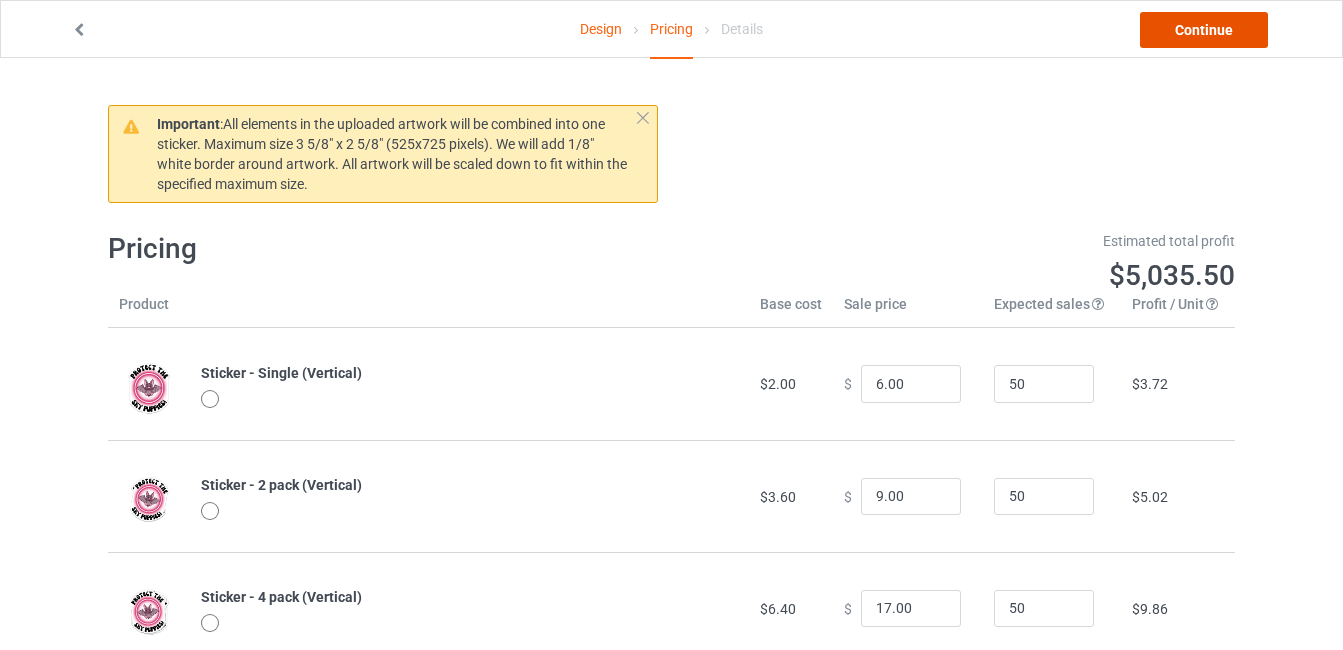 click on "Continue" at bounding box center (1204, 30) 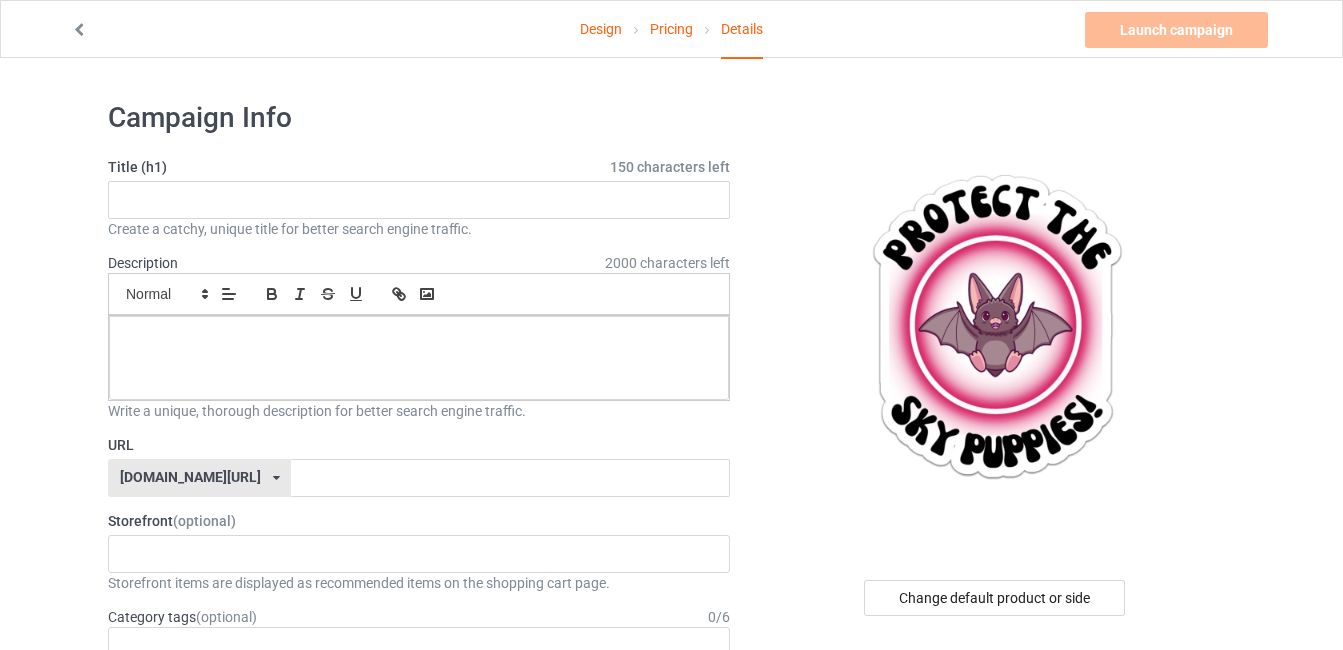 click on "Create a catchy, unique title for better search engine traffic." 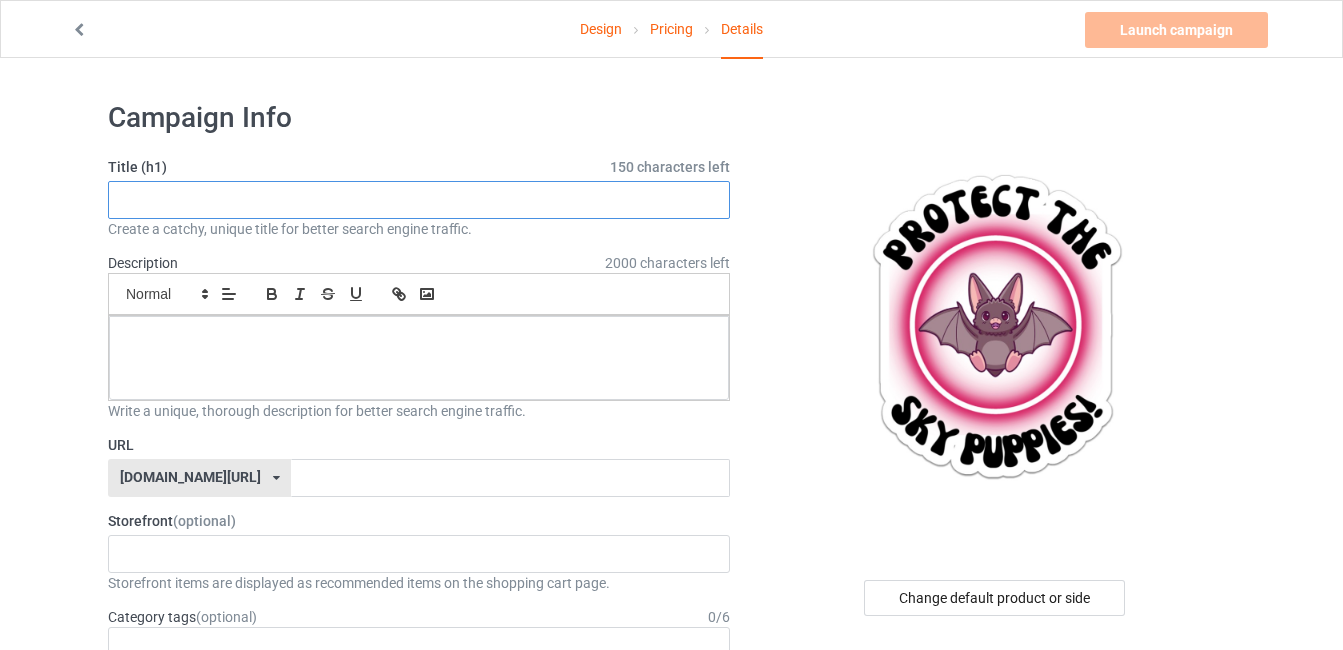 click at bounding box center (419, 200) 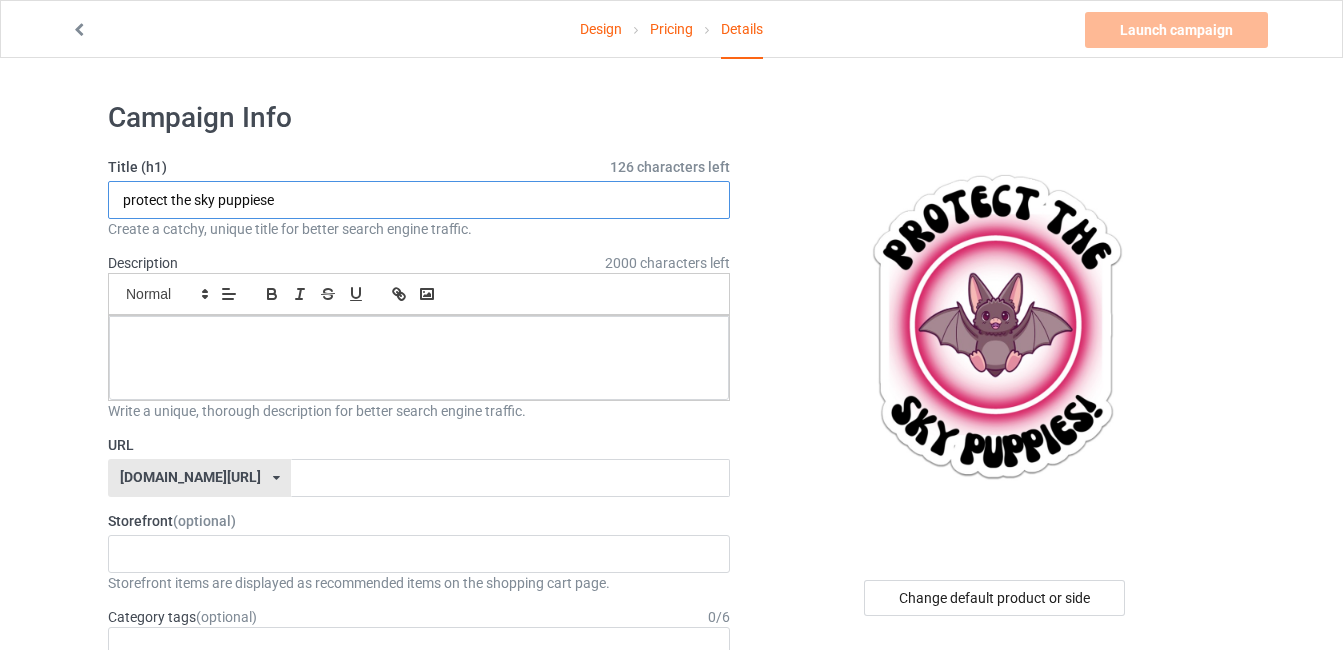 click on "protect the sky puppiese" at bounding box center [419, 200] 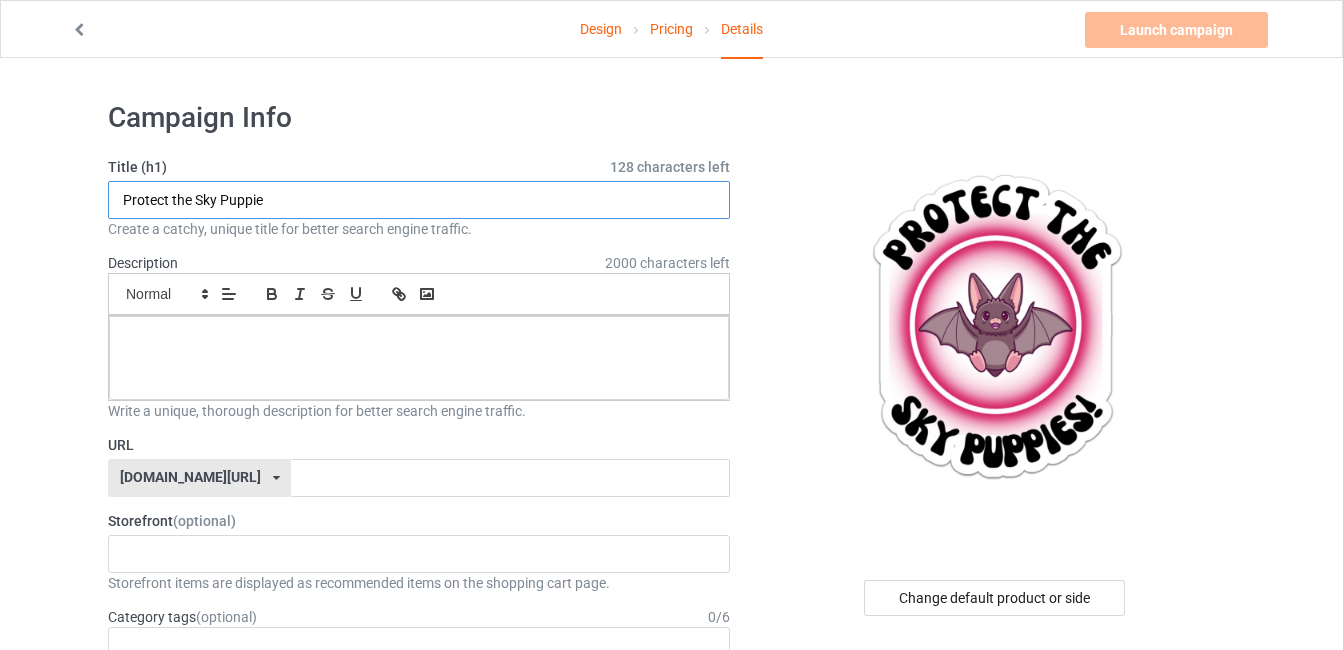 click on "Protect the Sky Puppie" at bounding box center (419, 200) 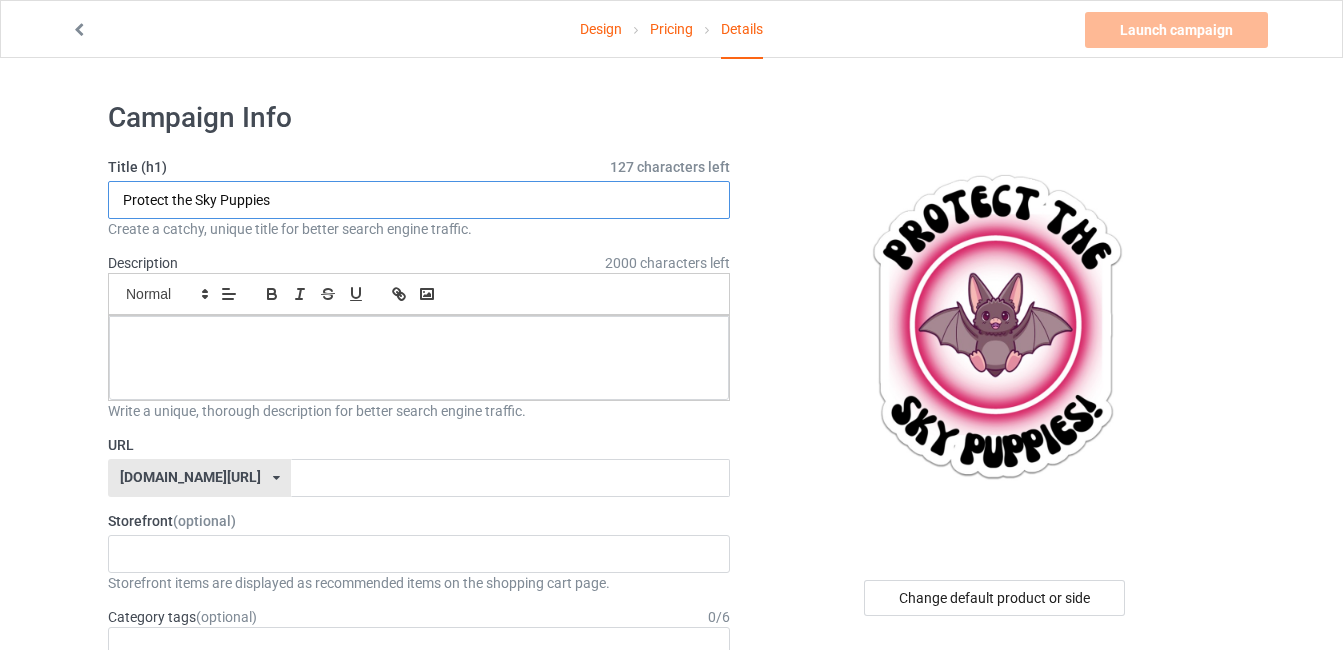 type on "Protect the Sky Puppies" 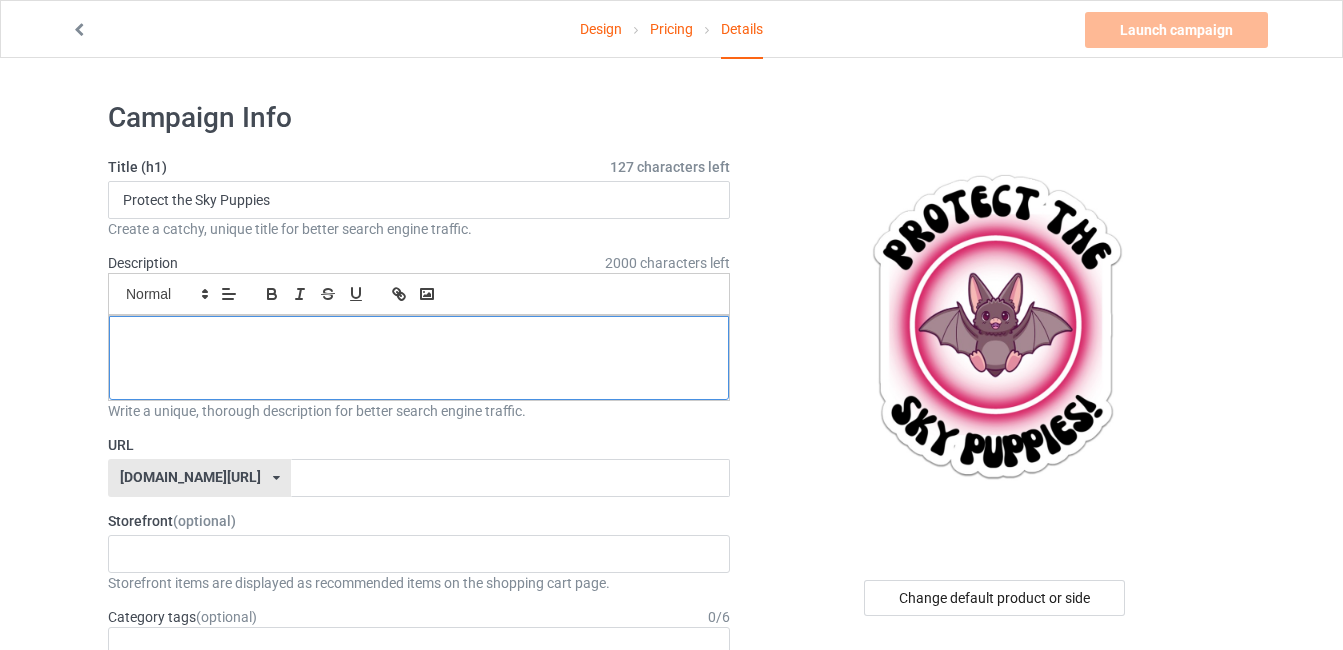 click at bounding box center (419, 358) 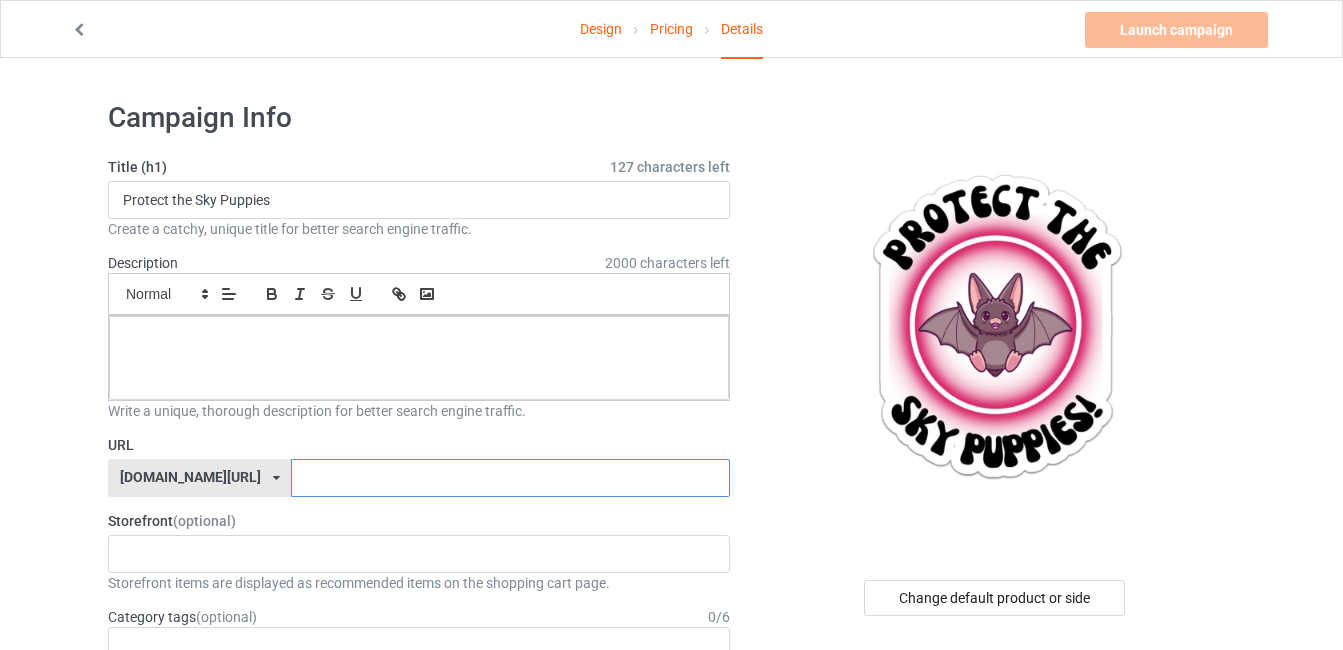 click at bounding box center [510, 478] 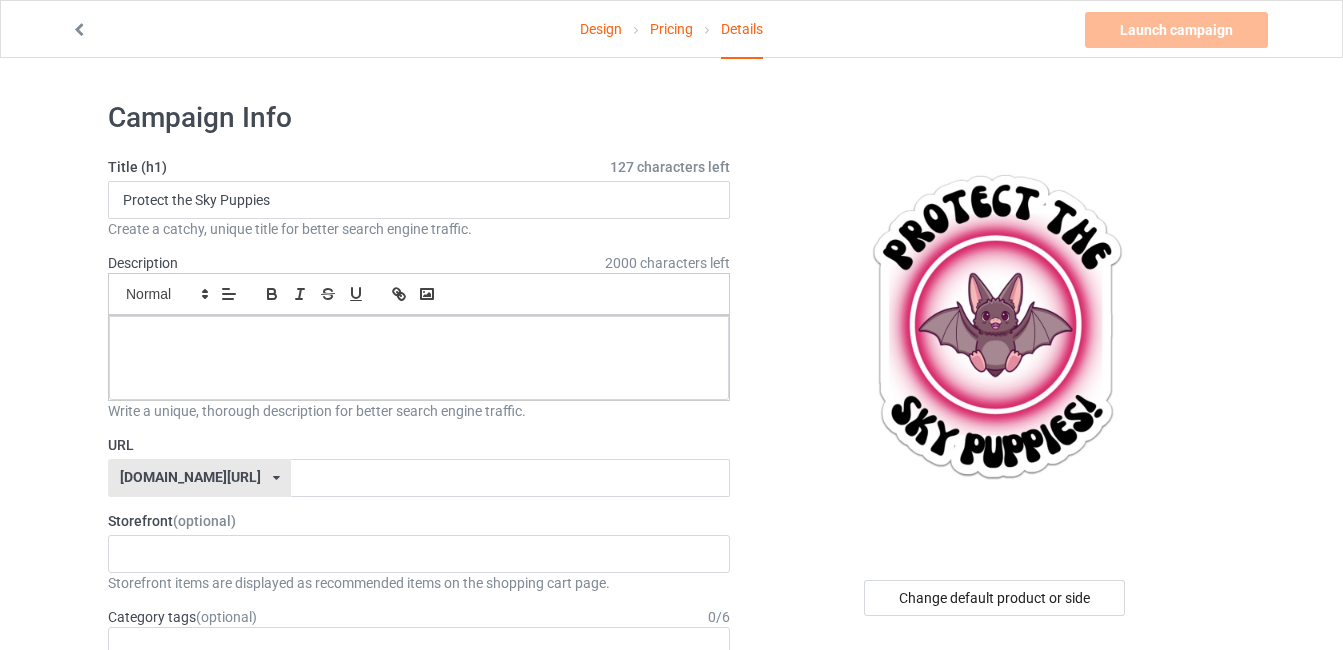 click on "[DOMAIN_NAME][URL]" at bounding box center (190, 477) 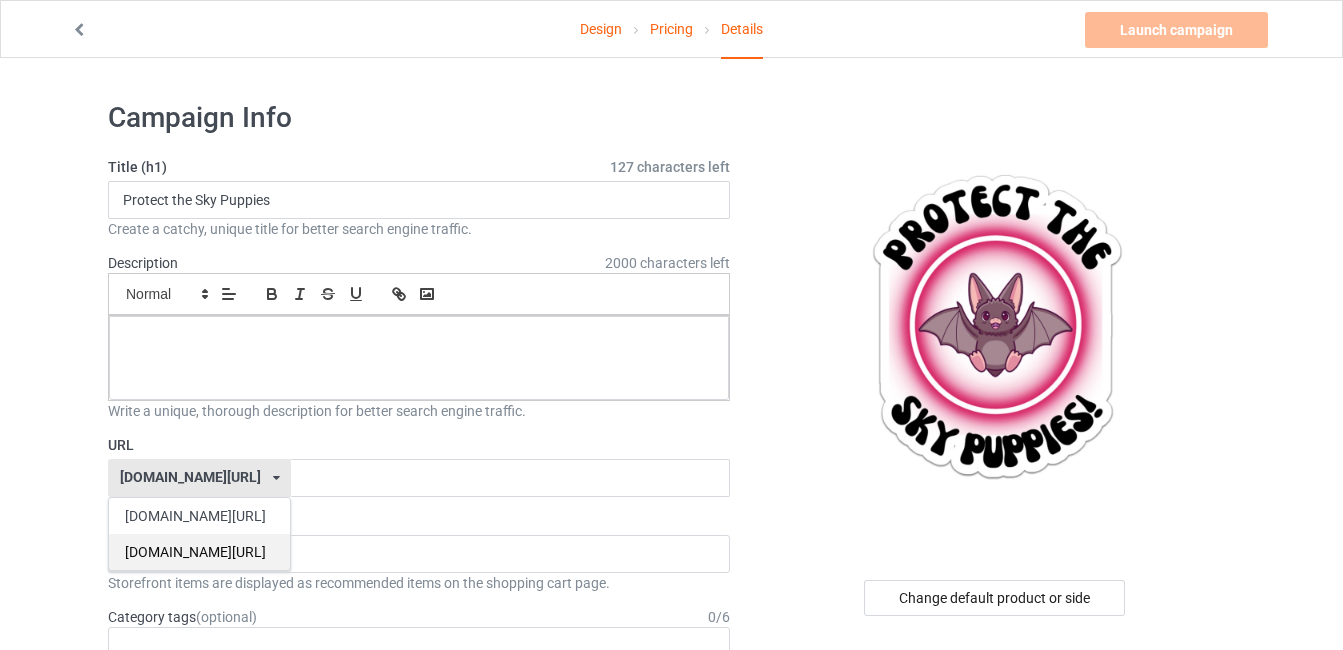 click on "[DOMAIN_NAME][URL]" at bounding box center (199, 552) 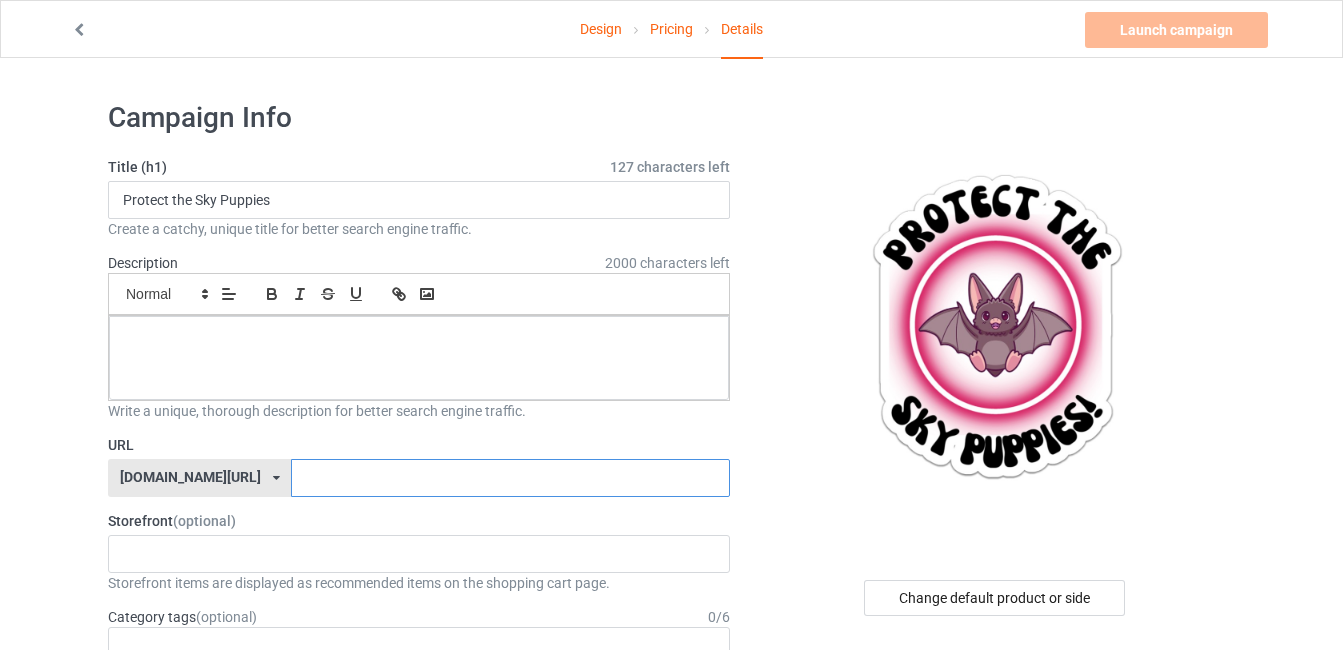 click at bounding box center (510, 478) 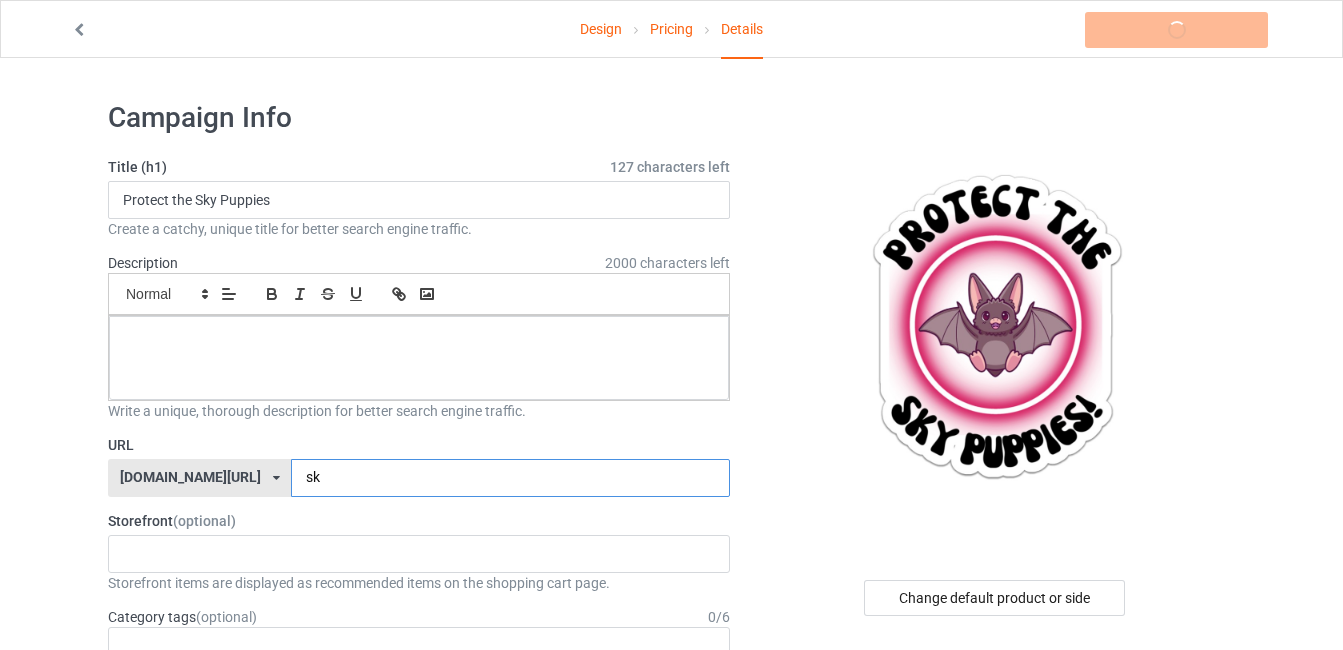 type on "s" 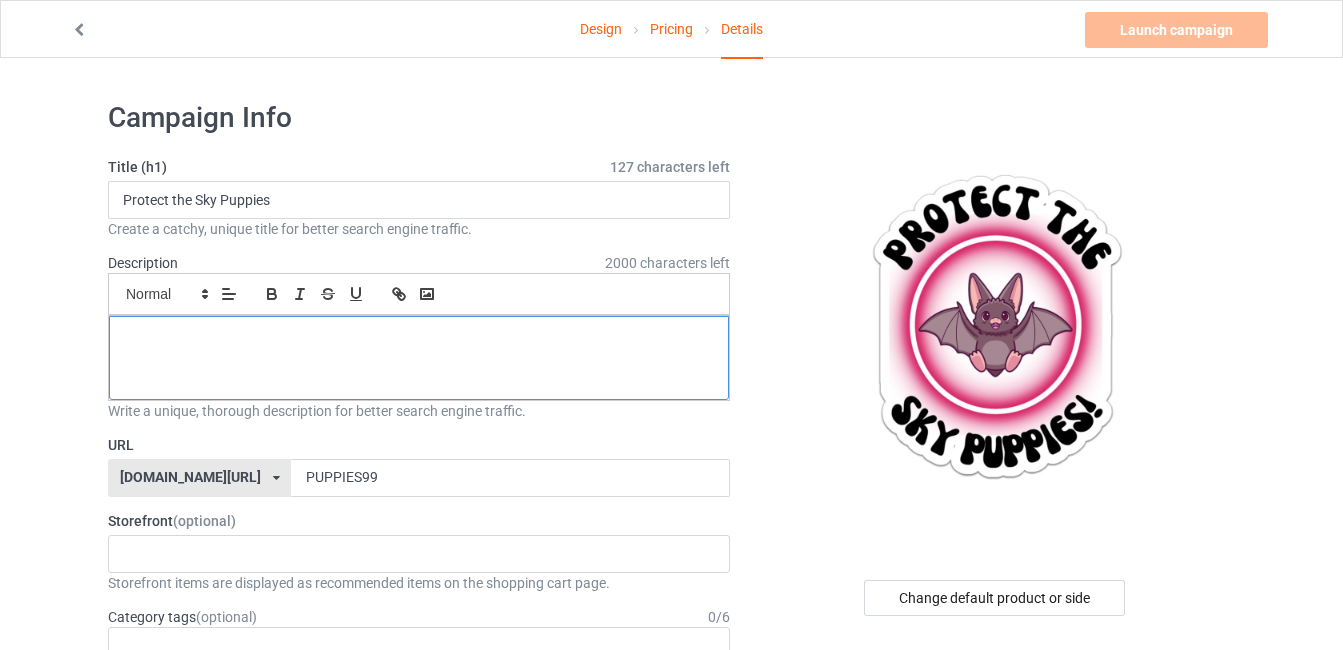 click at bounding box center (419, 341) 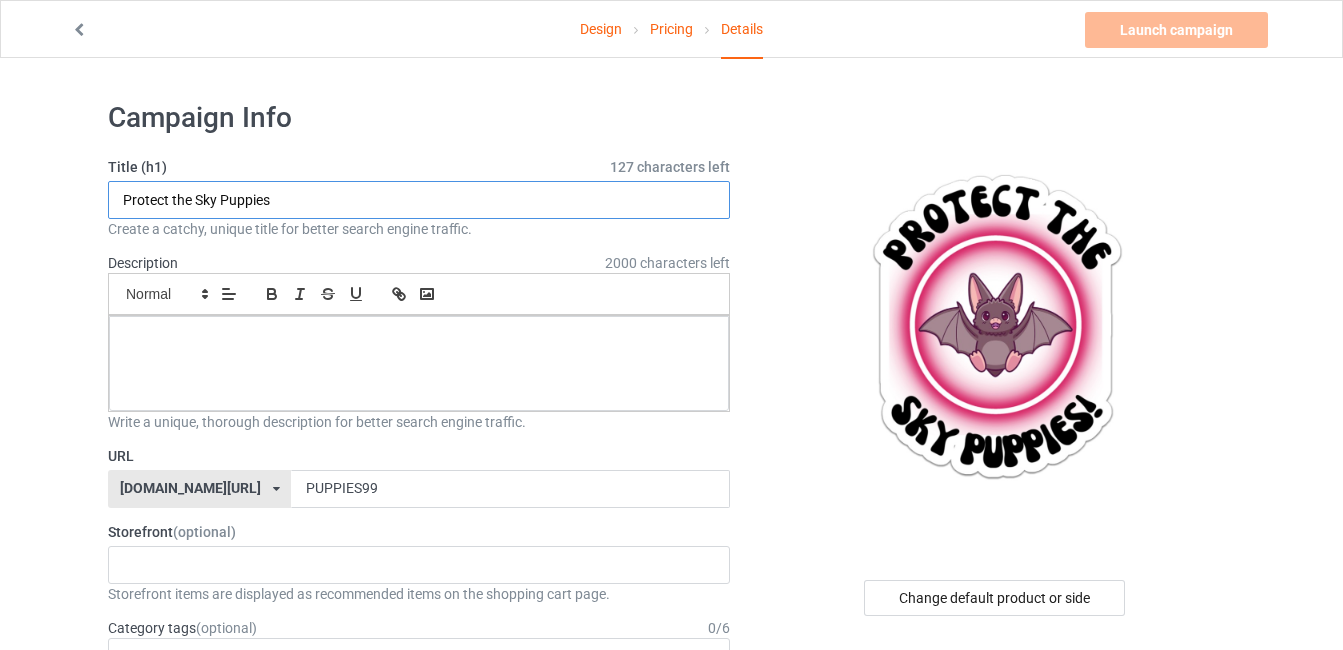 click on "Protect the Sky Puppies" at bounding box center [419, 200] 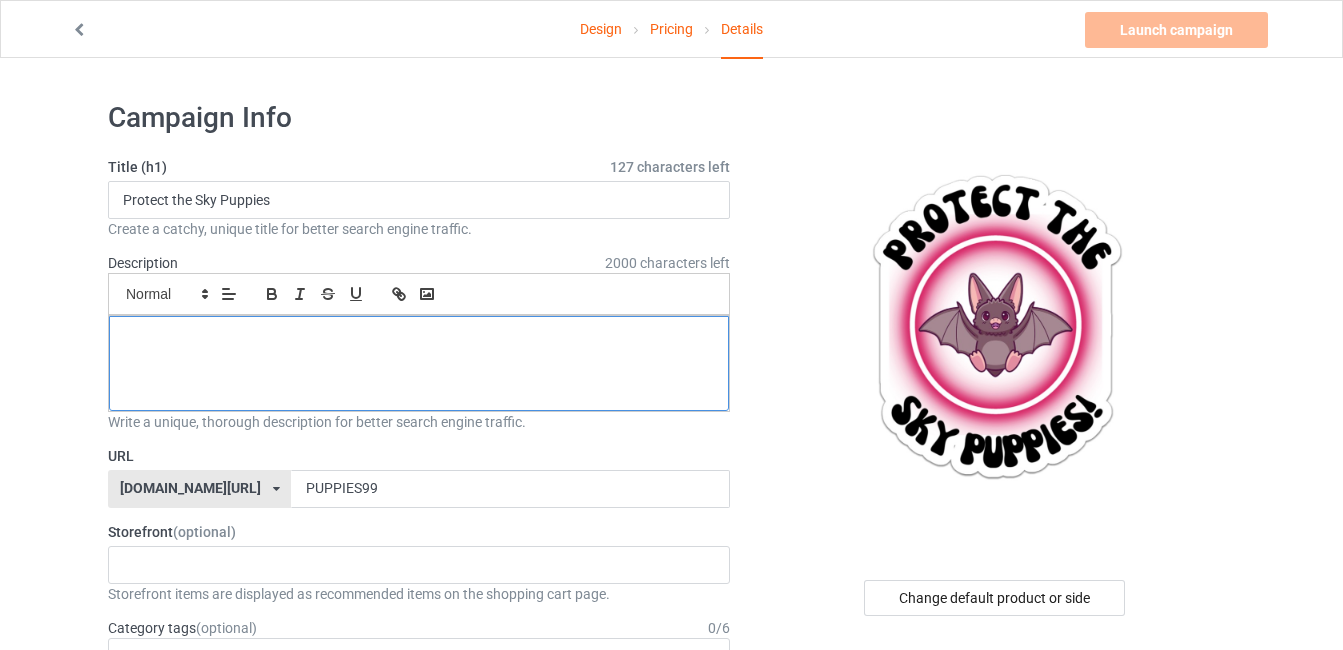 click at bounding box center (419, 366) 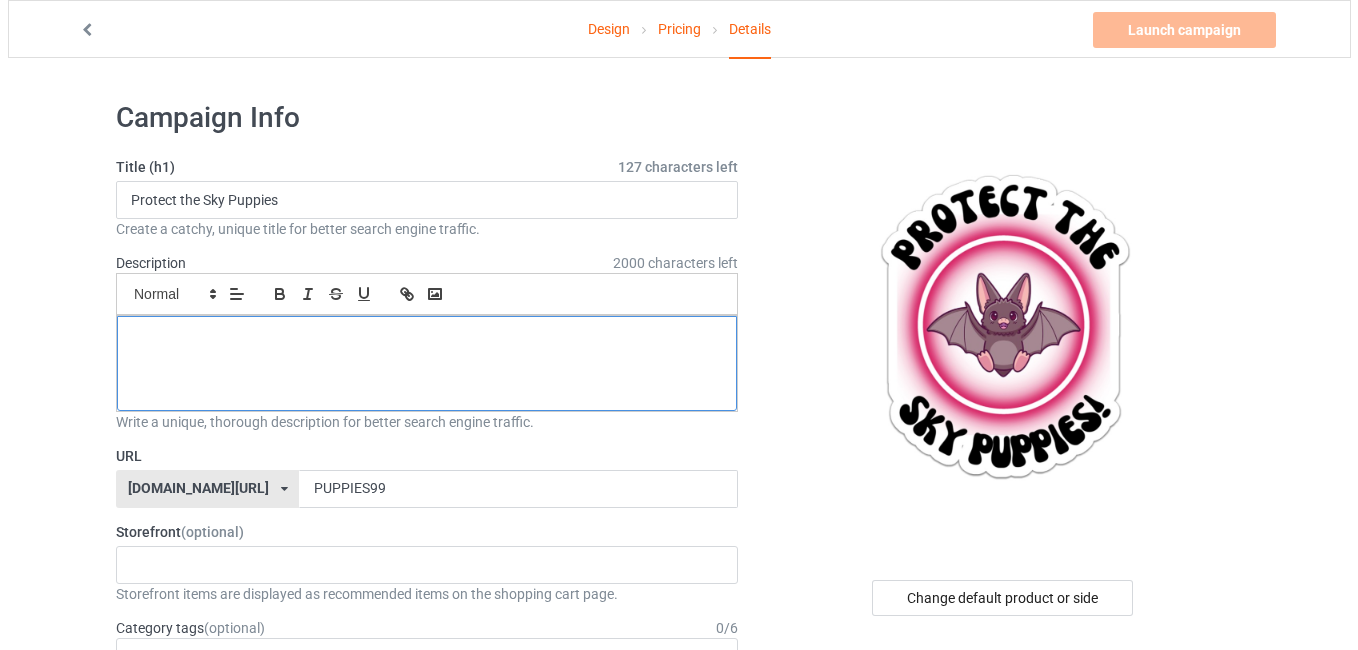 scroll, scrollTop: 0, scrollLeft: 0, axis: both 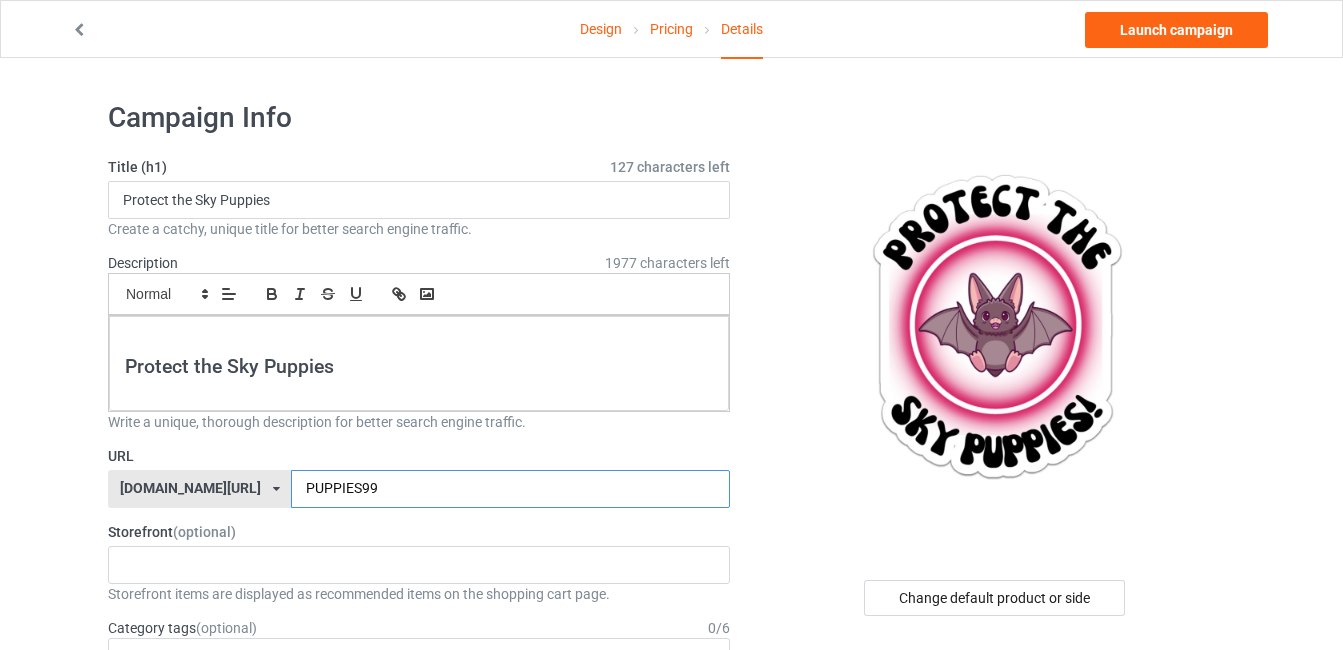 click on "PUPPIES99" at bounding box center (510, 489) 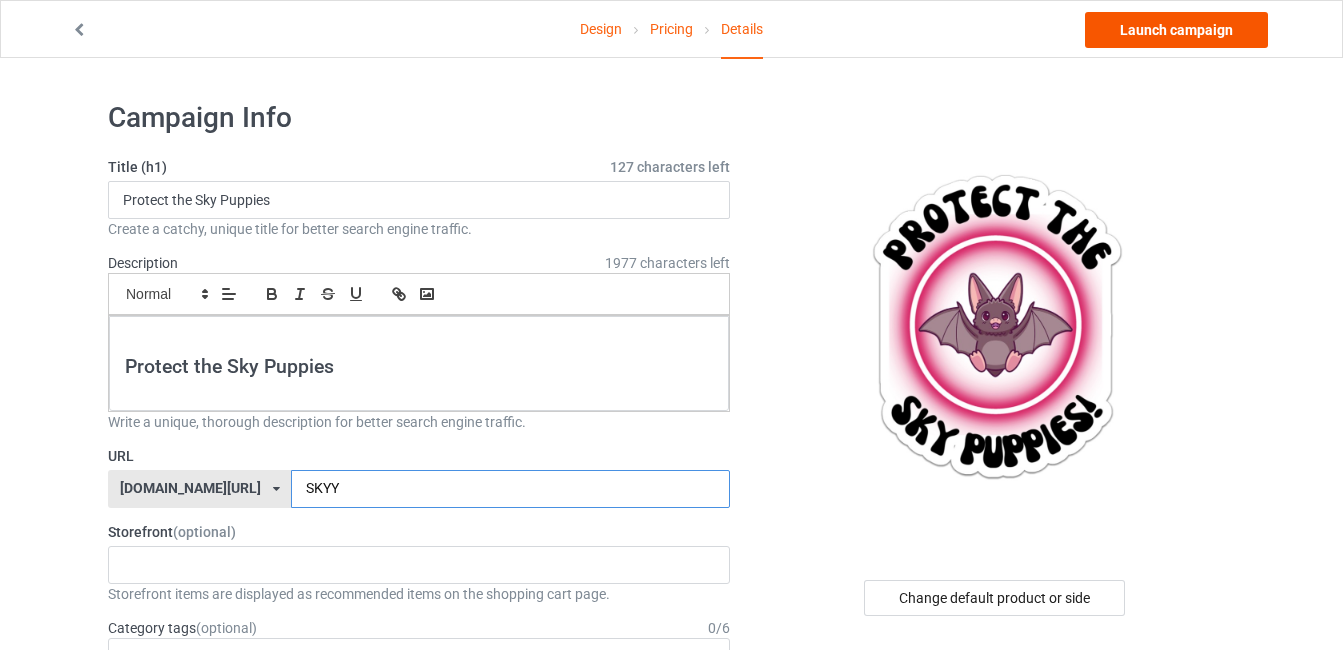 type on "SKYY" 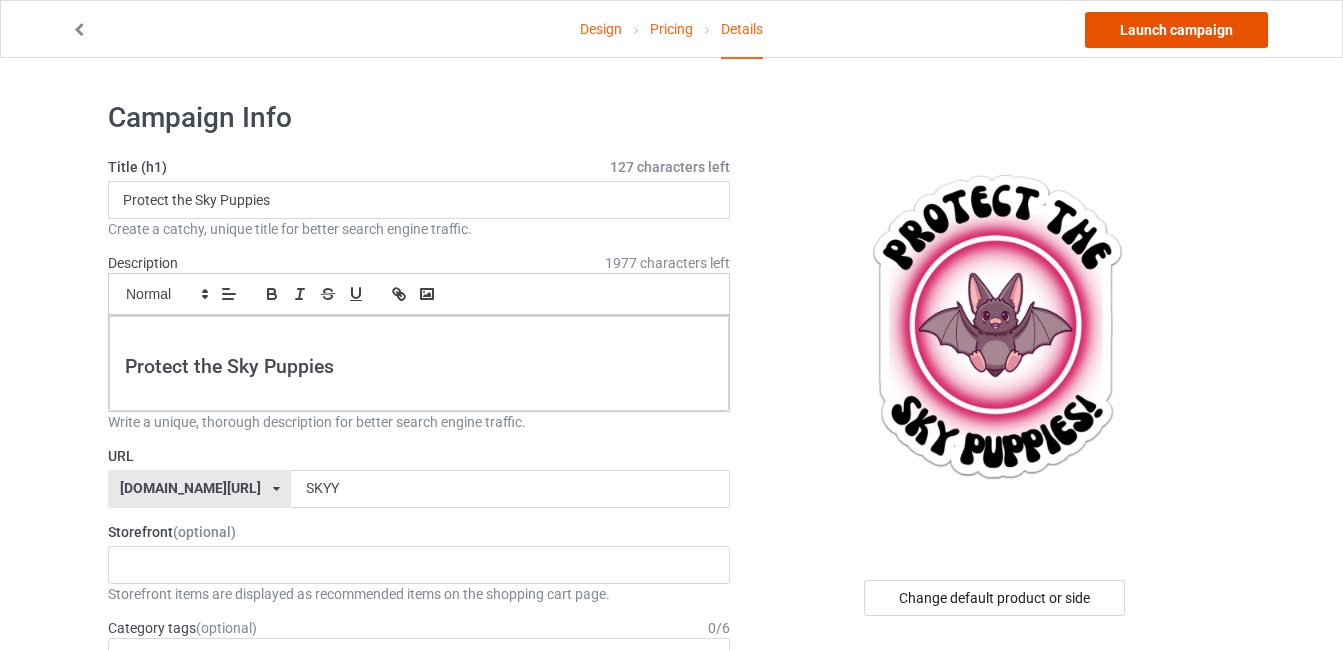 click on "Launch campaign" at bounding box center [1176, 30] 